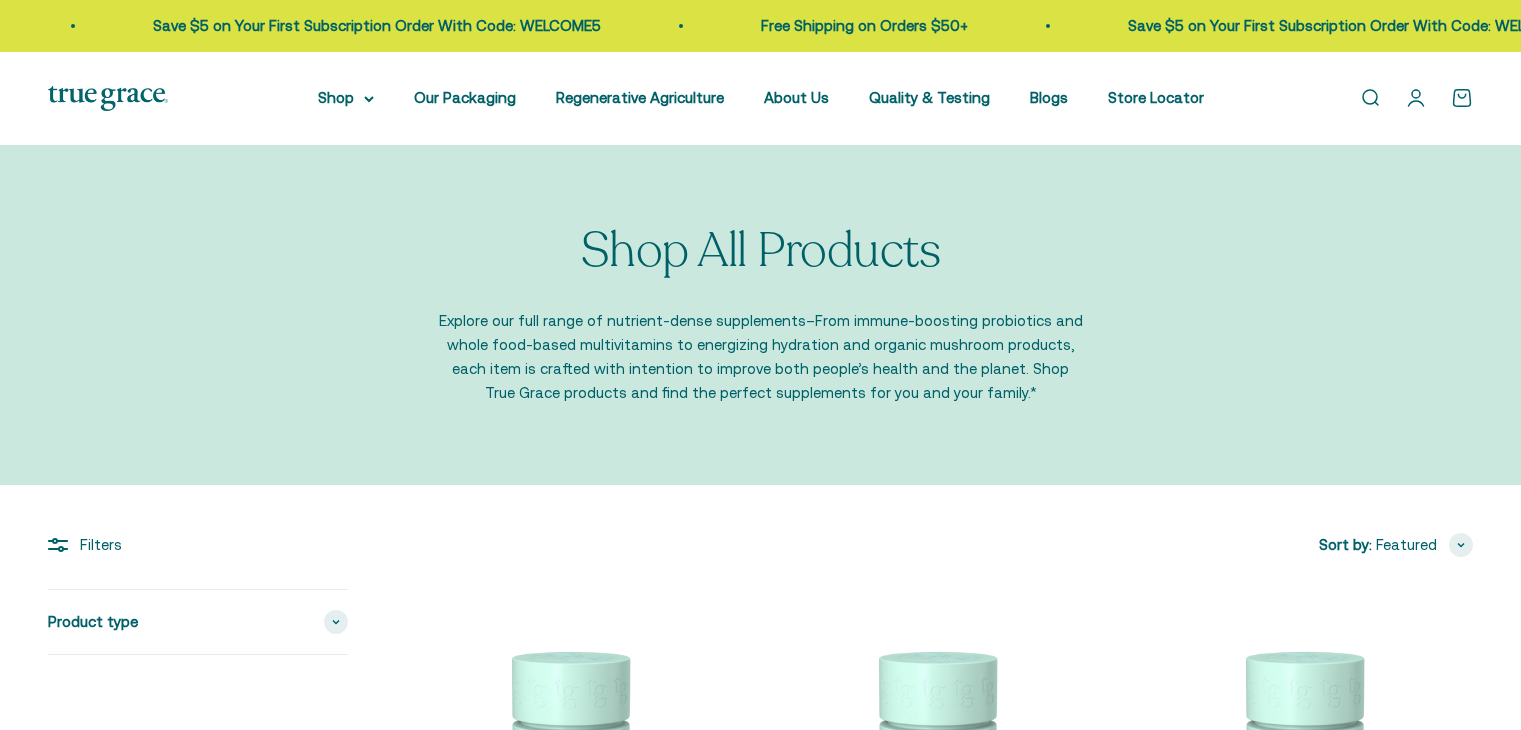 scroll, scrollTop: 0, scrollLeft: 0, axis: both 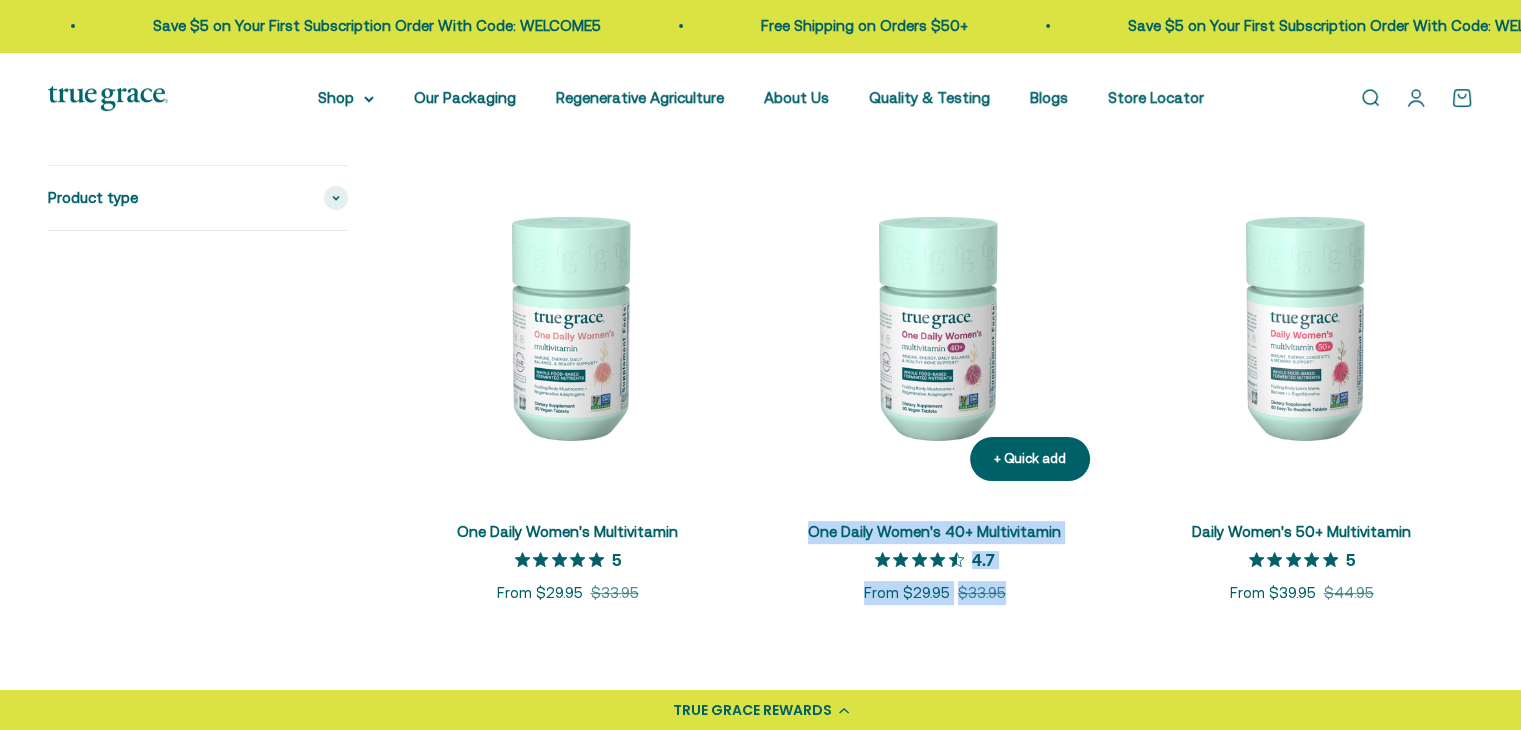 drag, startPoint x: 1012, startPoint y: 598, endPoint x: 815, endPoint y: 535, distance: 206.82843 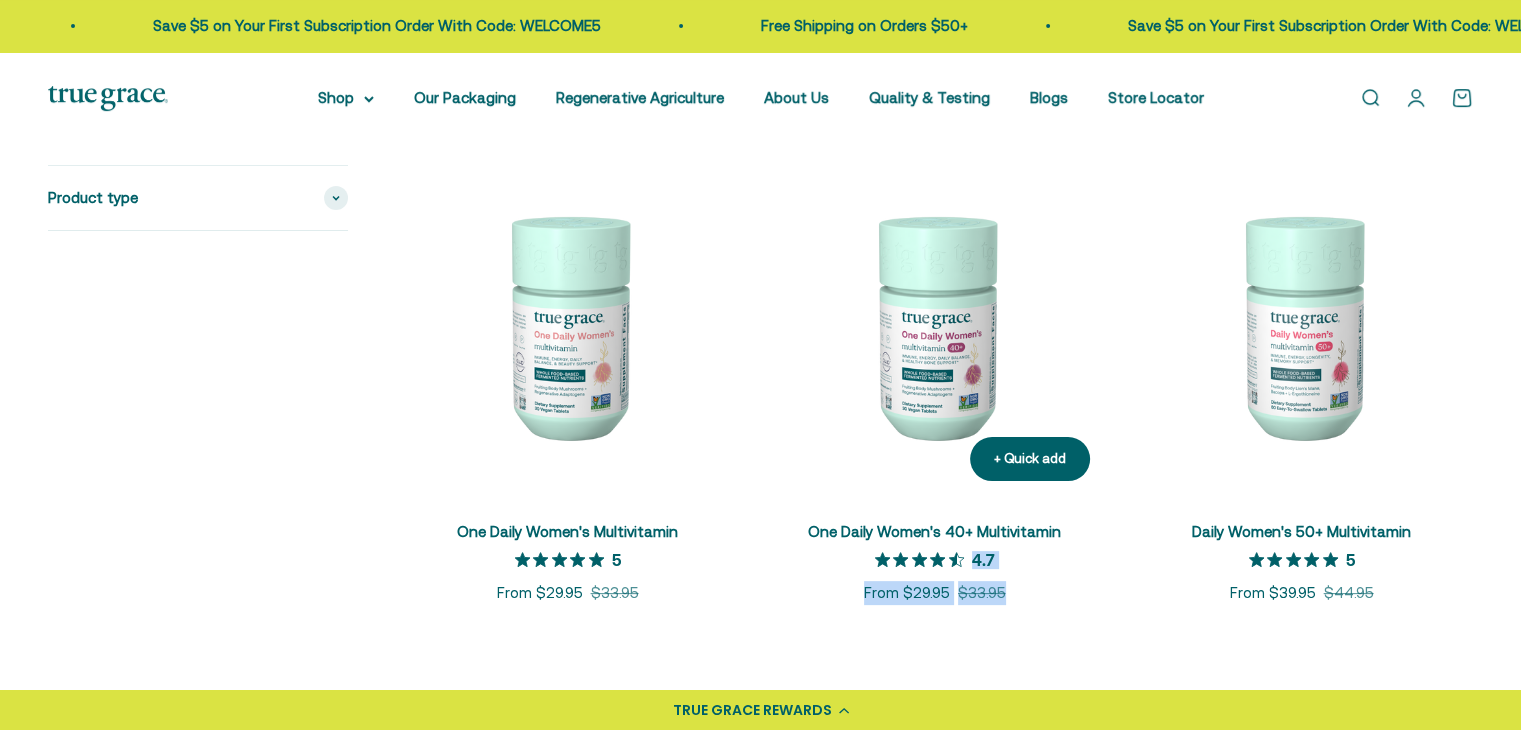 drag, startPoint x: 1067, startPoint y: 602, endPoint x: 1008, endPoint y: 596, distance: 59.3043 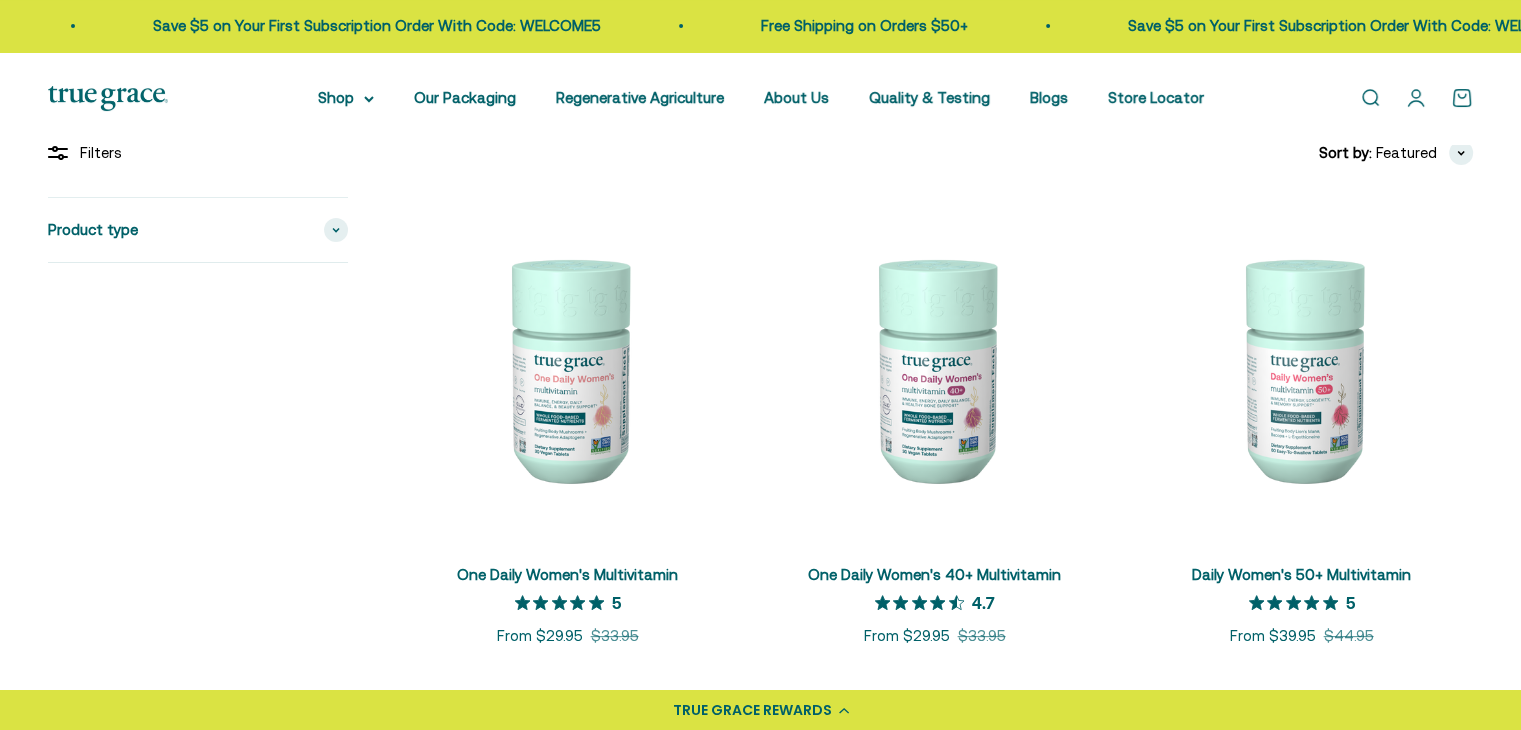 scroll, scrollTop: 0, scrollLeft: 0, axis: both 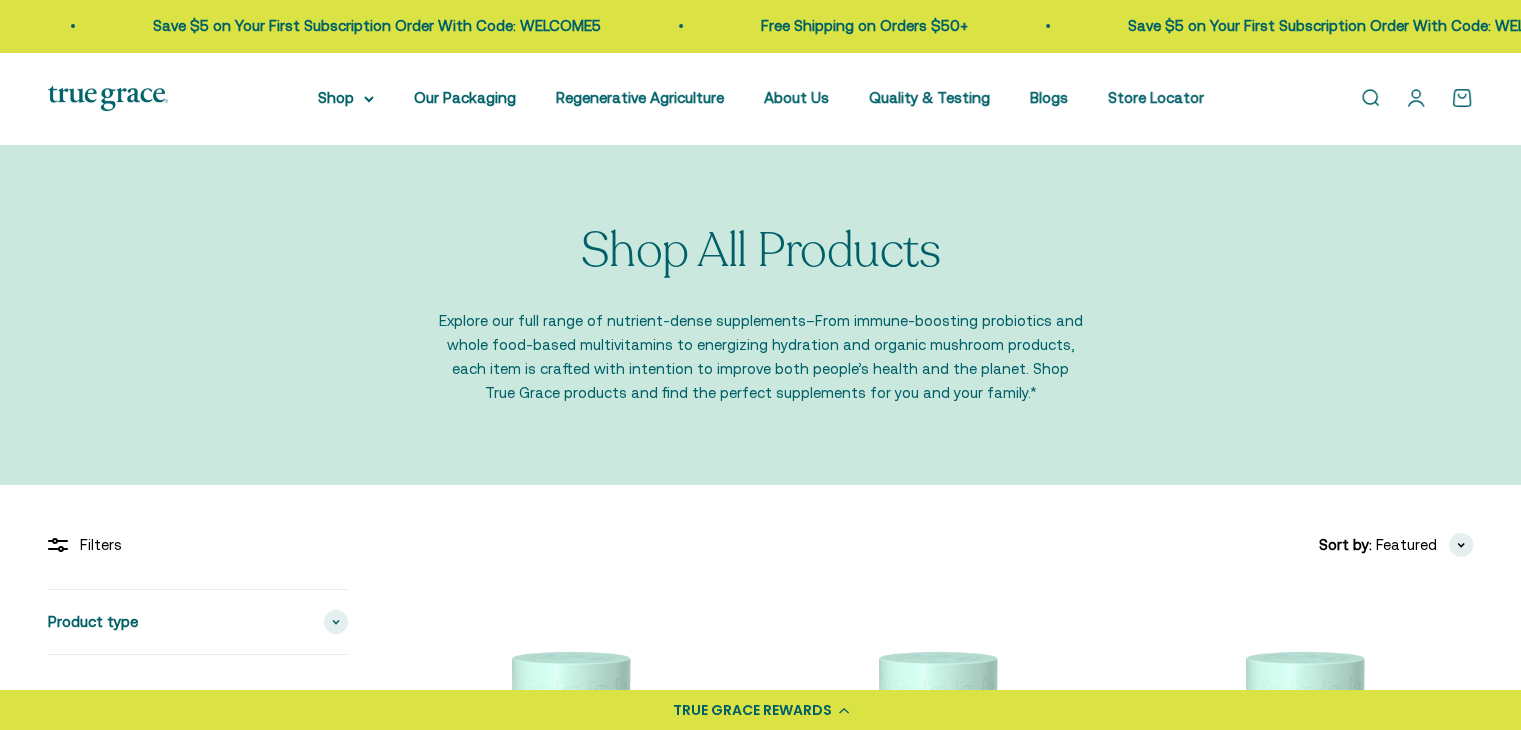 click on "Open account page" at bounding box center [1416, 98] 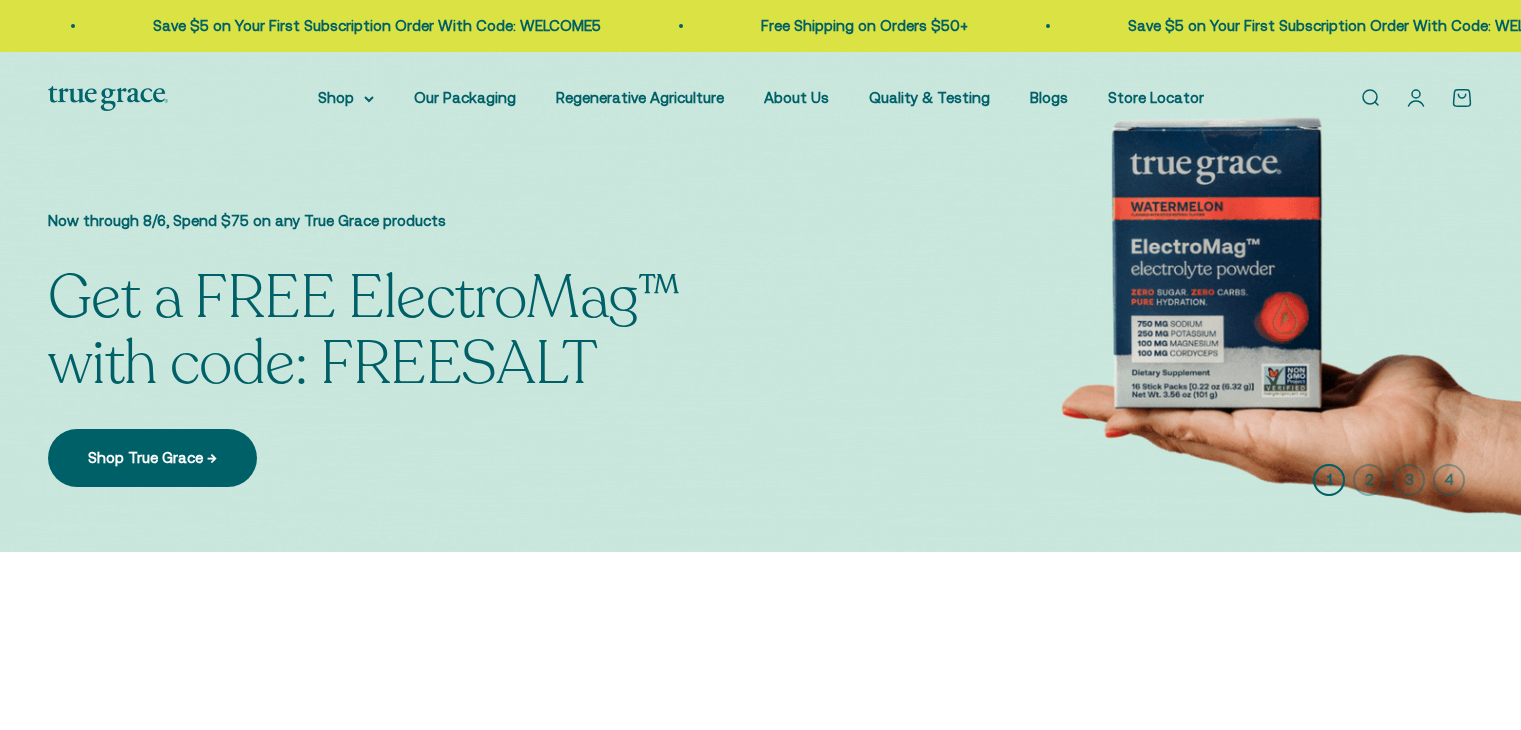 scroll, scrollTop: 0, scrollLeft: 0, axis: both 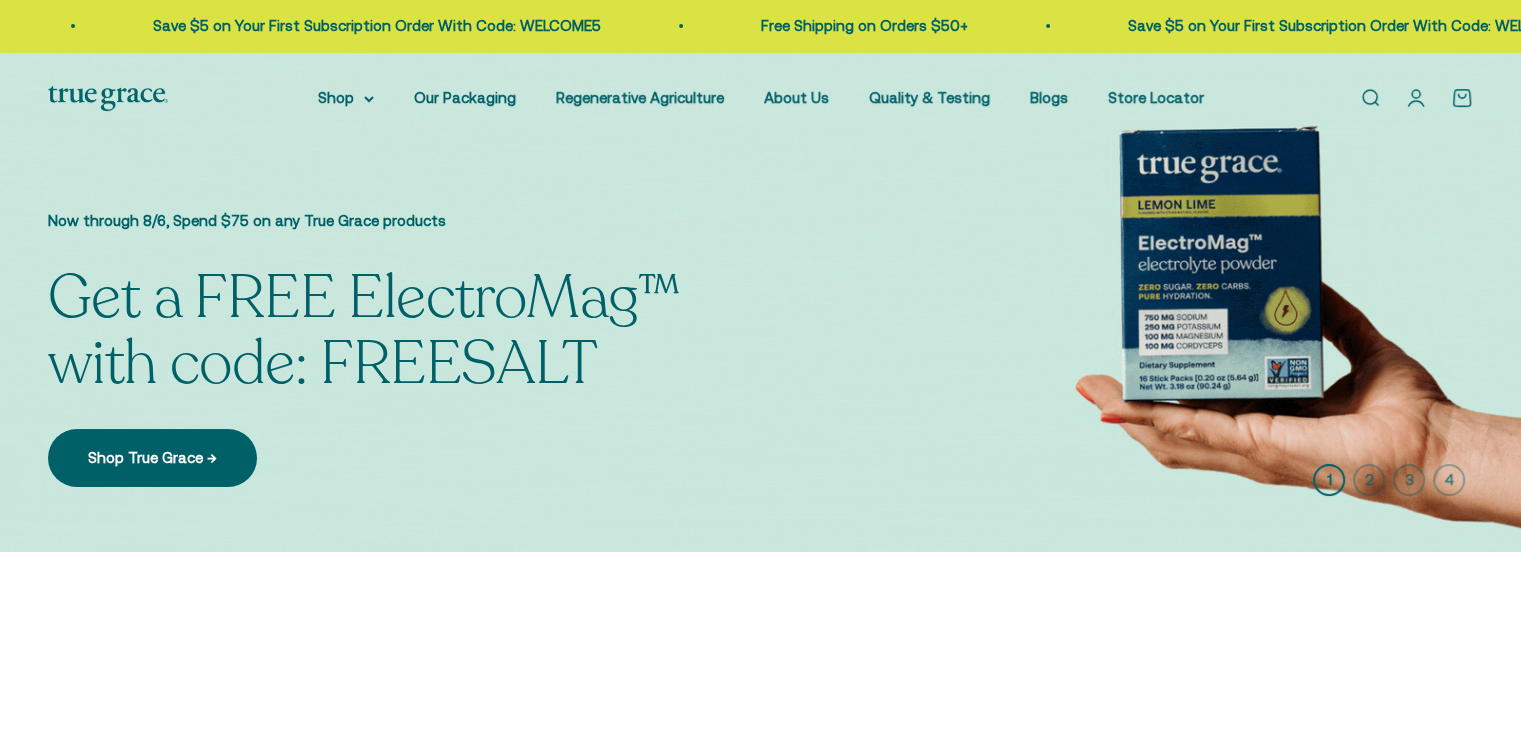 click on "Open account page" at bounding box center [1416, 98] 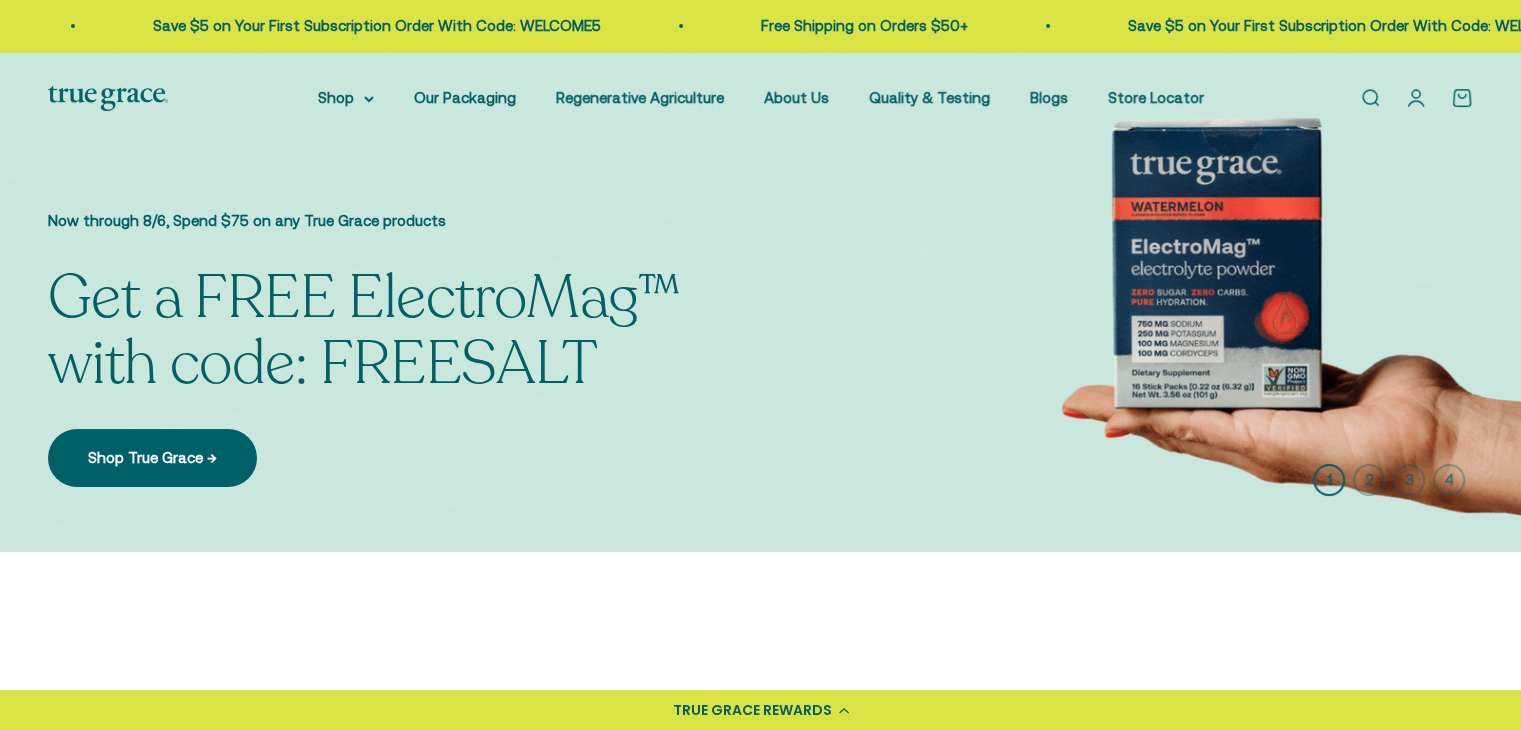 scroll, scrollTop: 0, scrollLeft: 0, axis: both 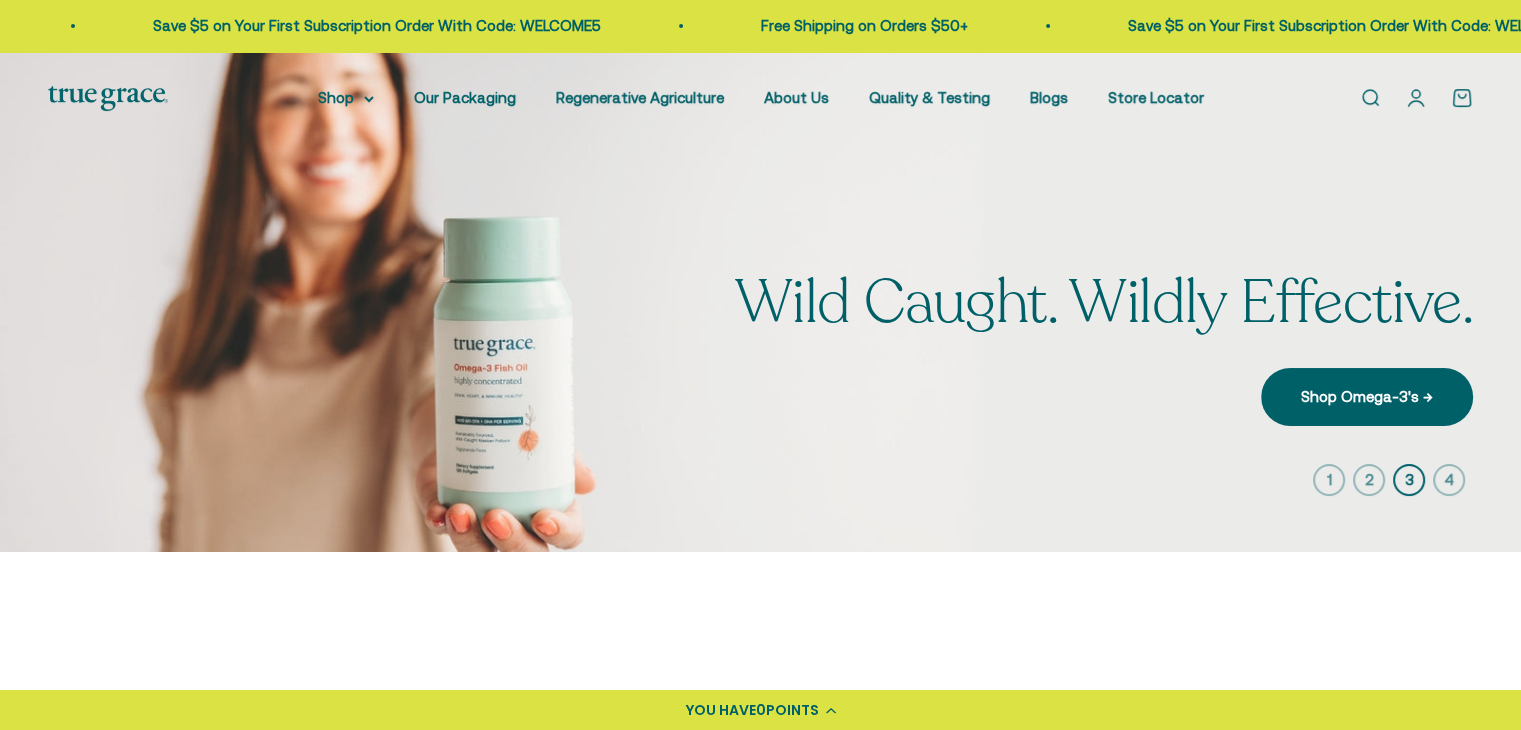 click 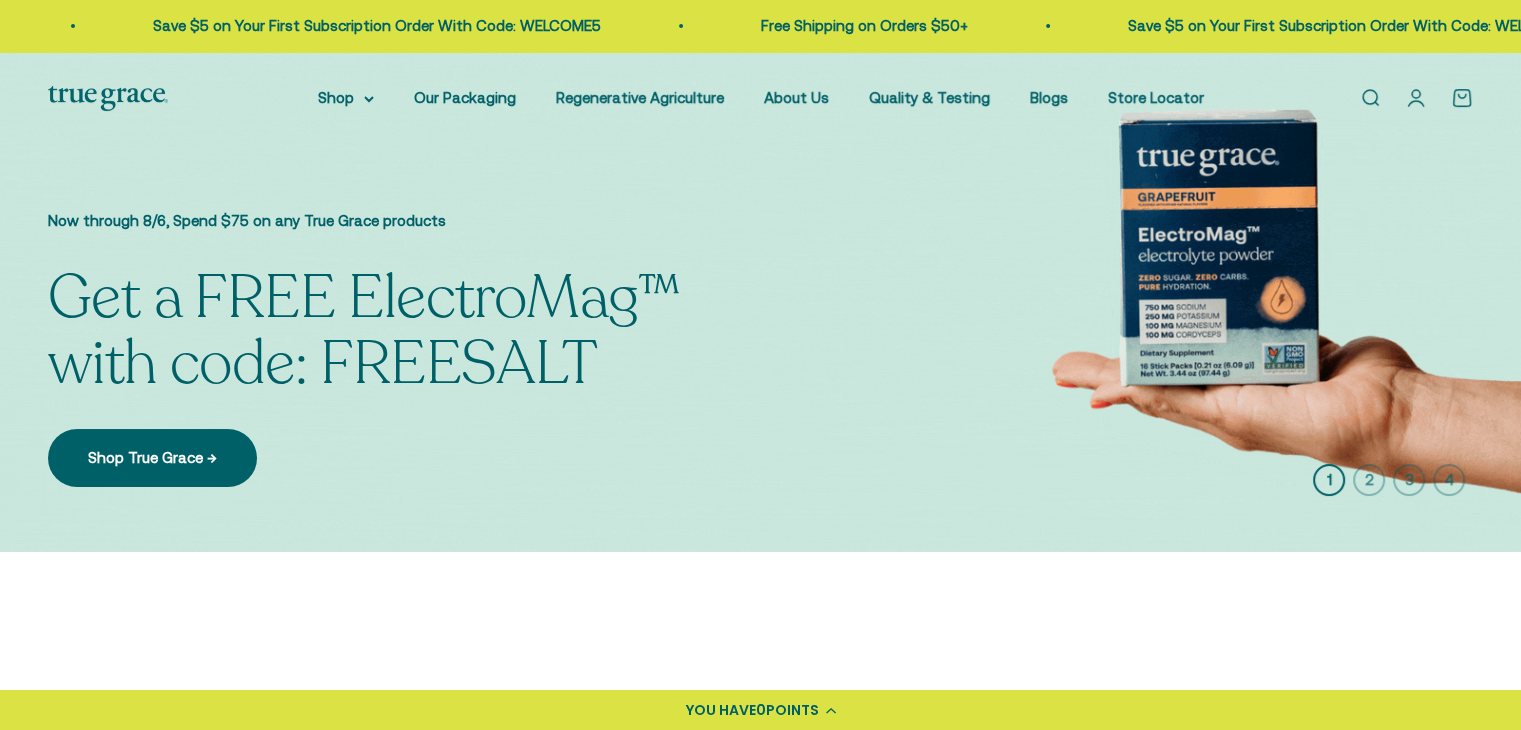 click on "1
2
3
4" at bounding box center (1389, 480) 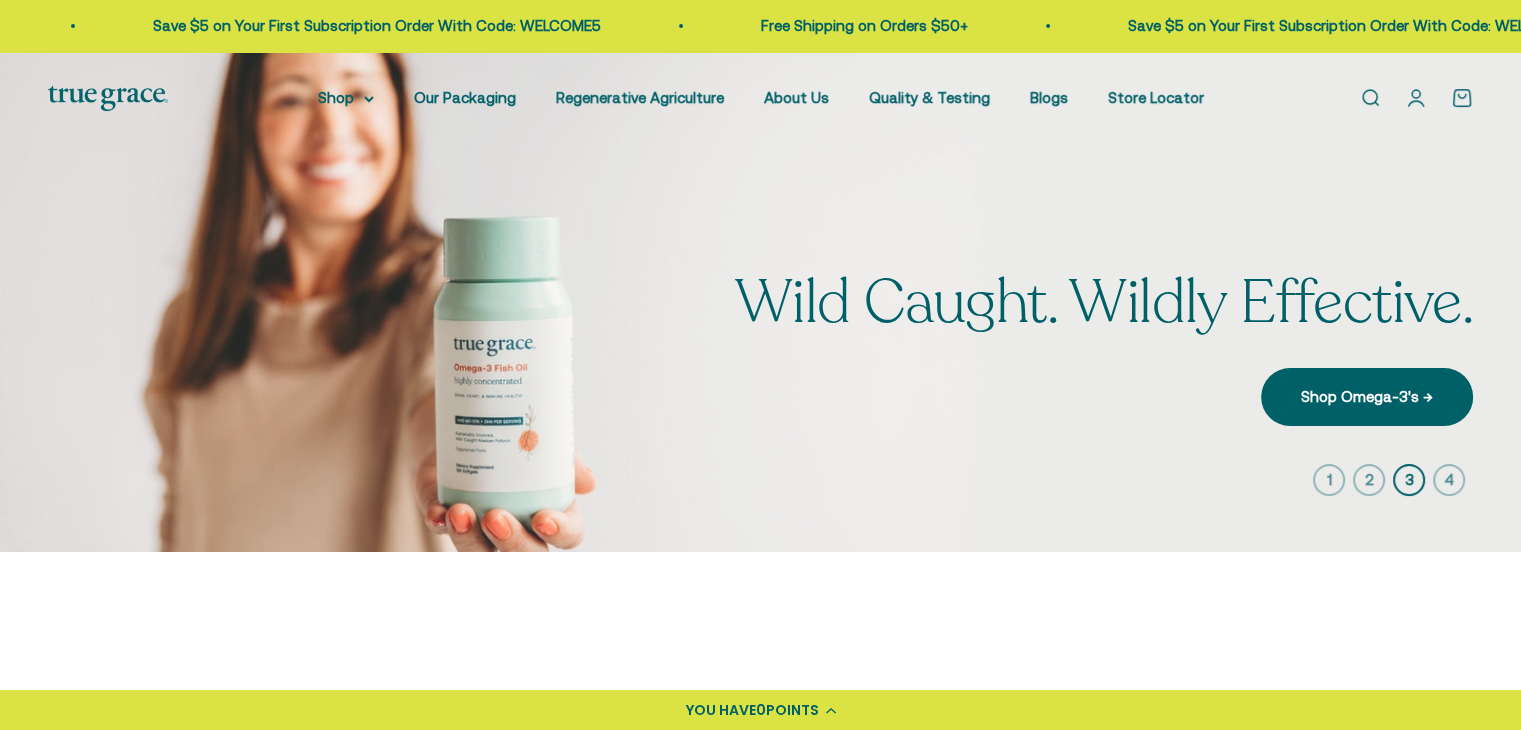 click 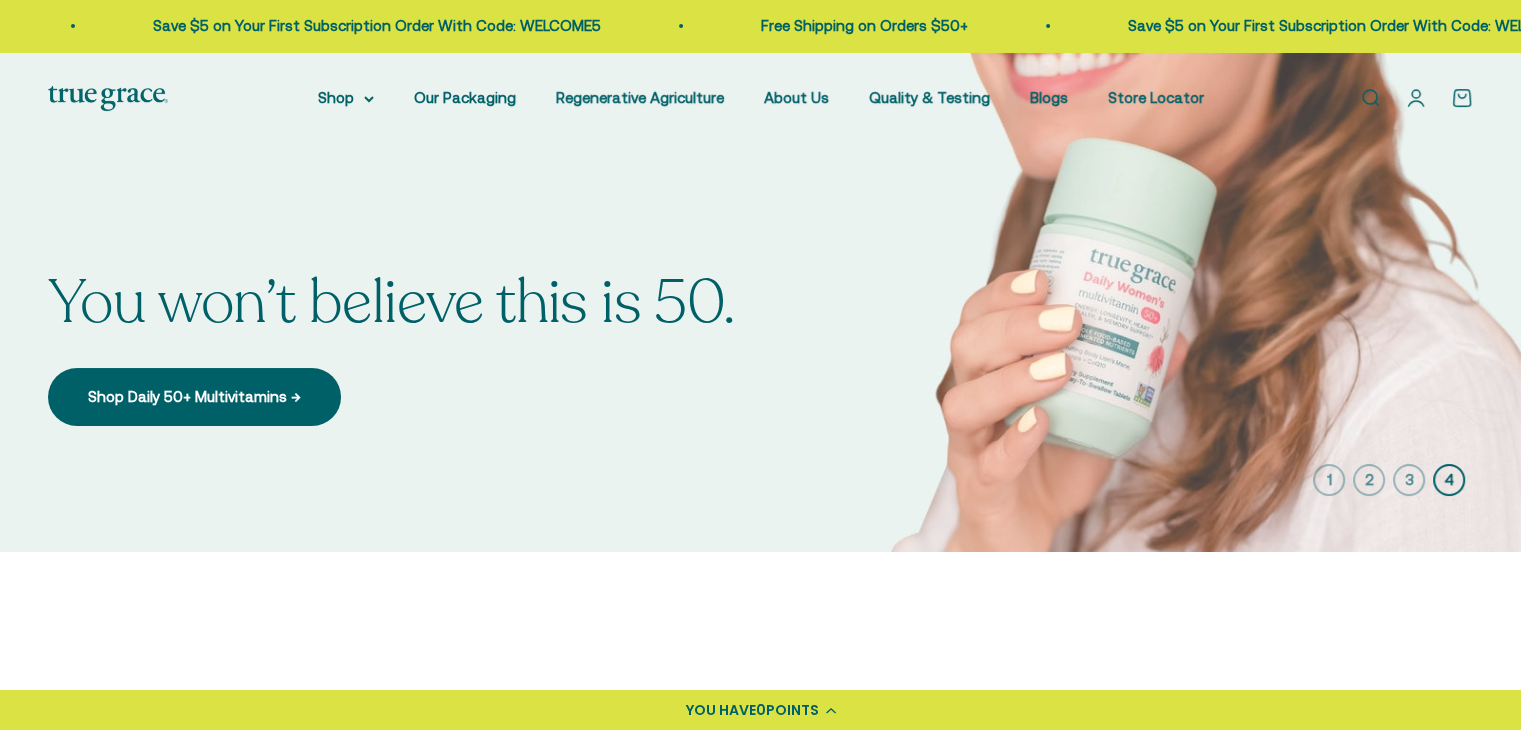 click 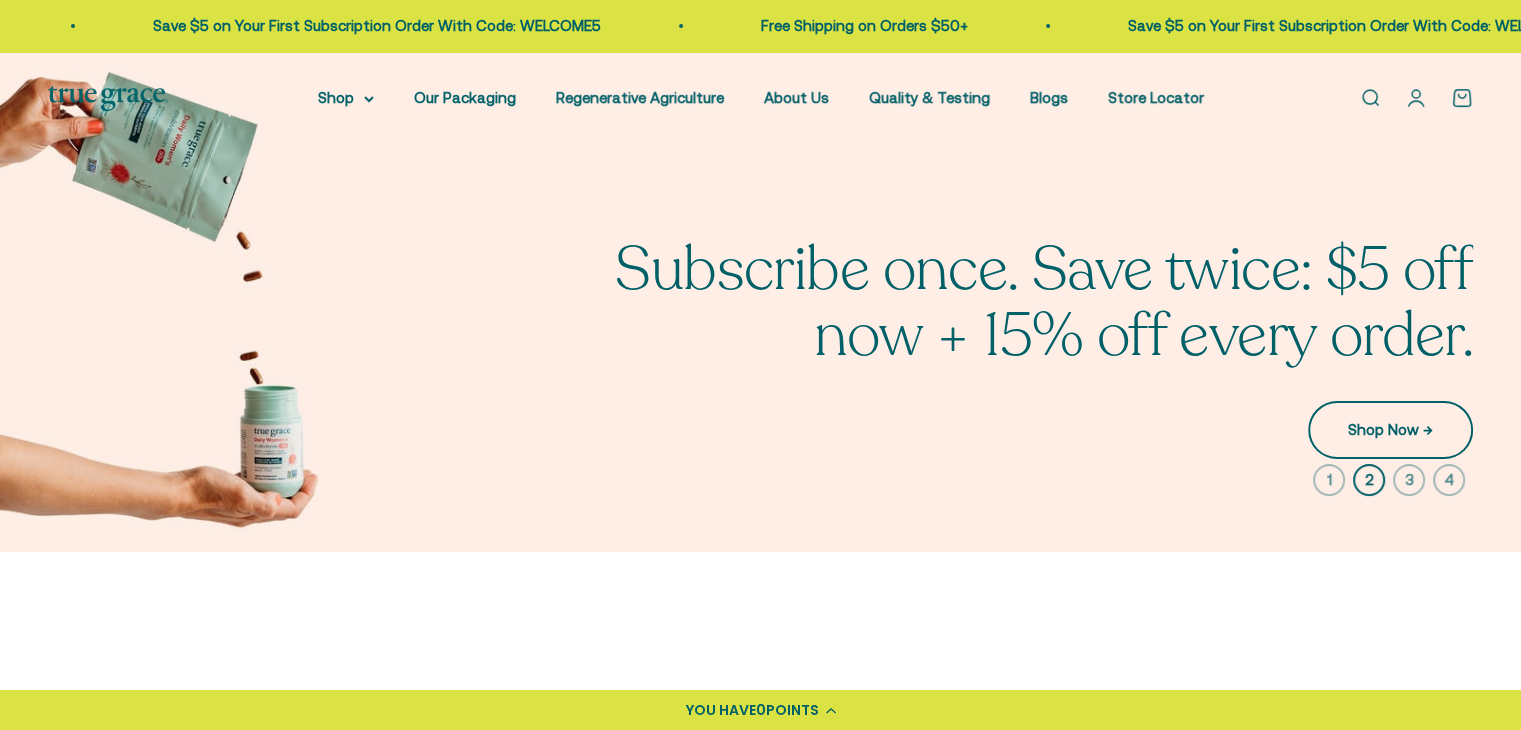 click on "Shop Now →" at bounding box center [1390, 430] 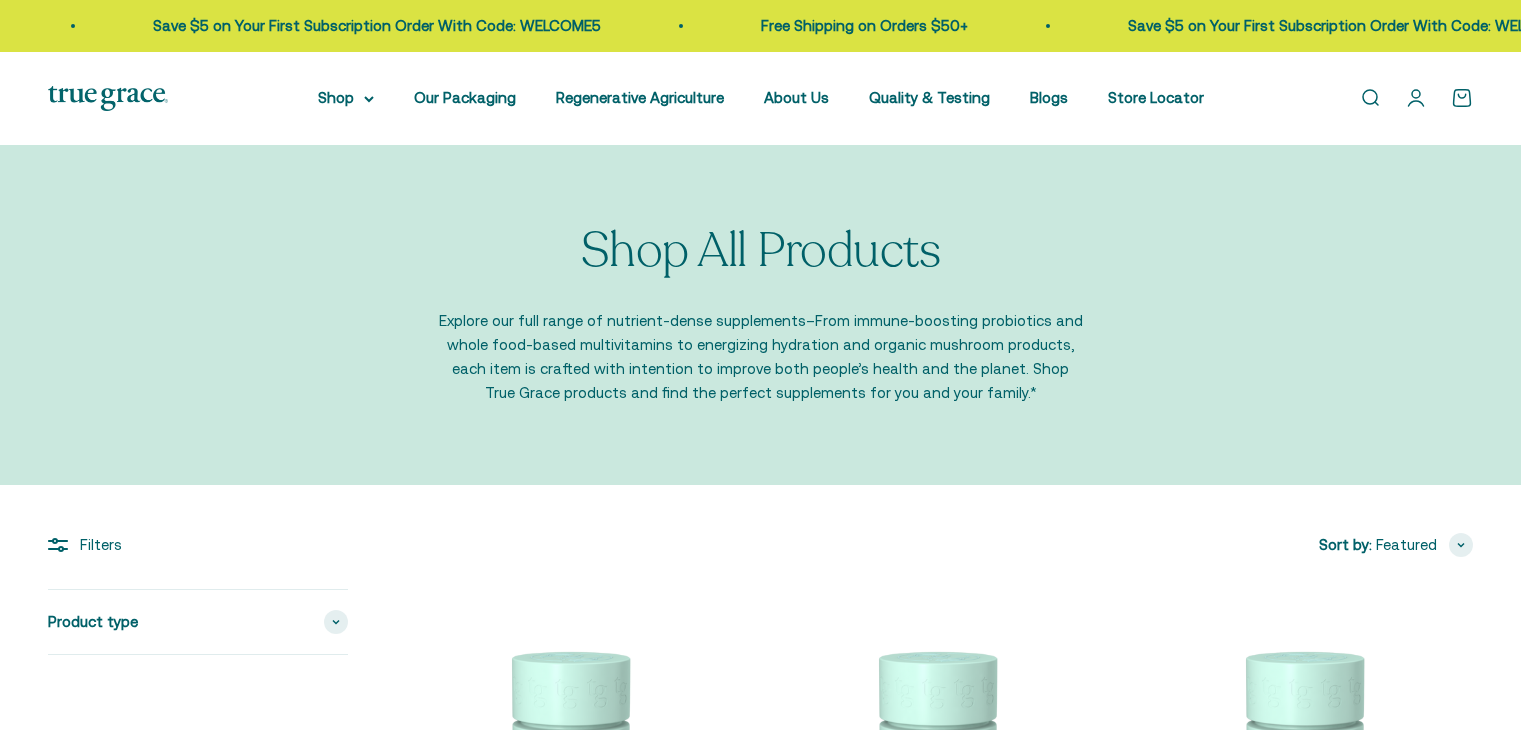 scroll, scrollTop: 0, scrollLeft: 0, axis: both 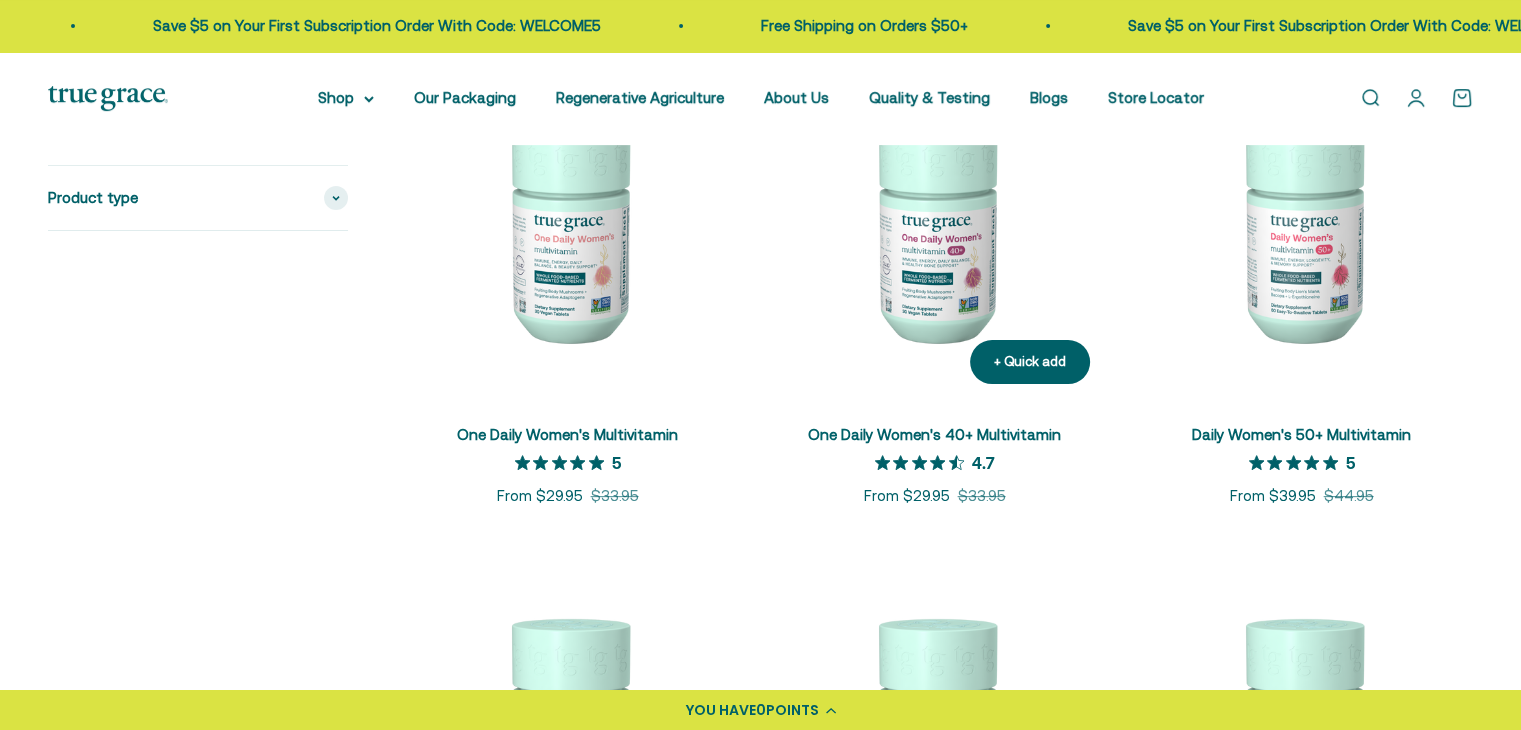click on "One Daily Women's 40+ Multivitamin" at bounding box center [934, 434] 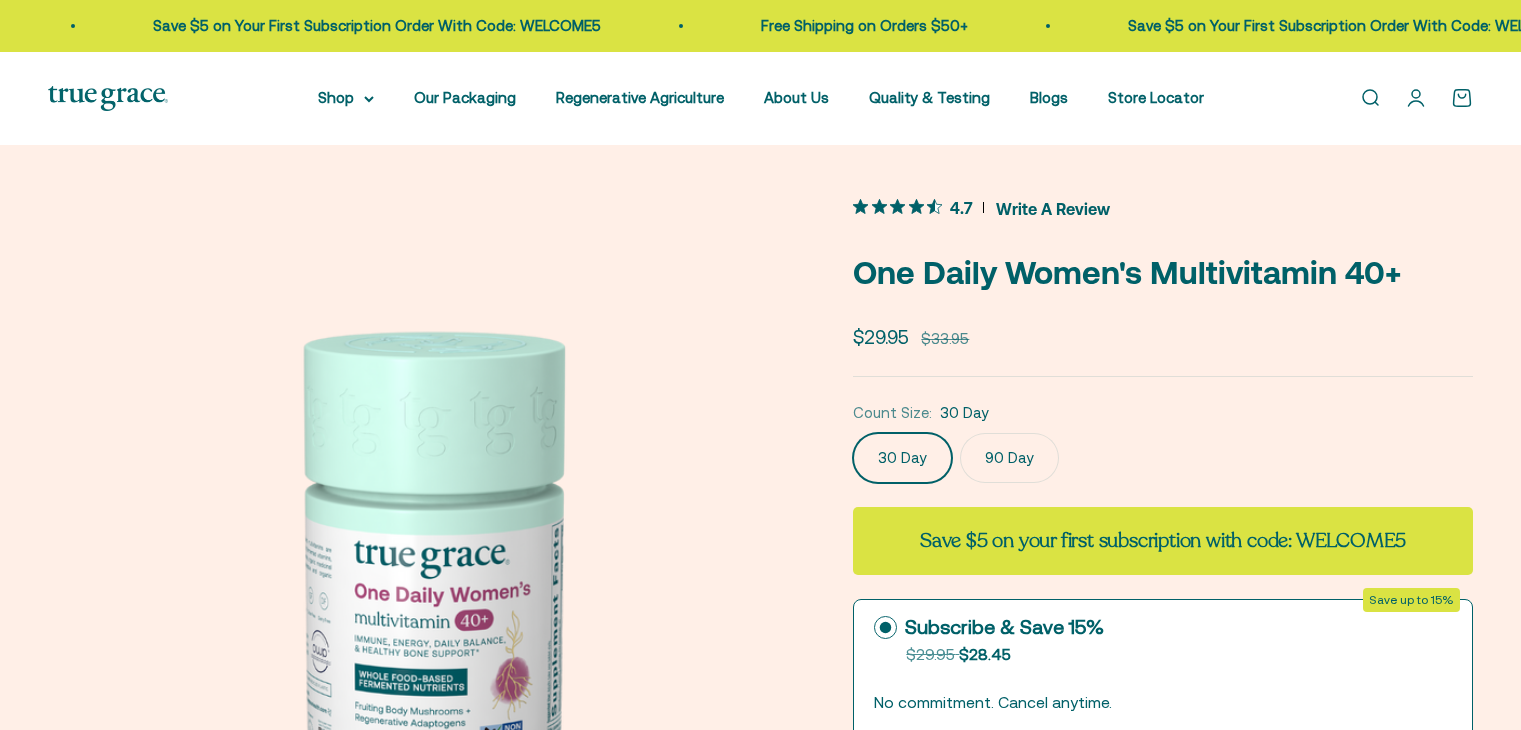 scroll, scrollTop: 0, scrollLeft: 0, axis: both 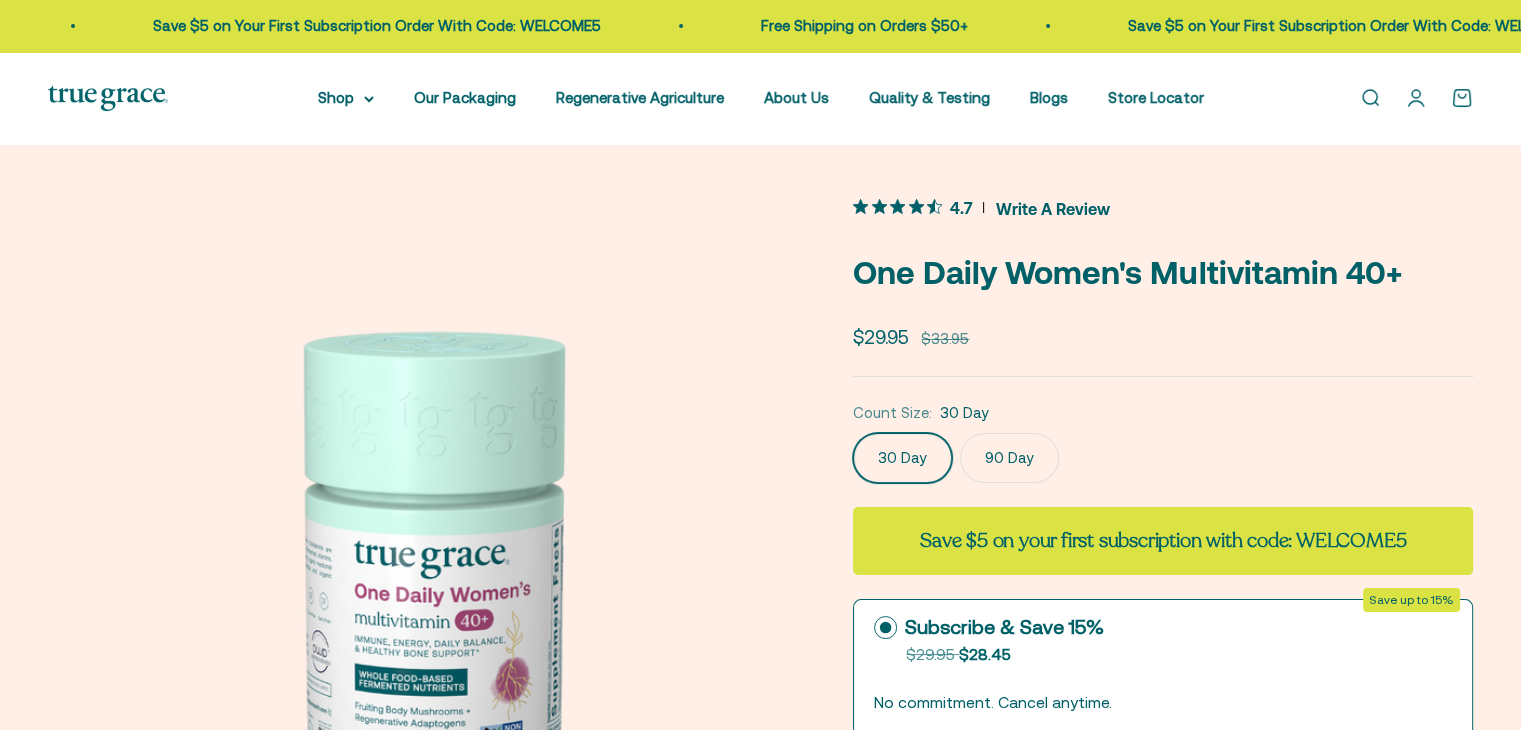 click on "Count Size:
30 Day
30 Day
90 Day" 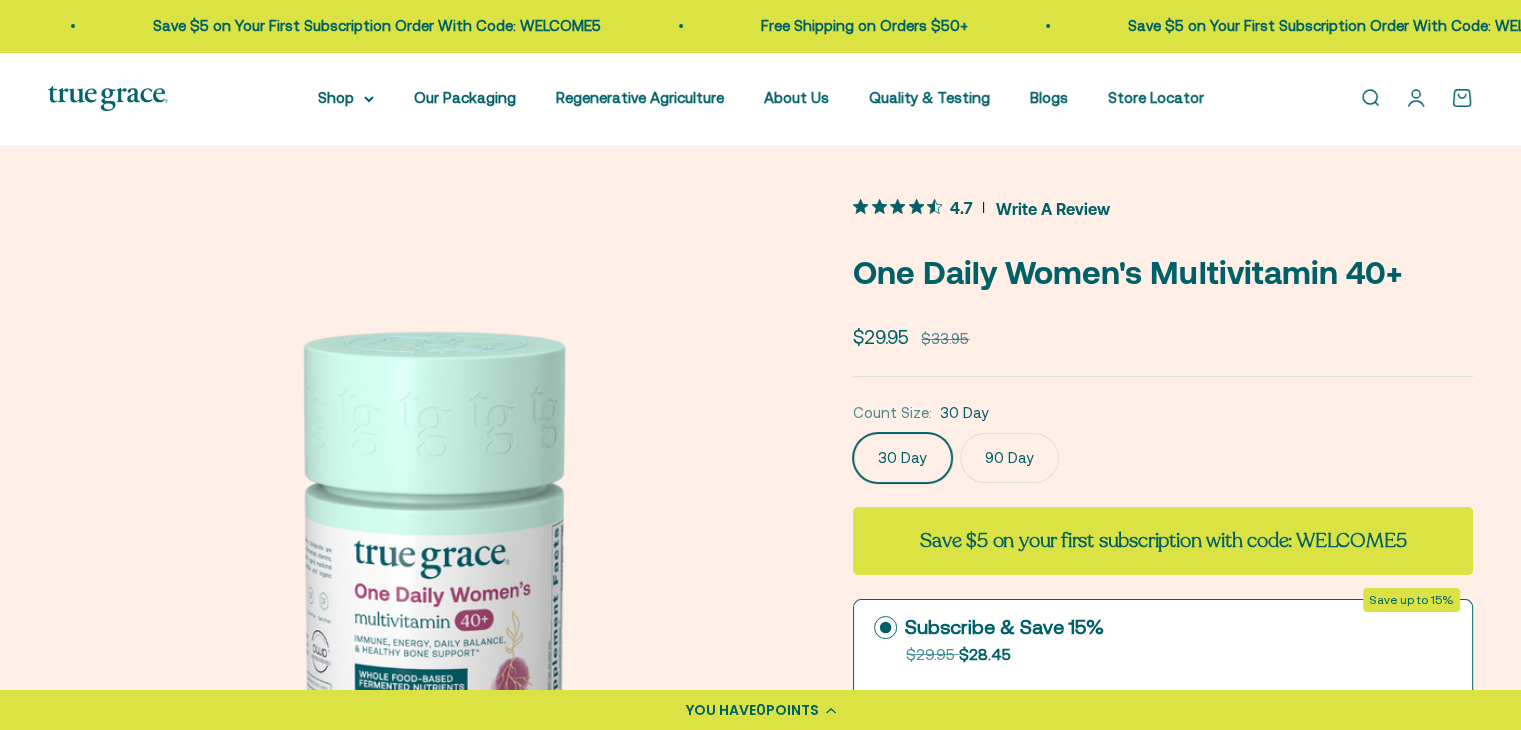 click on "90 Day" 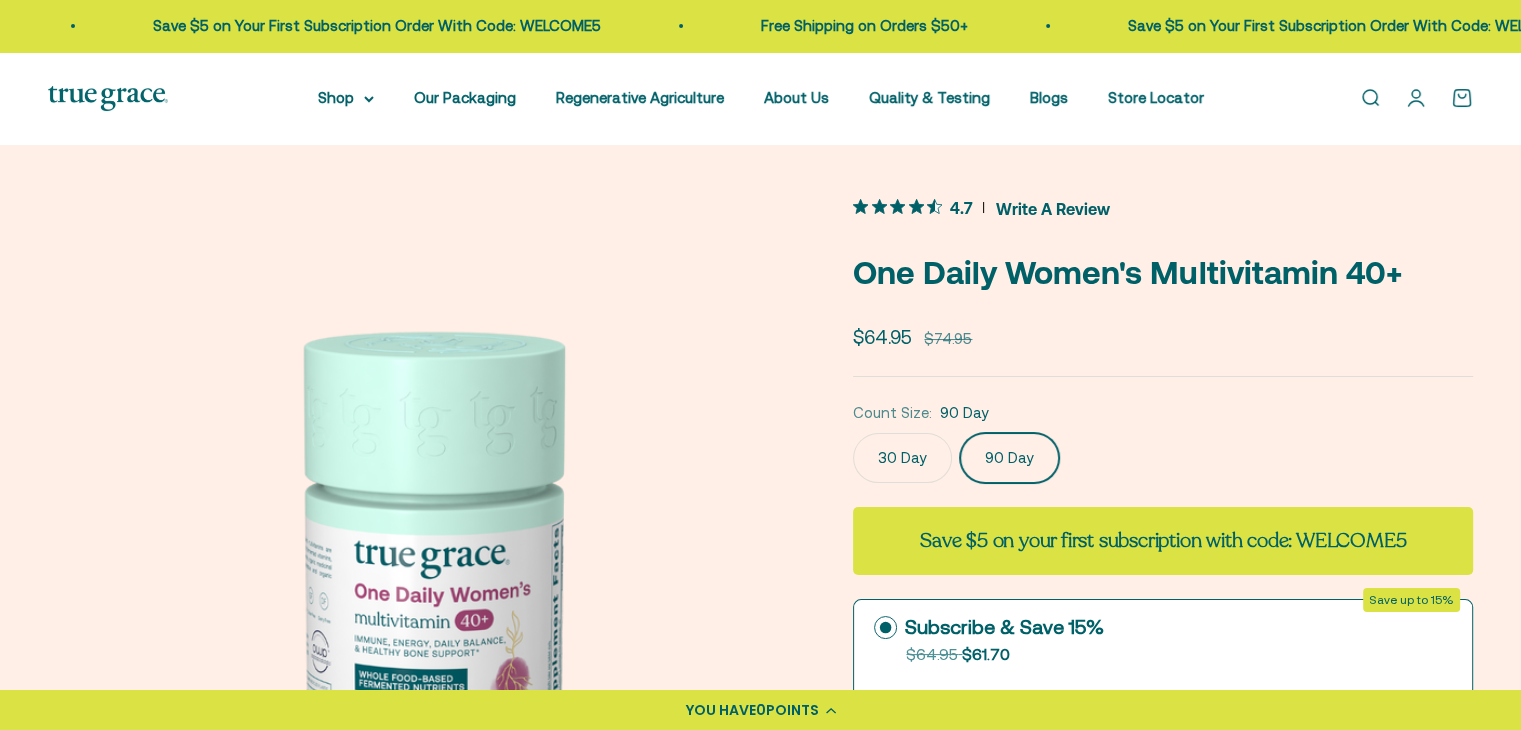 scroll, scrollTop: 0, scrollLeft: 781, axis: horizontal 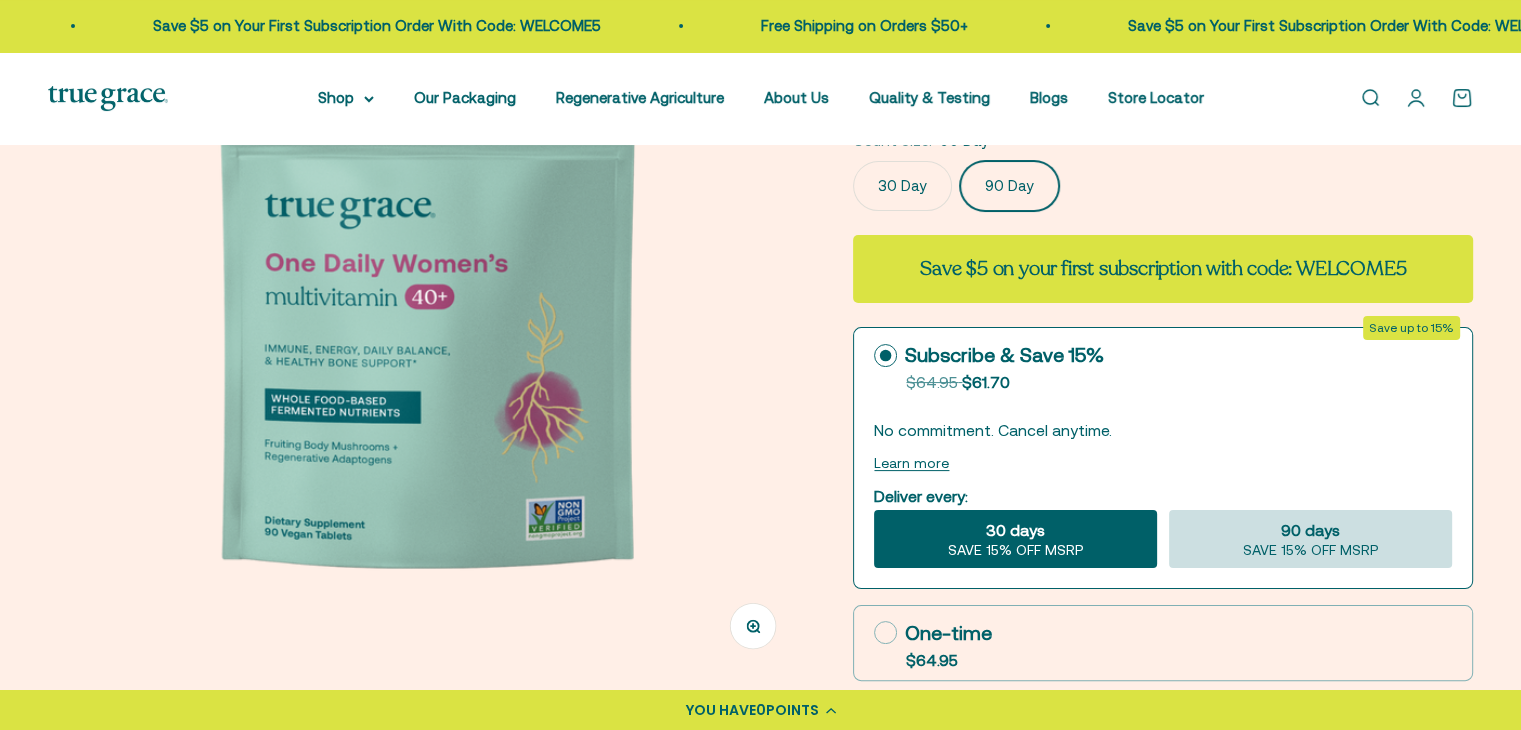click on "90 days" 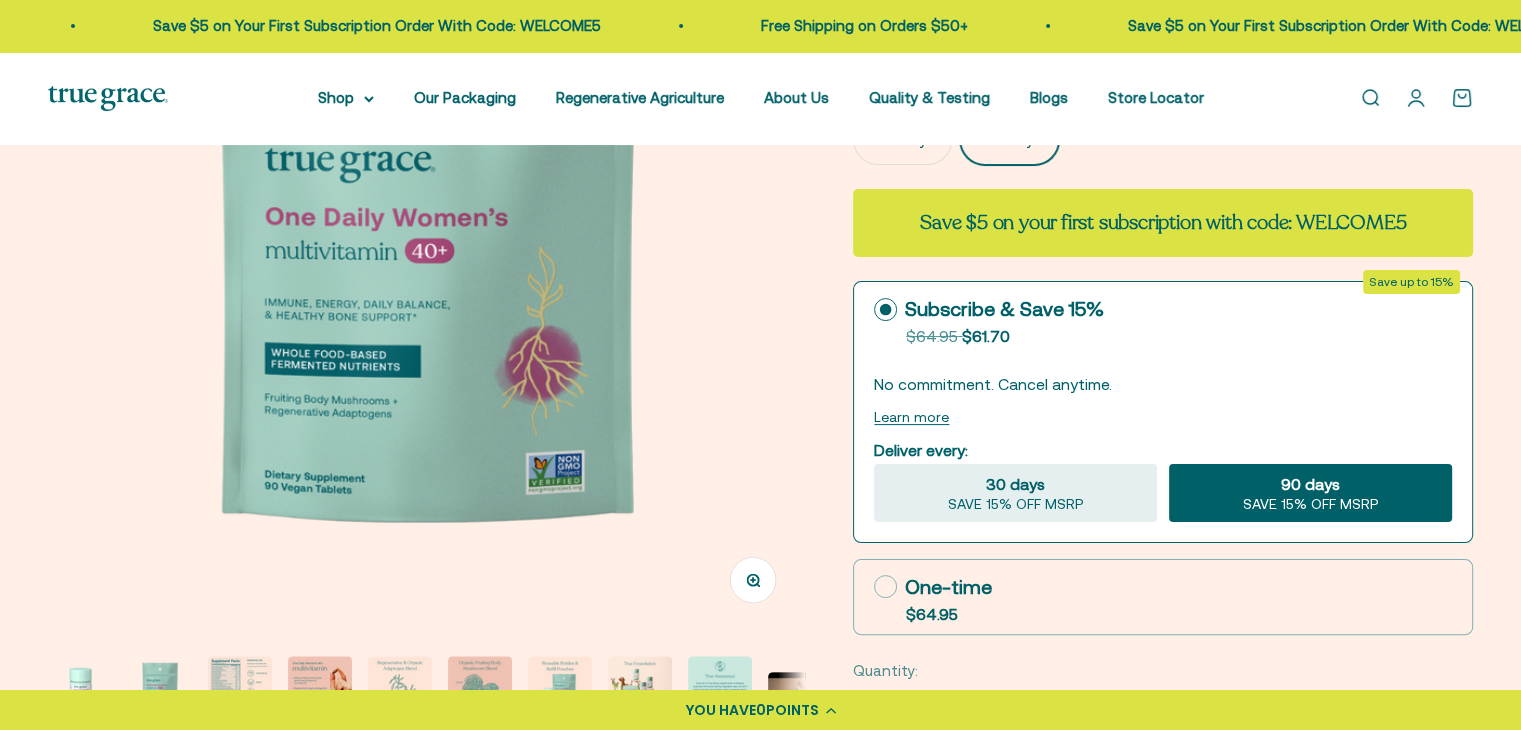 scroll, scrollTop: 310, scrollLeft: 0, axis: vertical 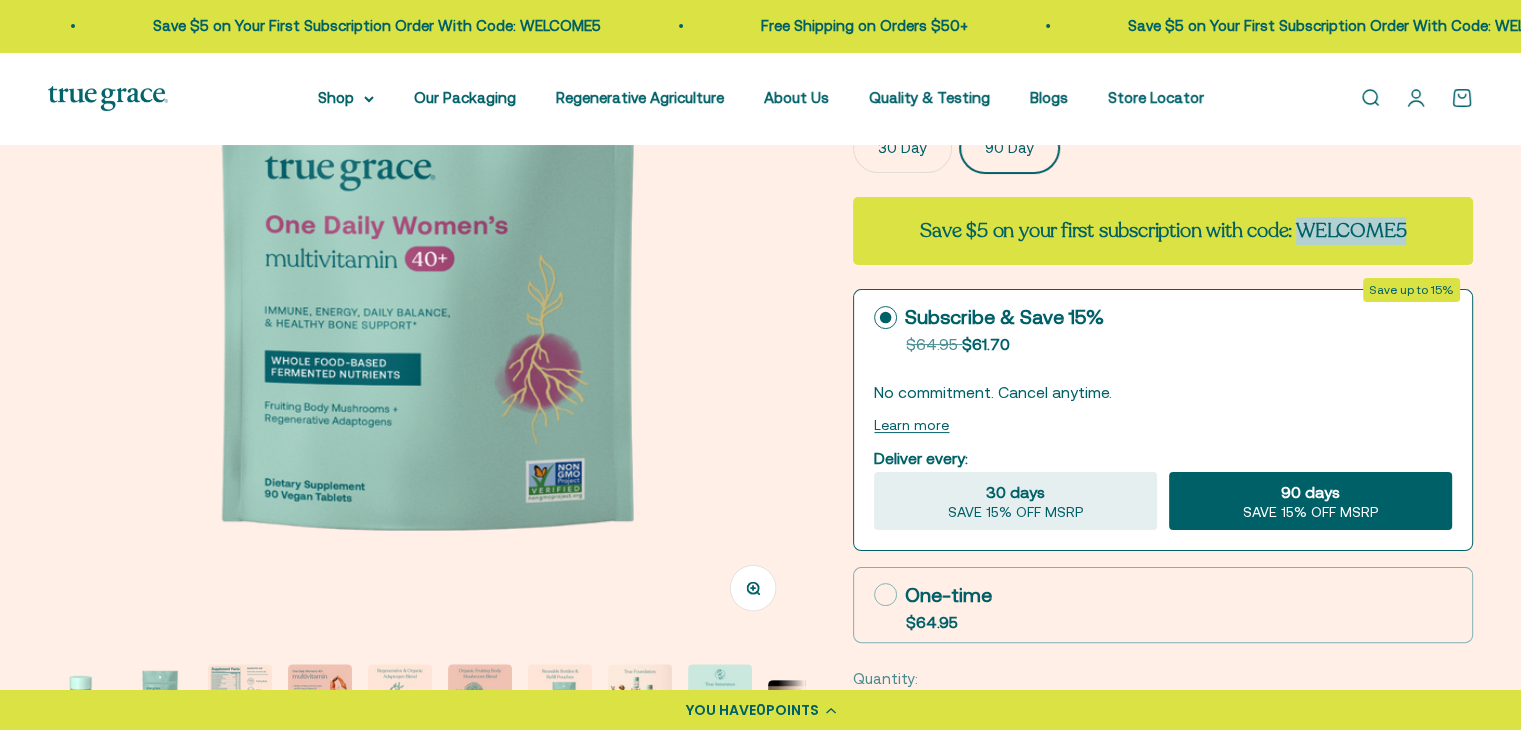 drag, startPoint x: 1408, startPoint y: 230, endPoint x: 1301, endPoint y: 227, distance: 107.042046 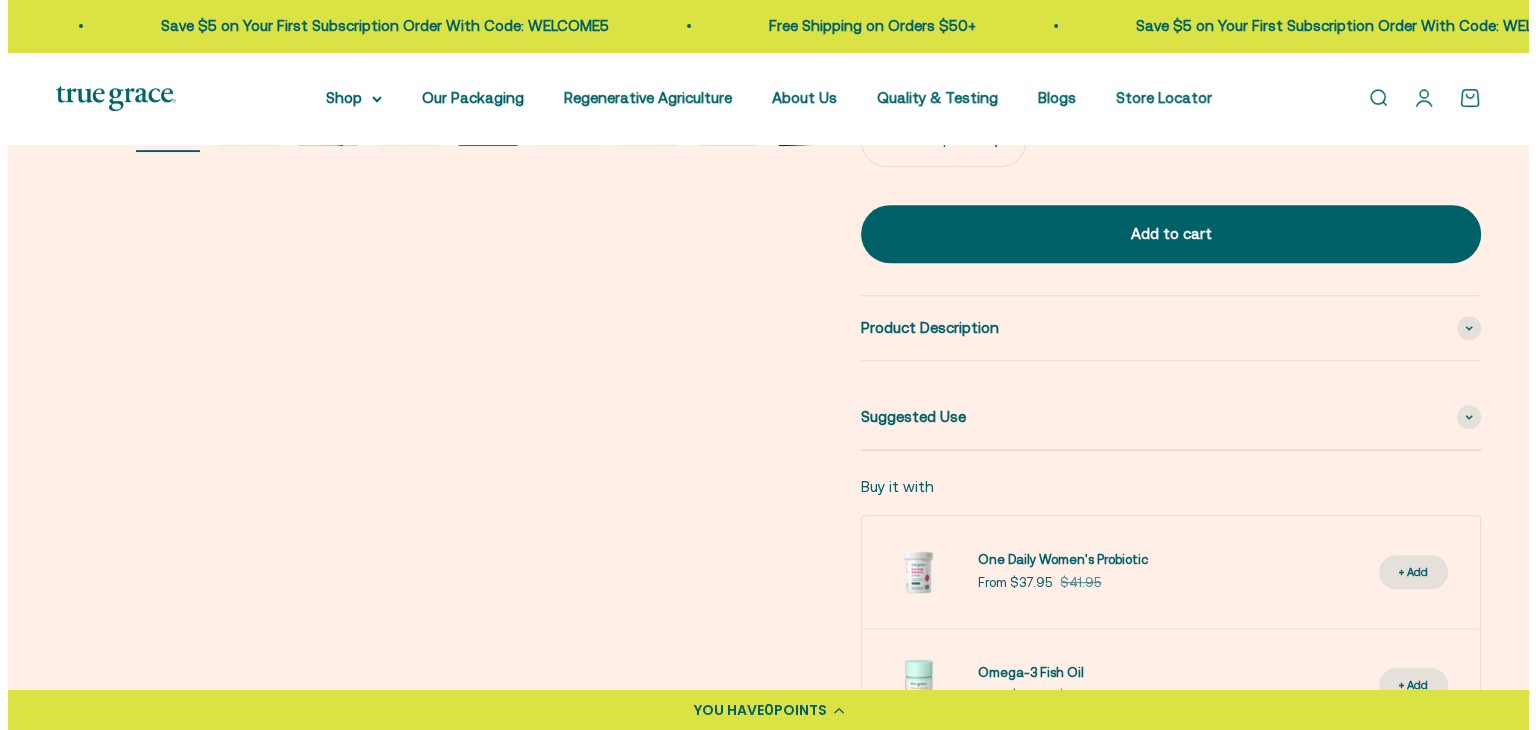 scroll, scrollTop: 892, scrollLeft: 0, axis: vertical 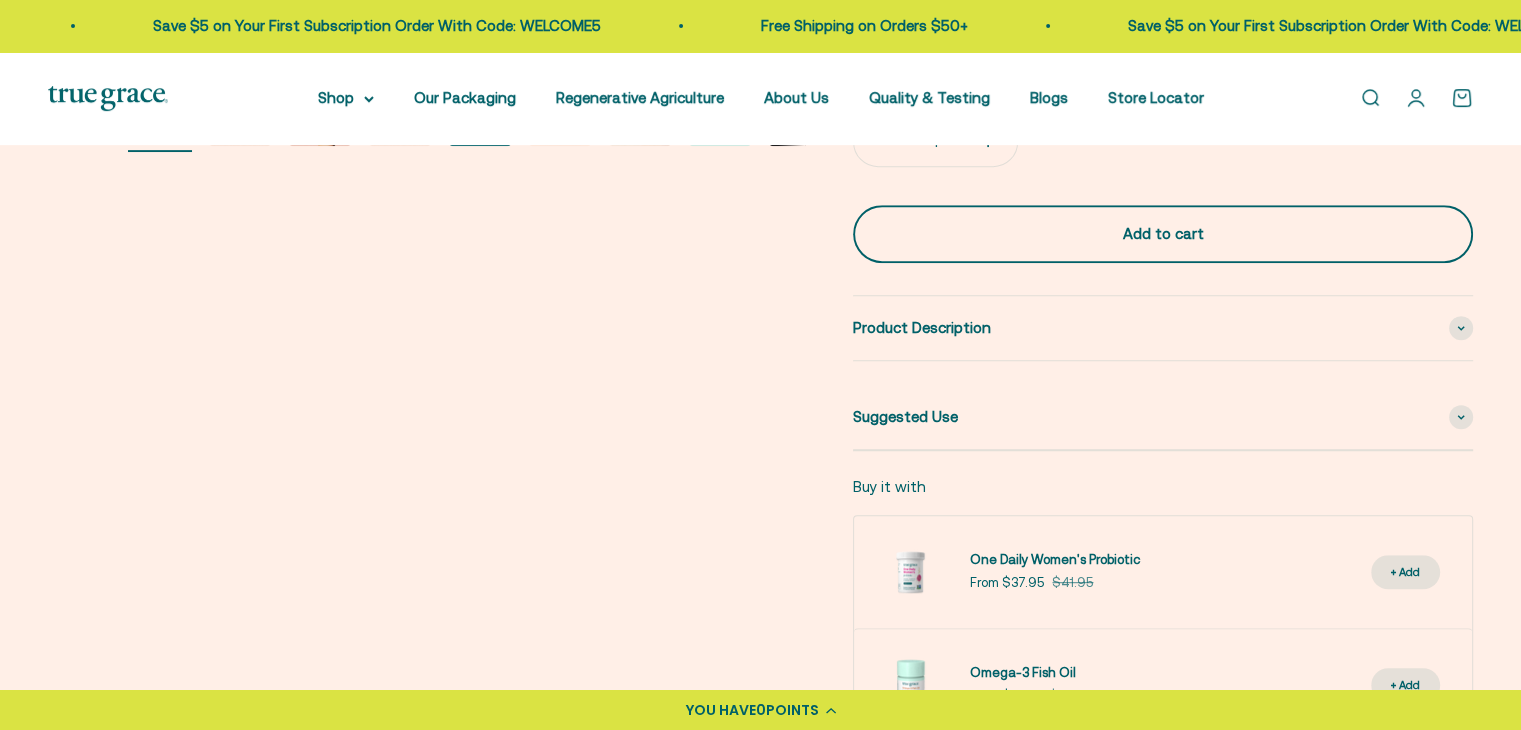 click on "Add to cart" at bounding box center [1163, 234] 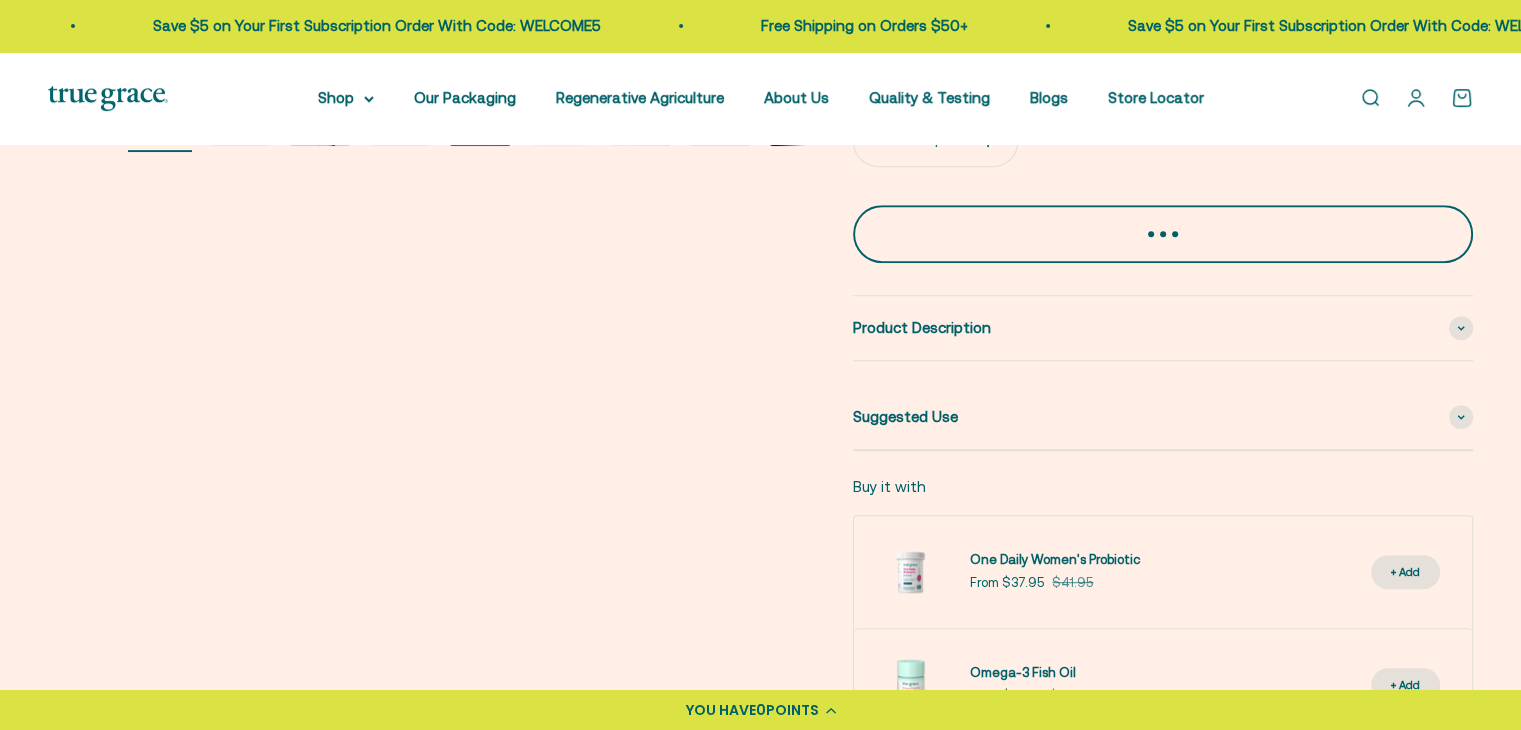scroll, scrollTop: 0, scrollLeft: 789, axis: horizontal 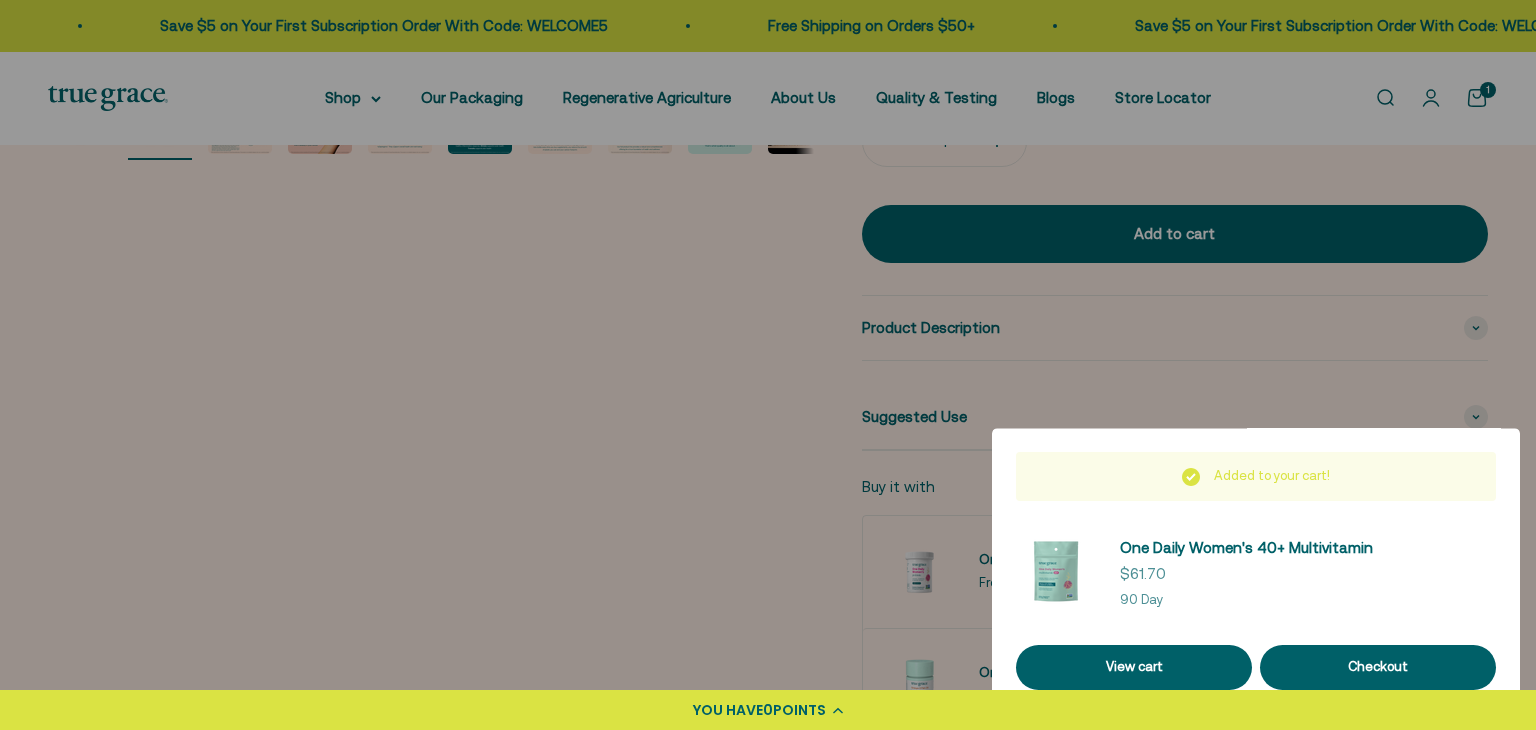 click at bounding box center (768, 365) 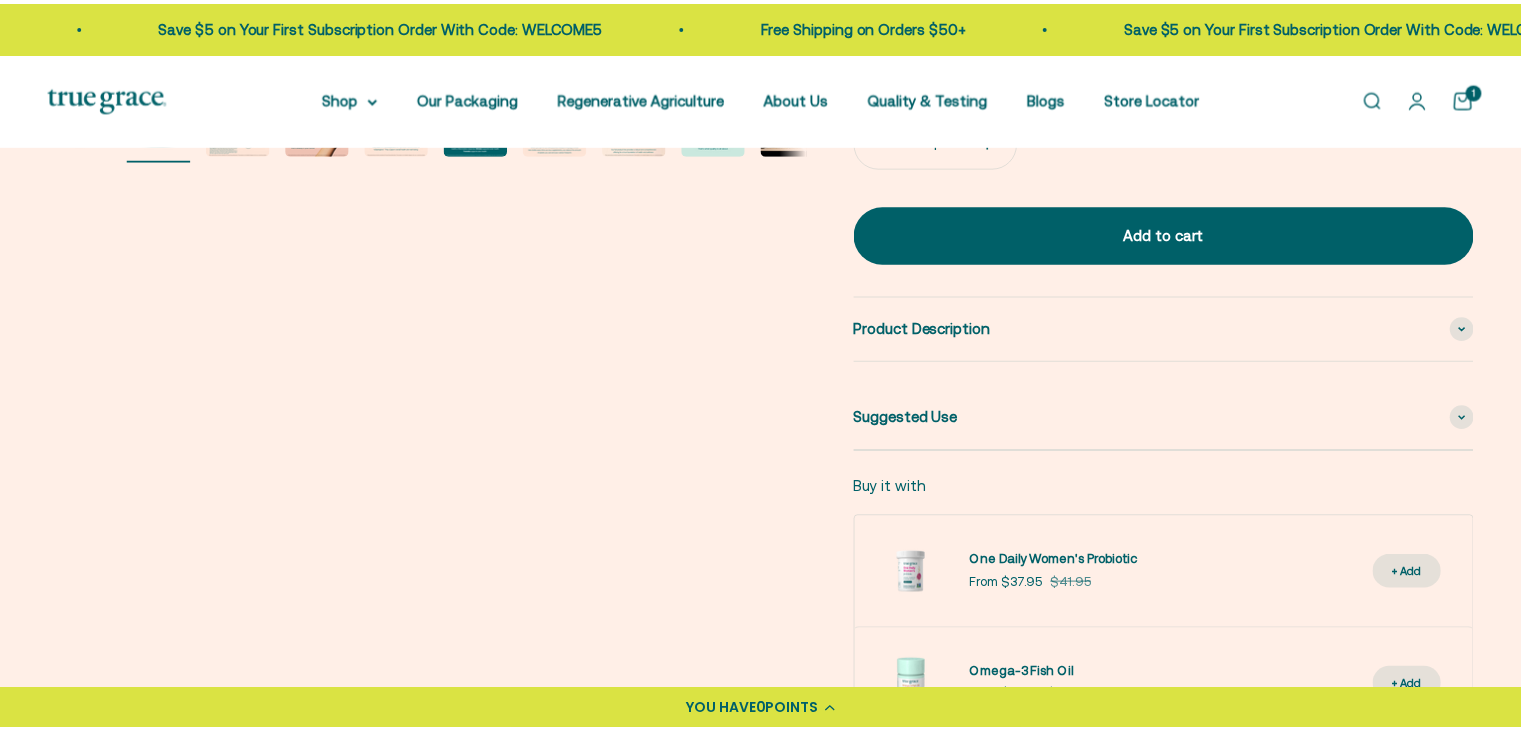 scroll, scrollTop: 0, scrollLeft: 781, axis: horizontal 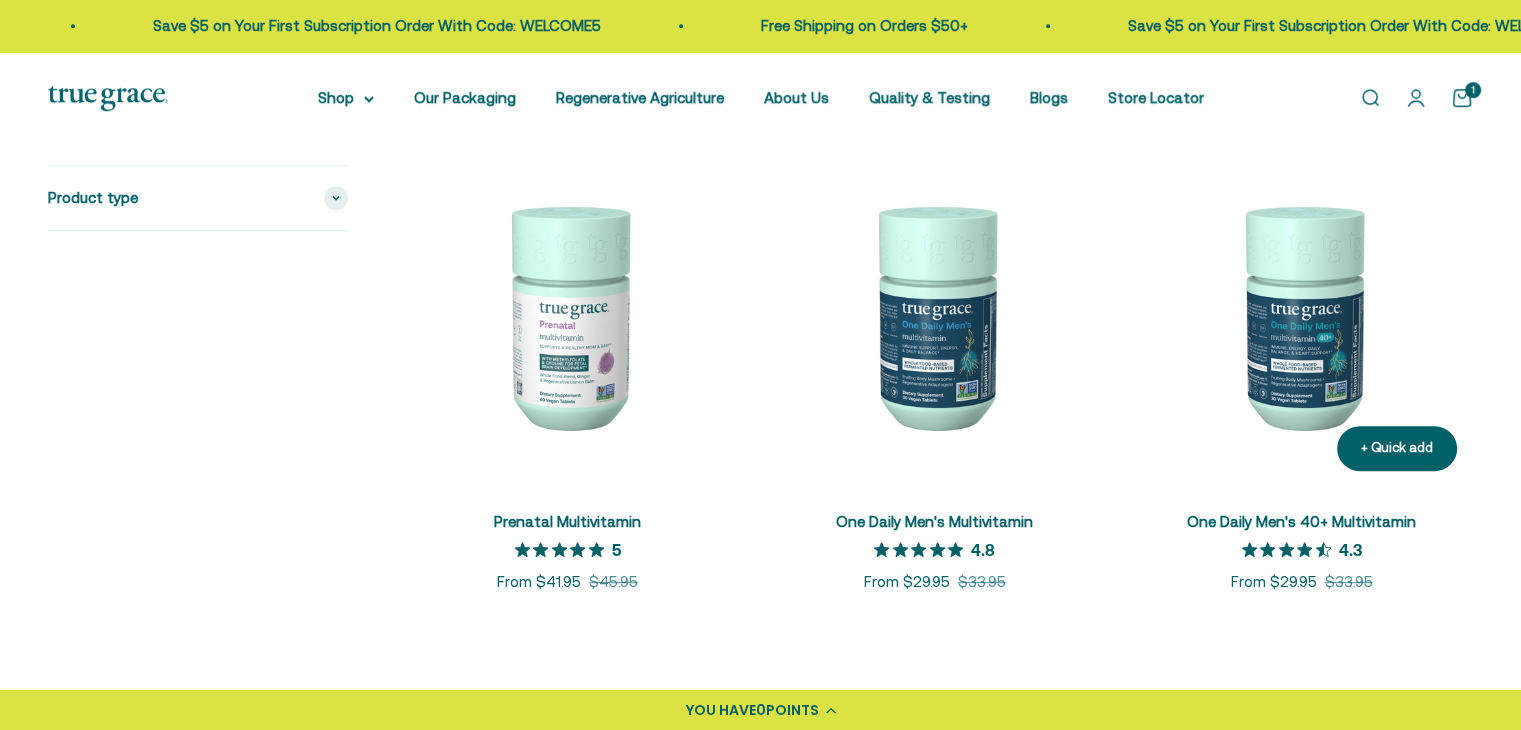 click on "One Daily Men's 40+ Multivitamin" at bounding box center (1301, 521) 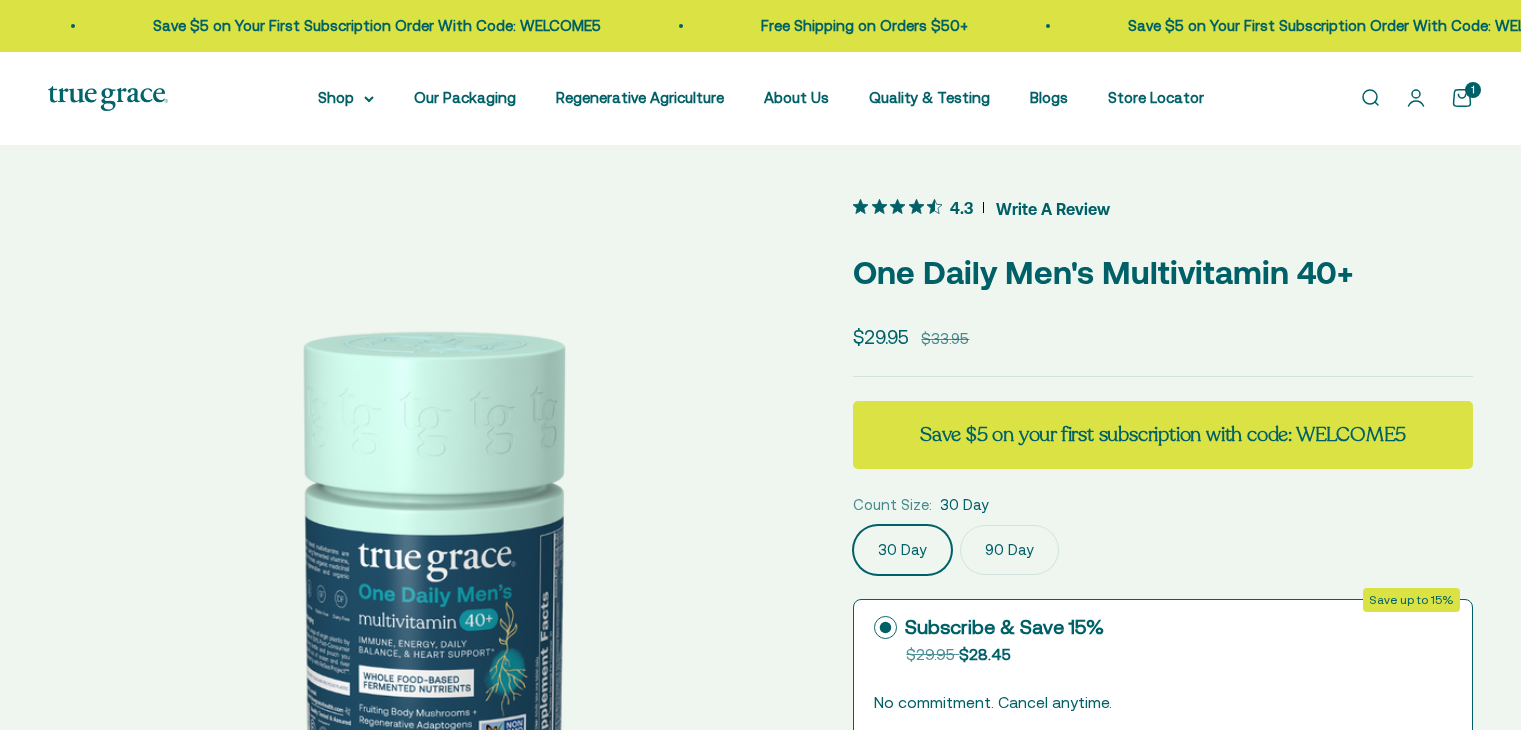 scroll, scrollTop: 0, scrollLeft: 0, axis: both 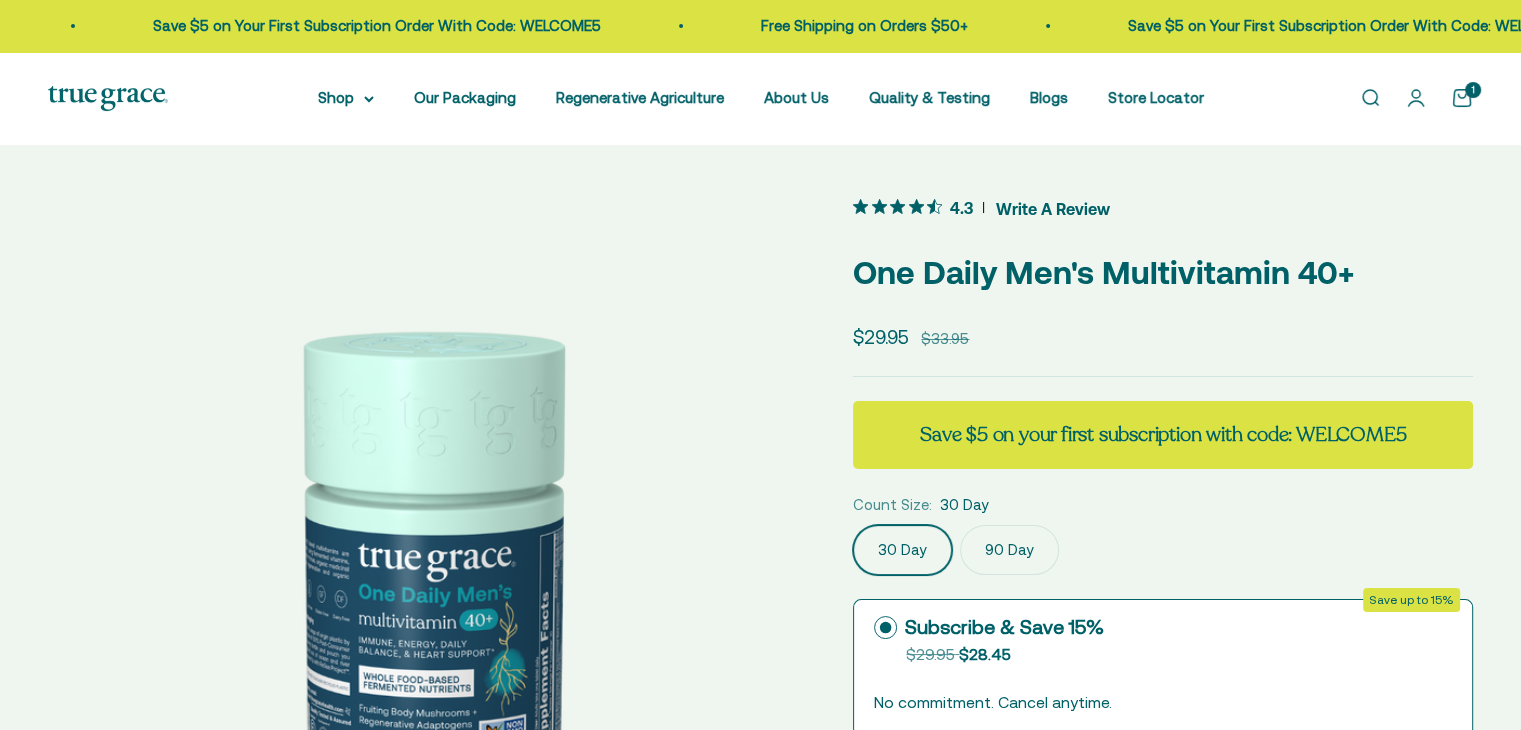 click on "90 Day" 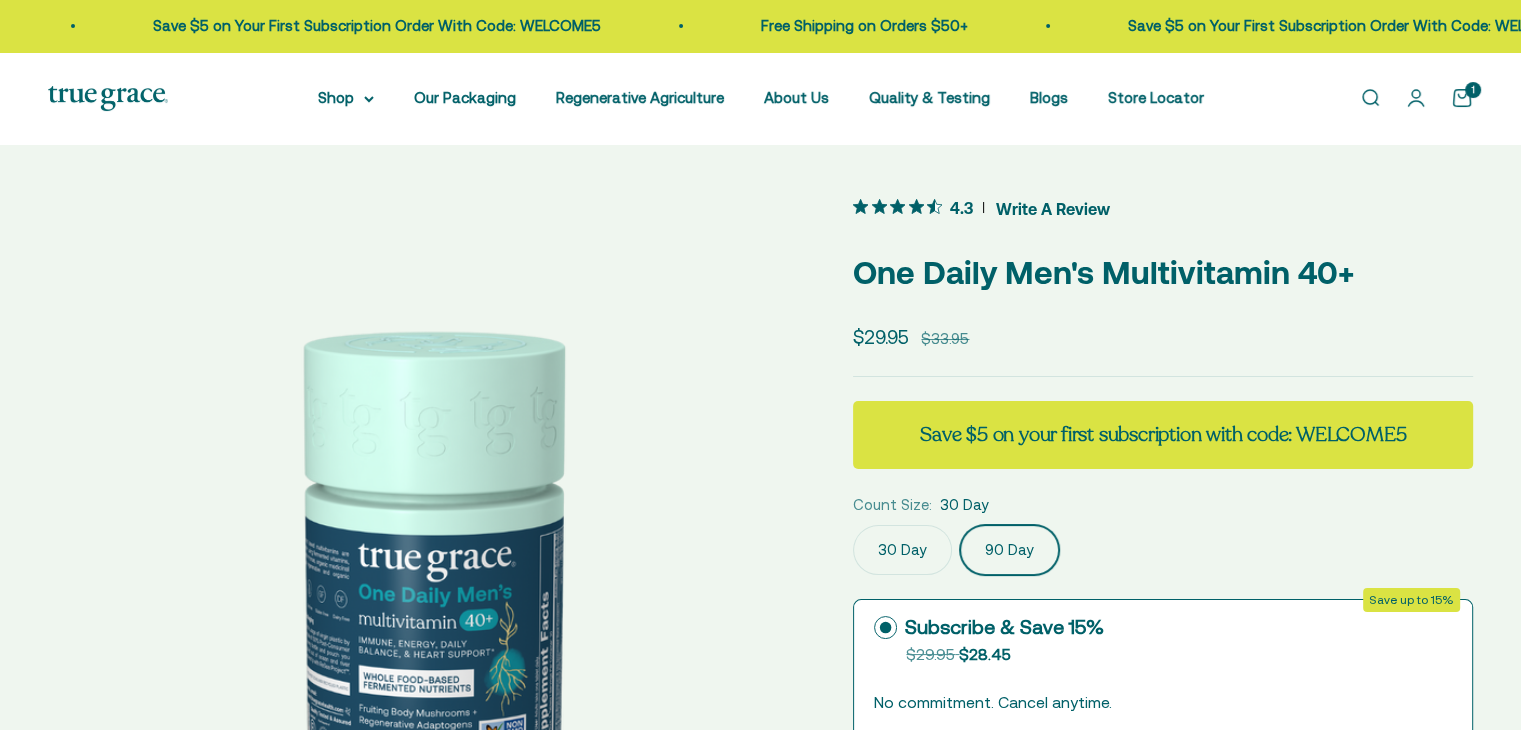 scroll, scrollTop: 0, scrollLeft: 781, axis: horizontal 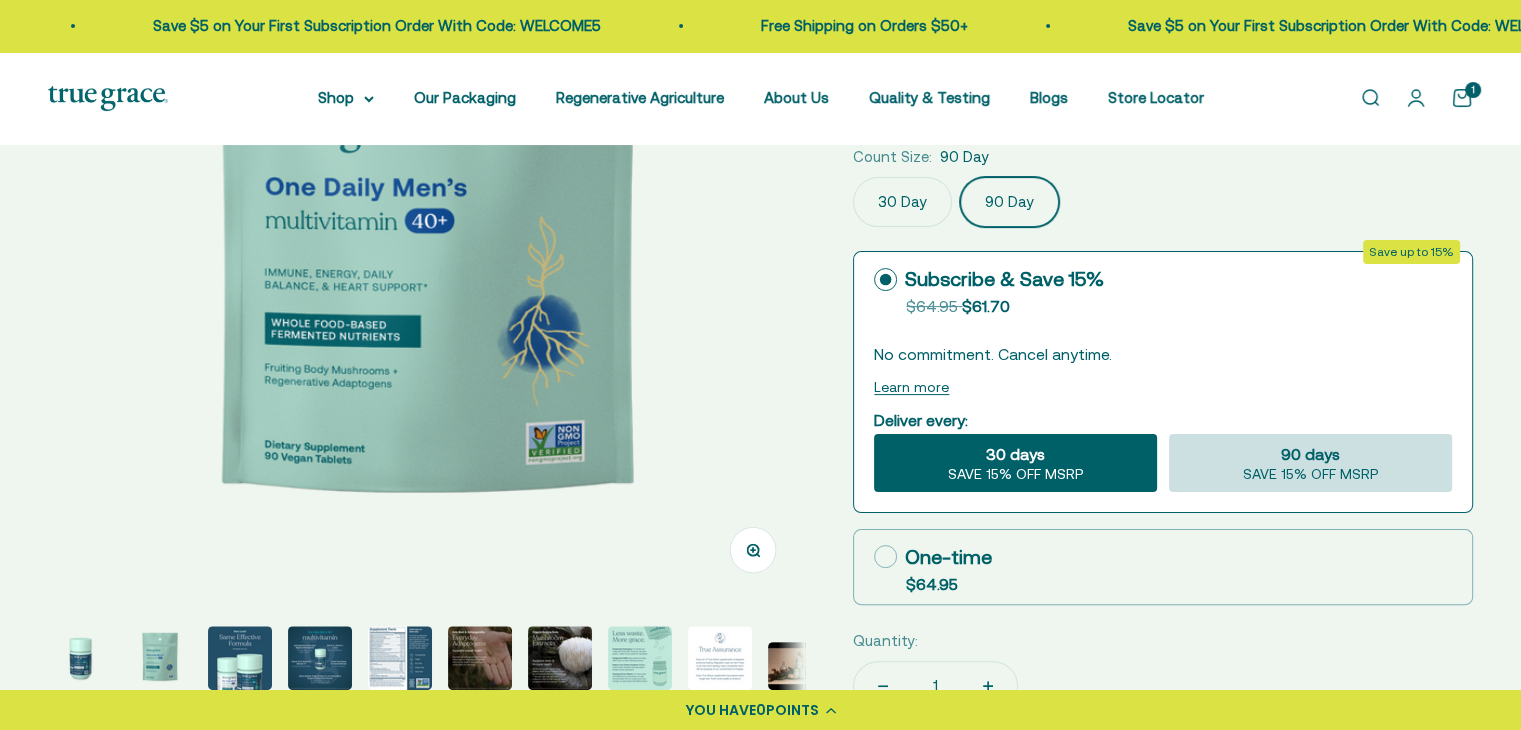 click on "90 days
SAVE 15% OFF MSRP" 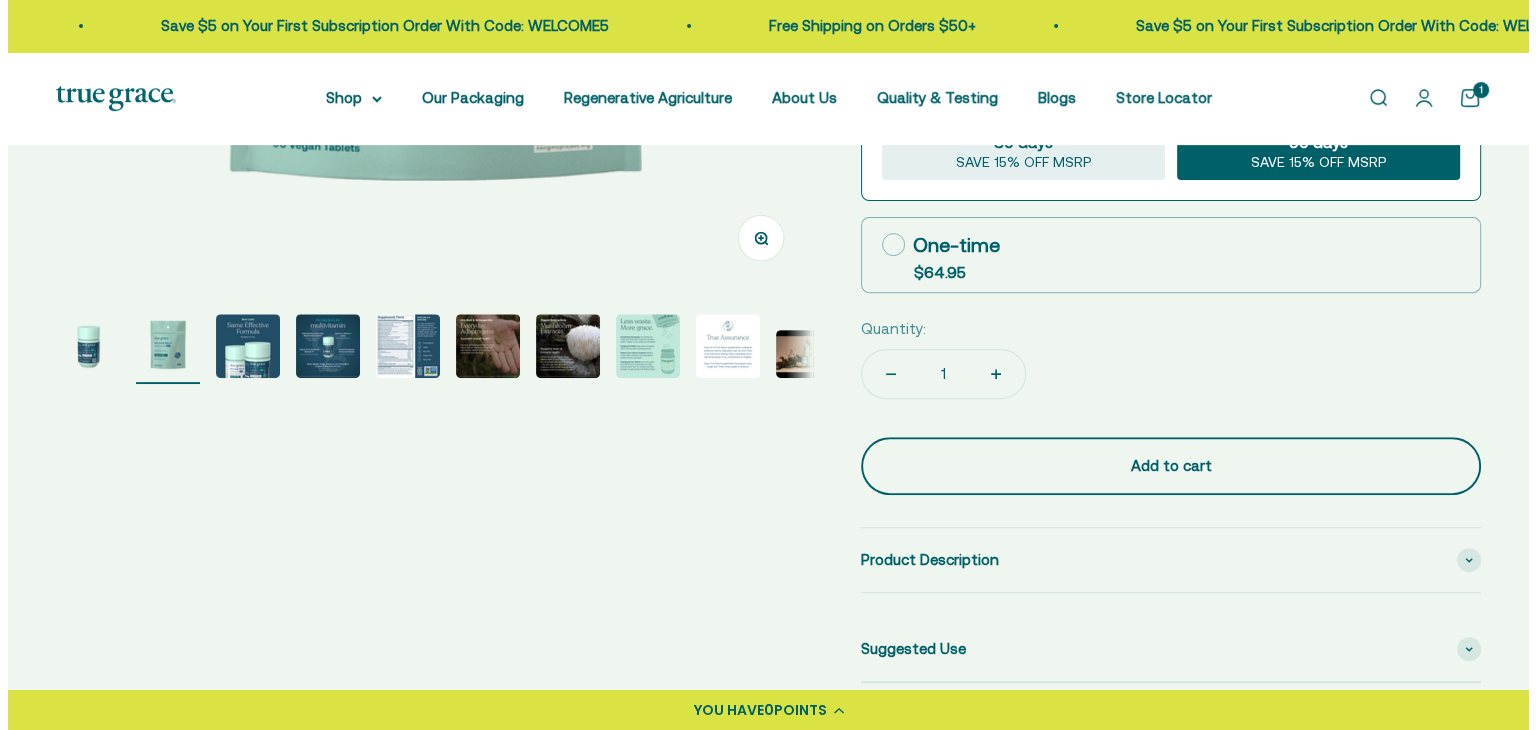 scroll, scrollTop: 662, scrollLeft: 0, axis: vertical 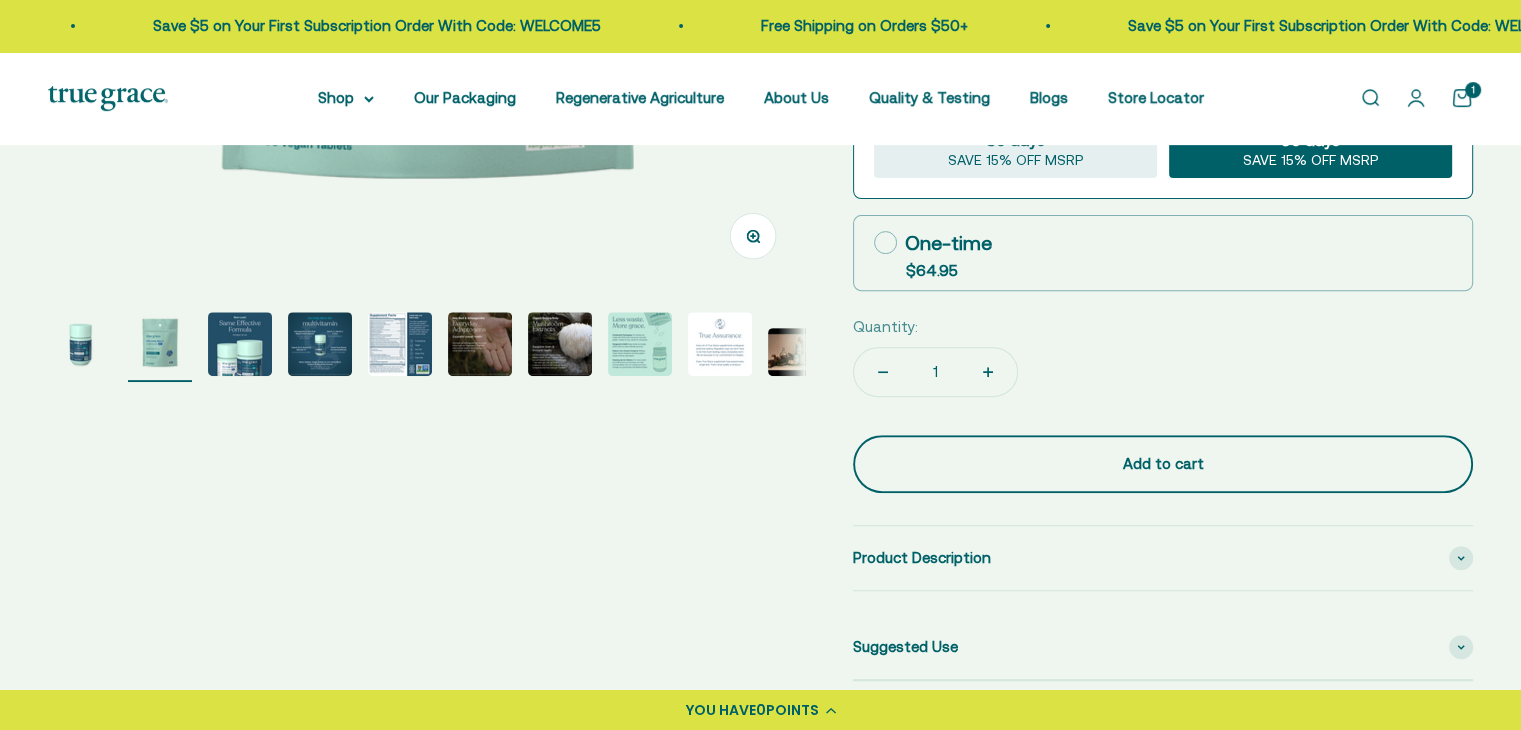 click on "Add to cart" at bounding box center (1163, 464) 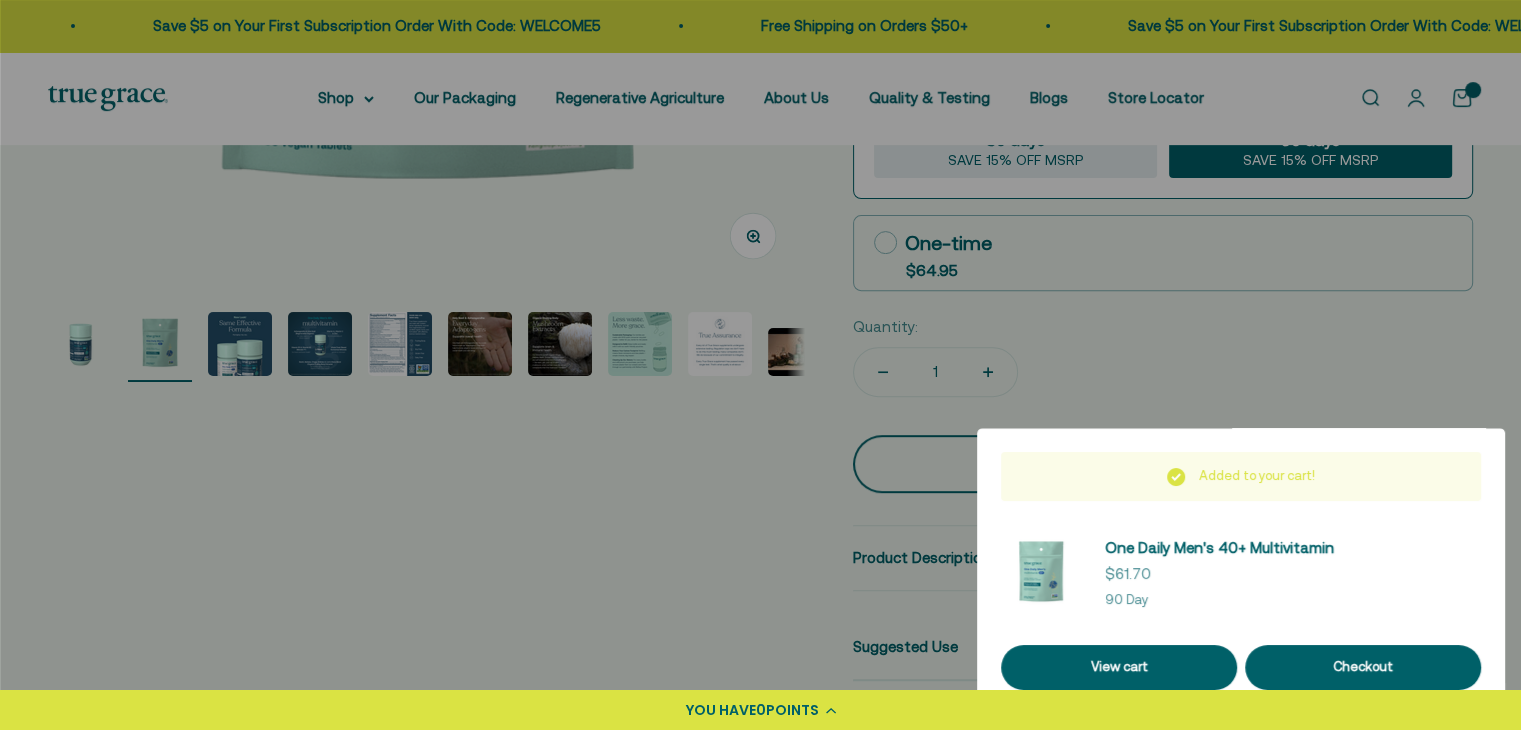 scroll, scrollTop: 0, scrollLeft: 789, axis: horizontal 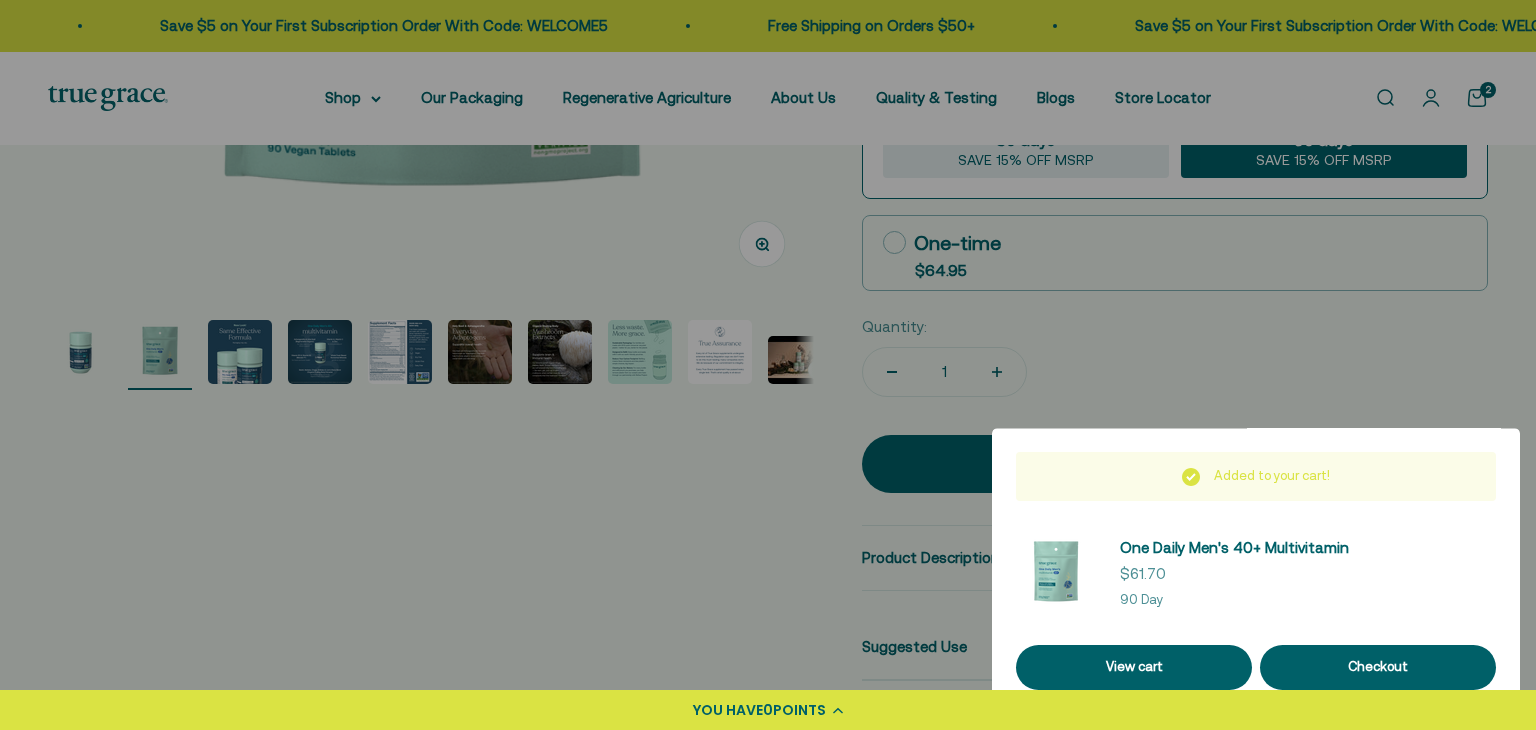 click at bounding box center (768, 365) 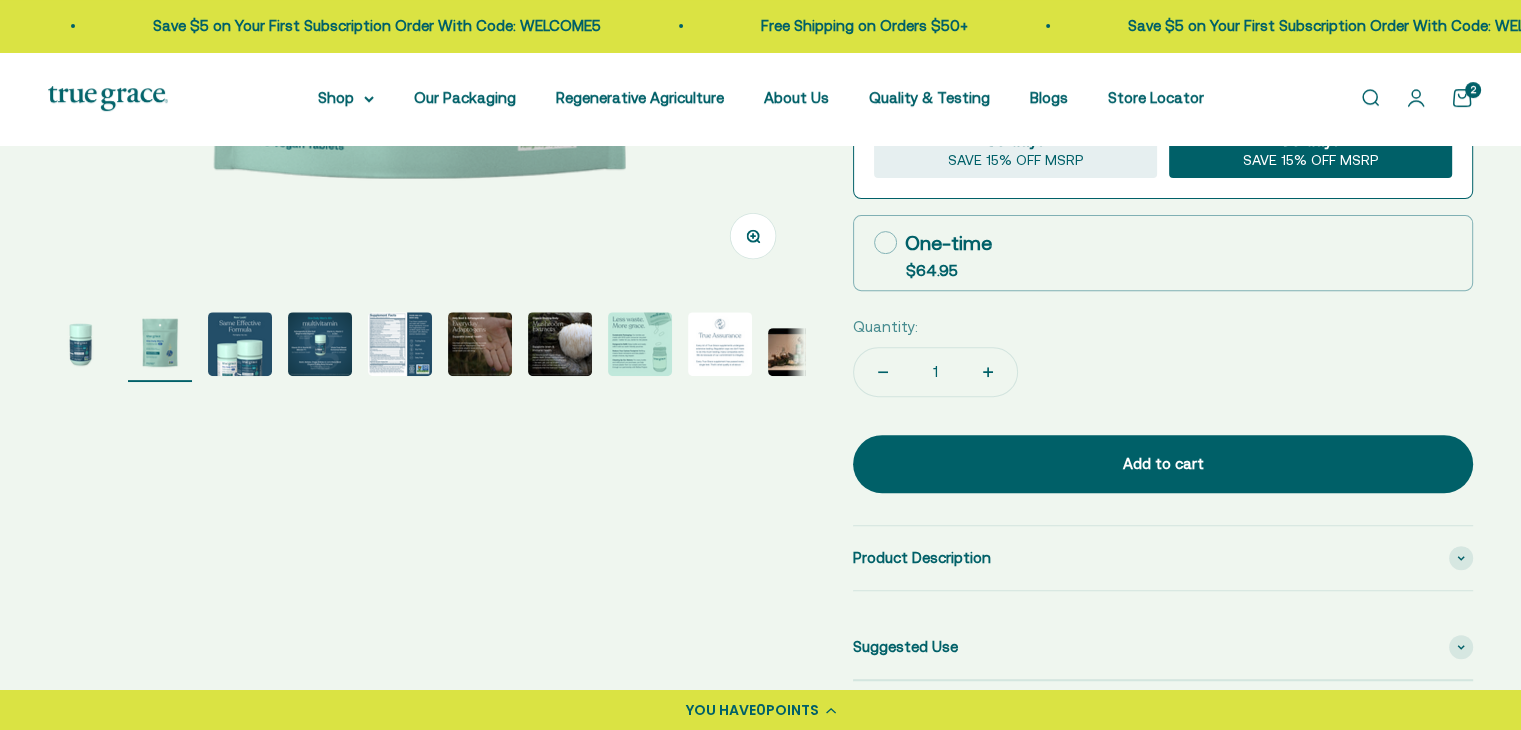 scroll, scrollTop: 0, scrollLeft: 781, axis: horizontal 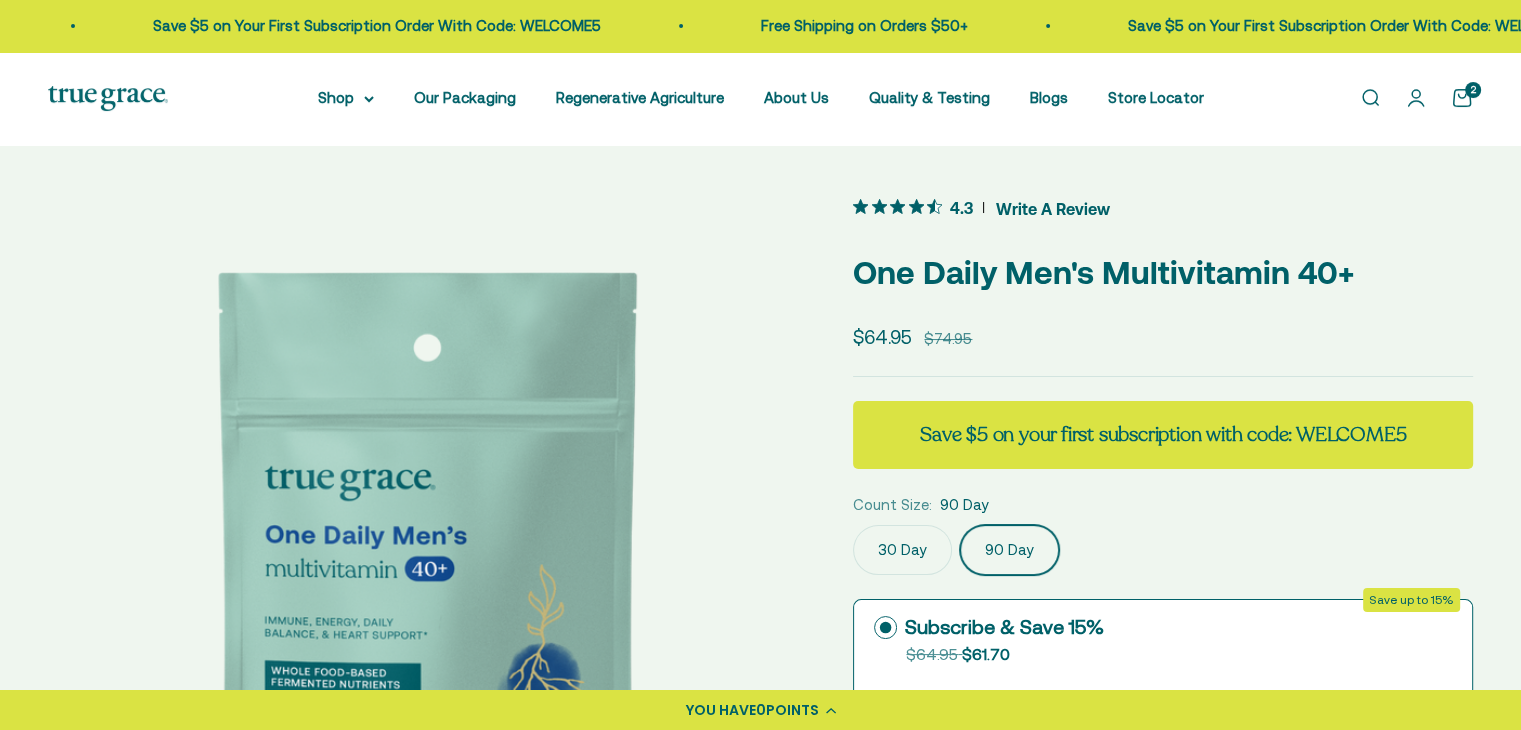 click at bounding box center (108, 98) 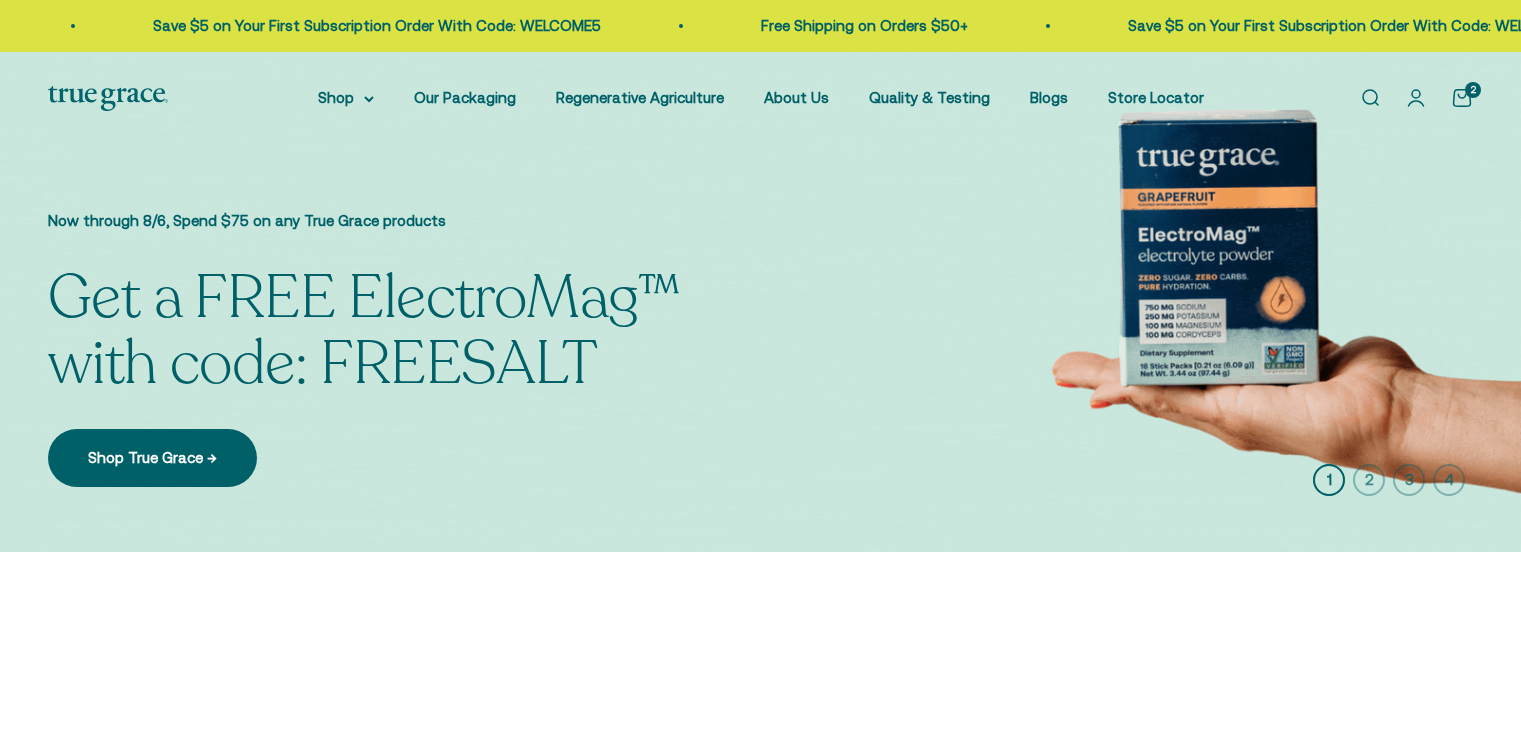 scroll, scrollTop: 0, scrollLeft: 0, axis: both 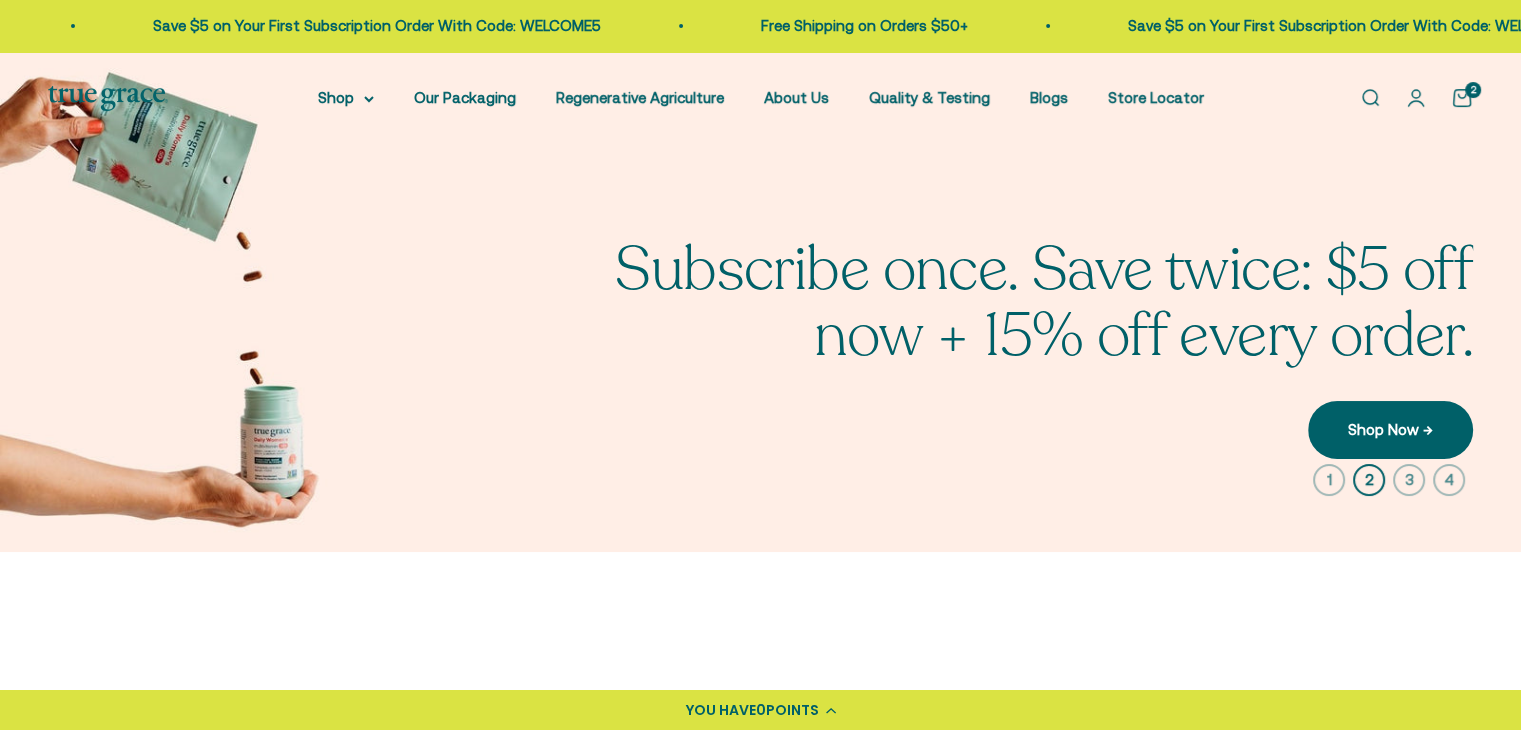 click 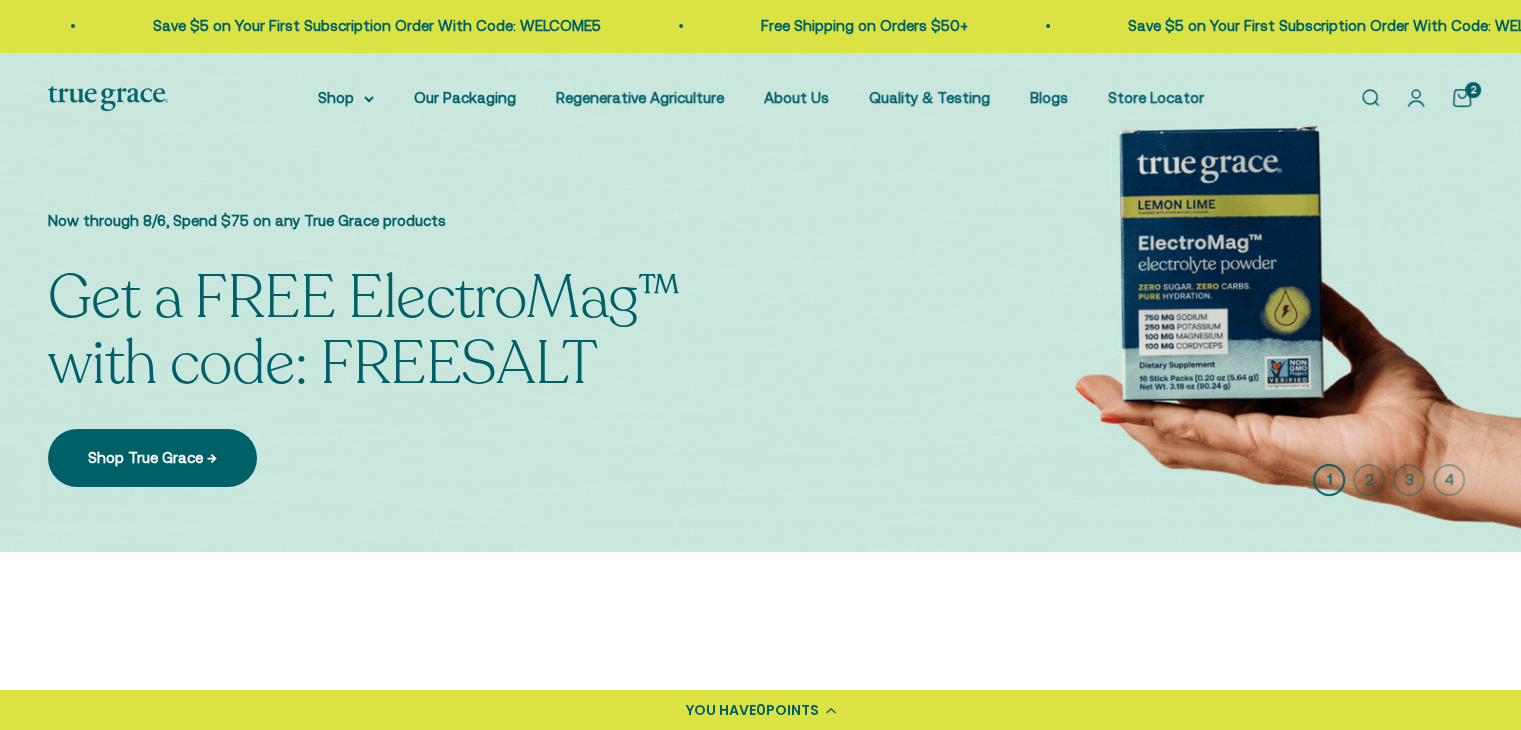 click at bounding box center [760, 302] 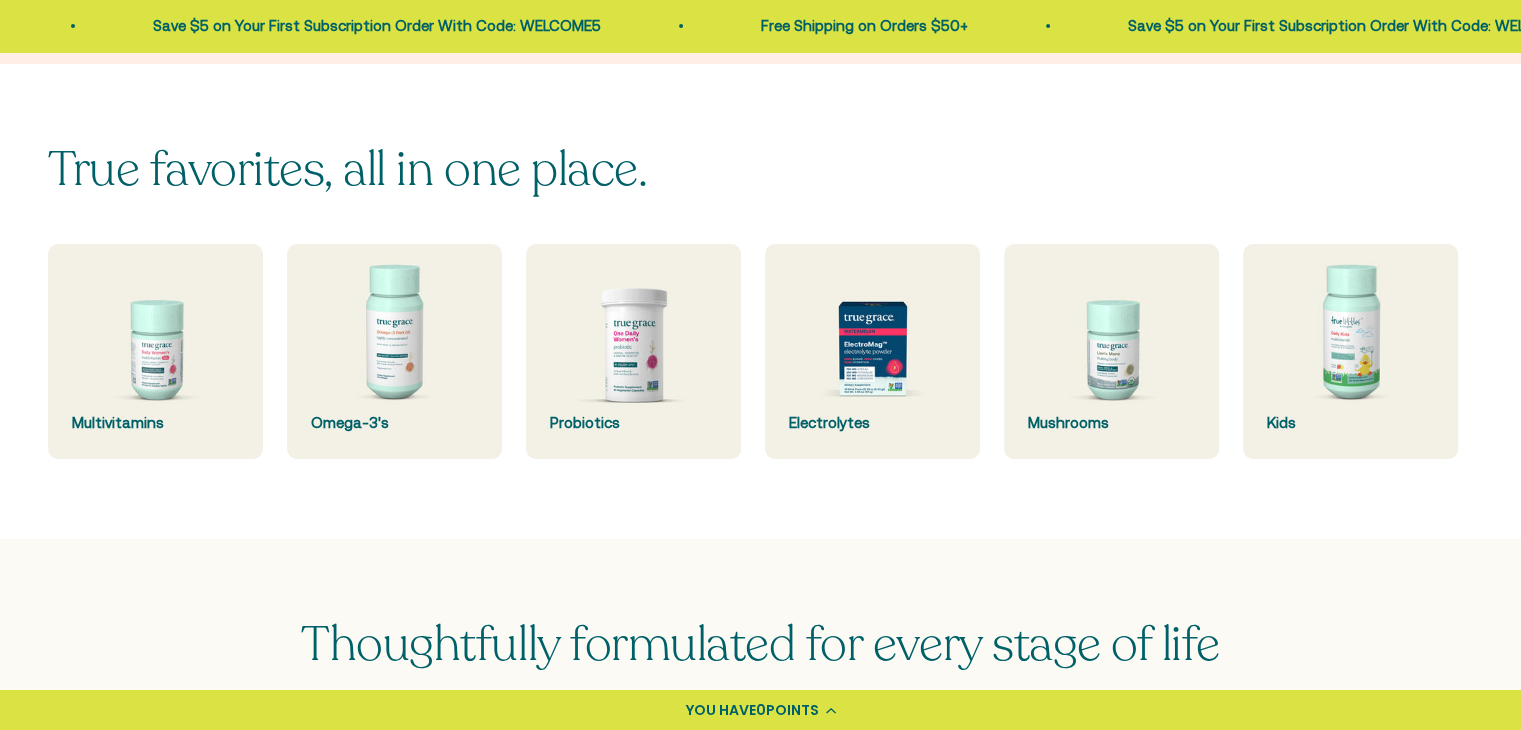 scroll, scrollTop: 490, scrollLeft: 0, axis: vertical 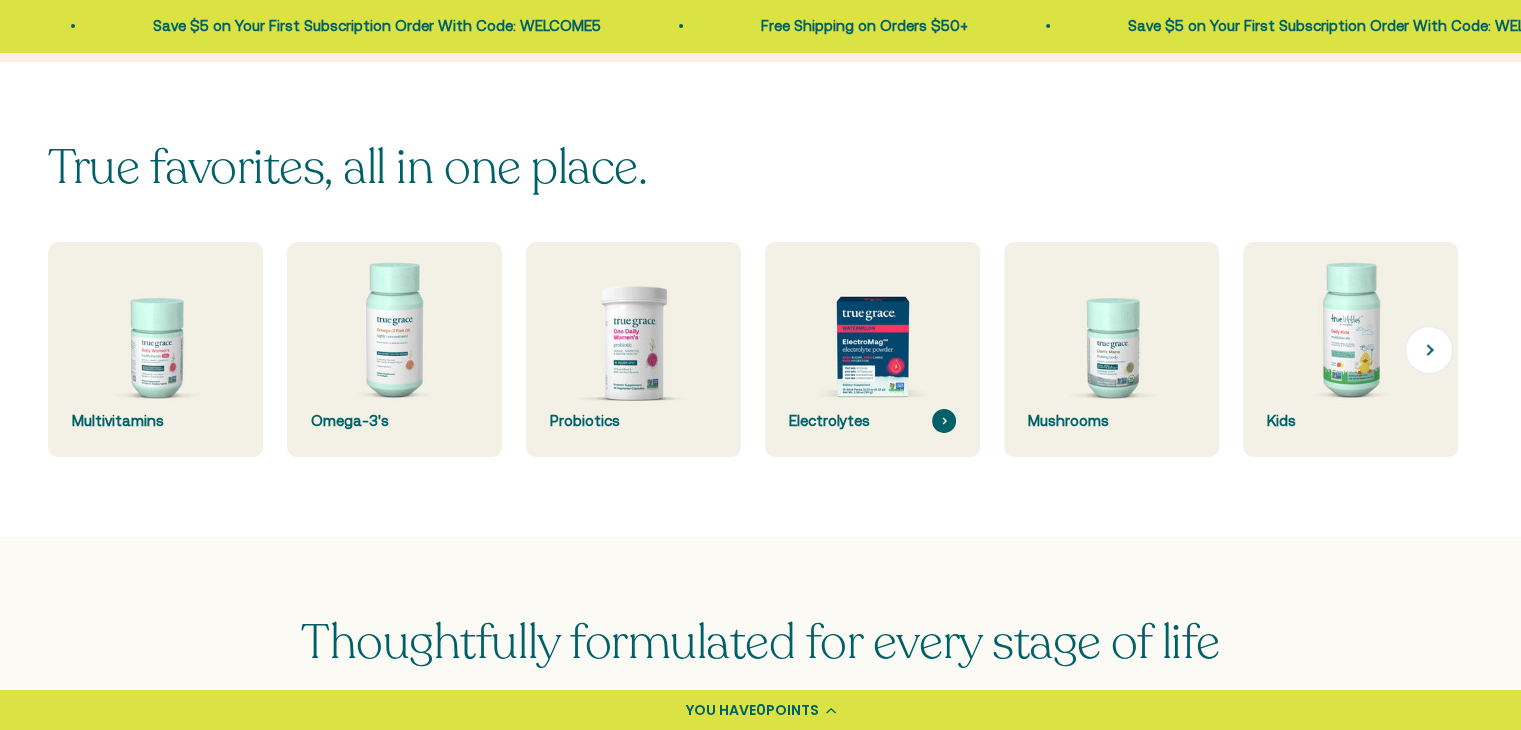 click at bounding box center [873, 350] 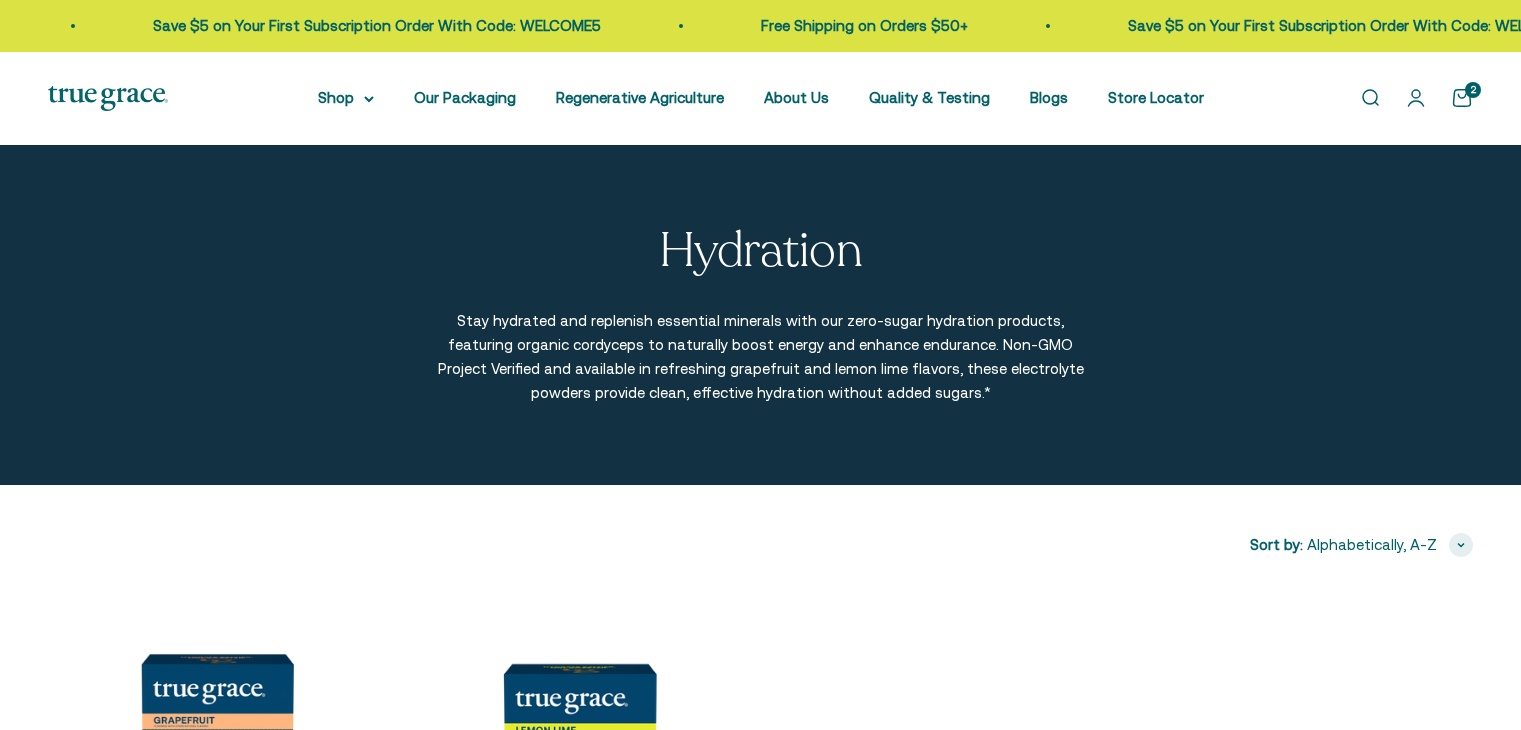 scroll, scrollTop: 0, scrollLeft: 0, axis: both 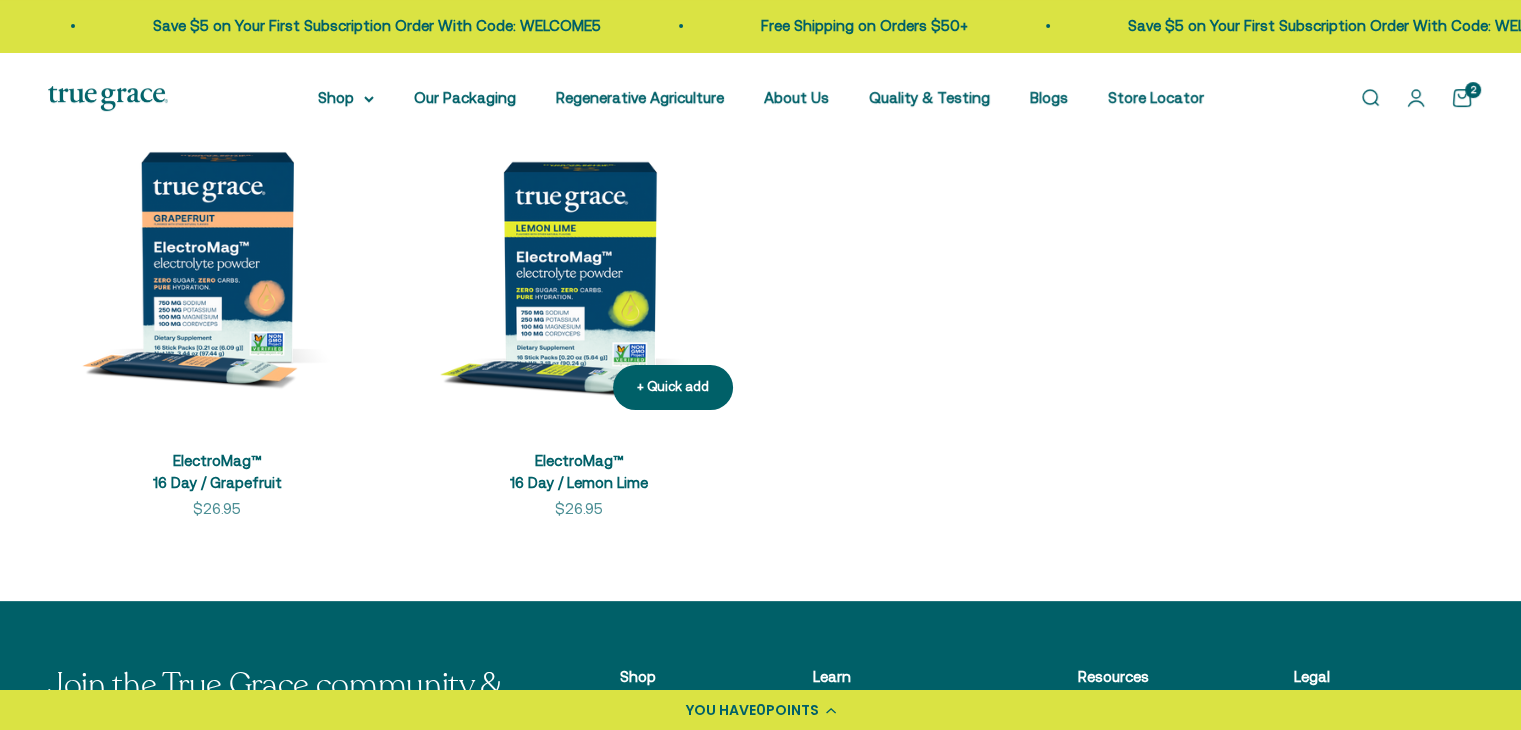 click at bounding box center [579, 256] 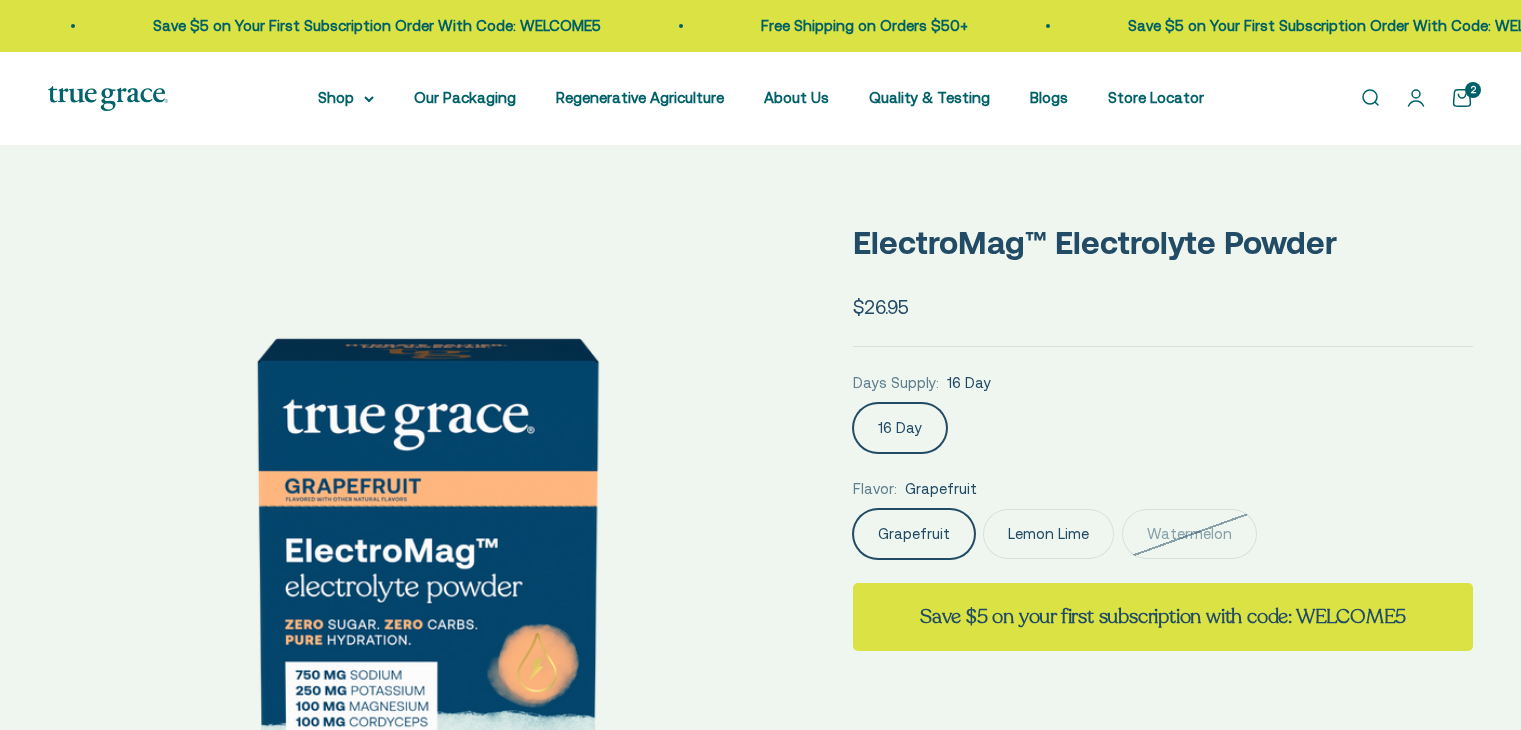 scroll, scrollTop: 0, scrollLeft: 0, axis: both 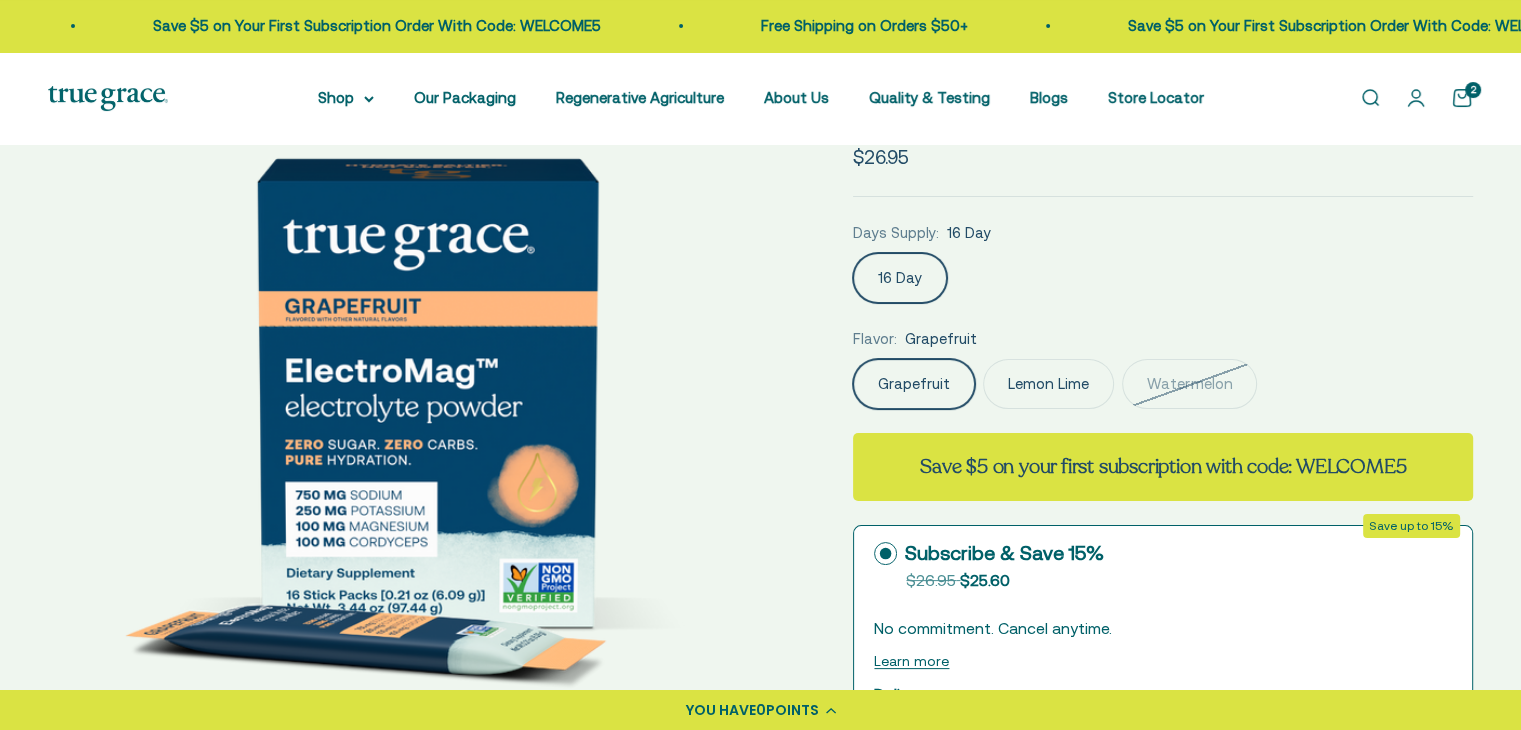 click on "Lemon Lime" 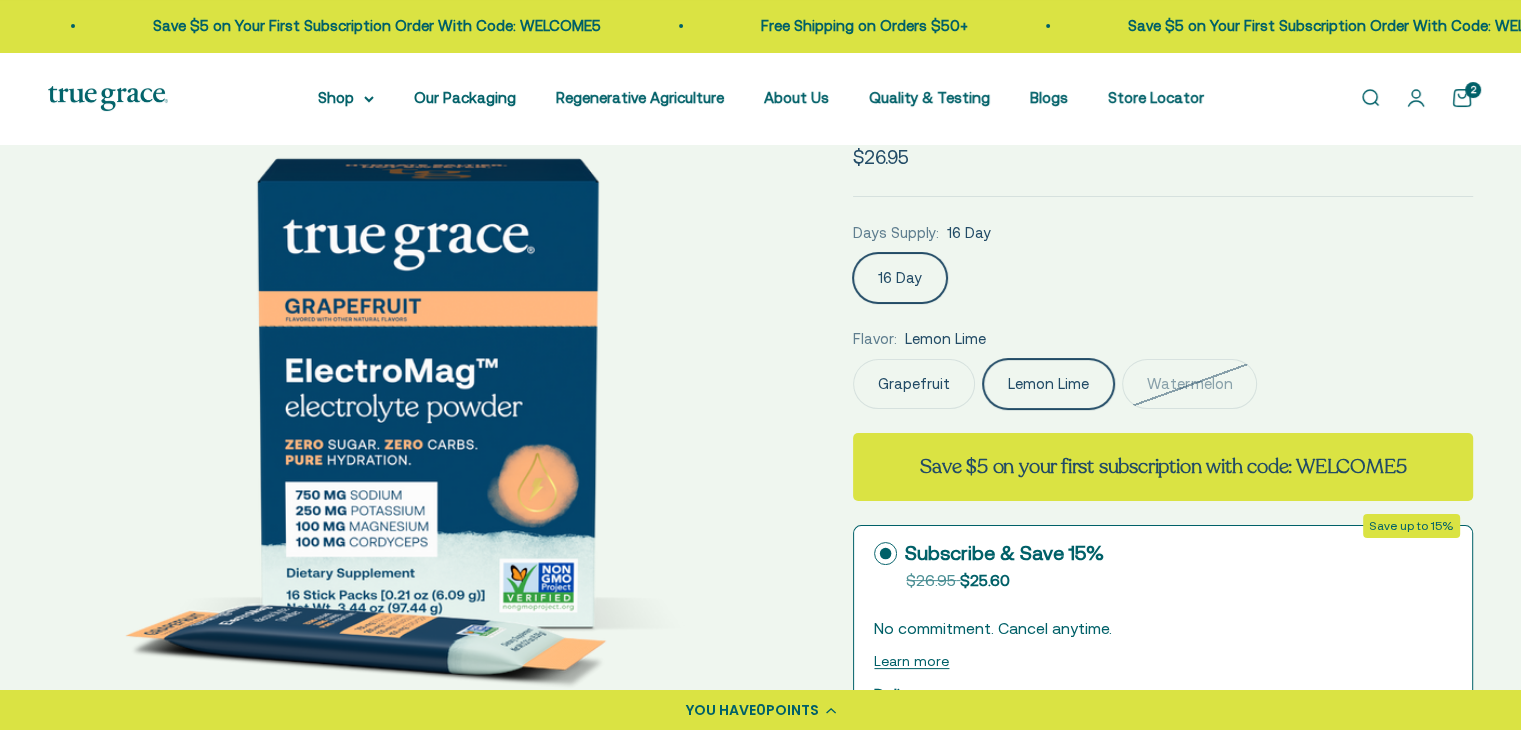 scroll, scrollTop: 0, scrollLeft: 781, axis: horizontal 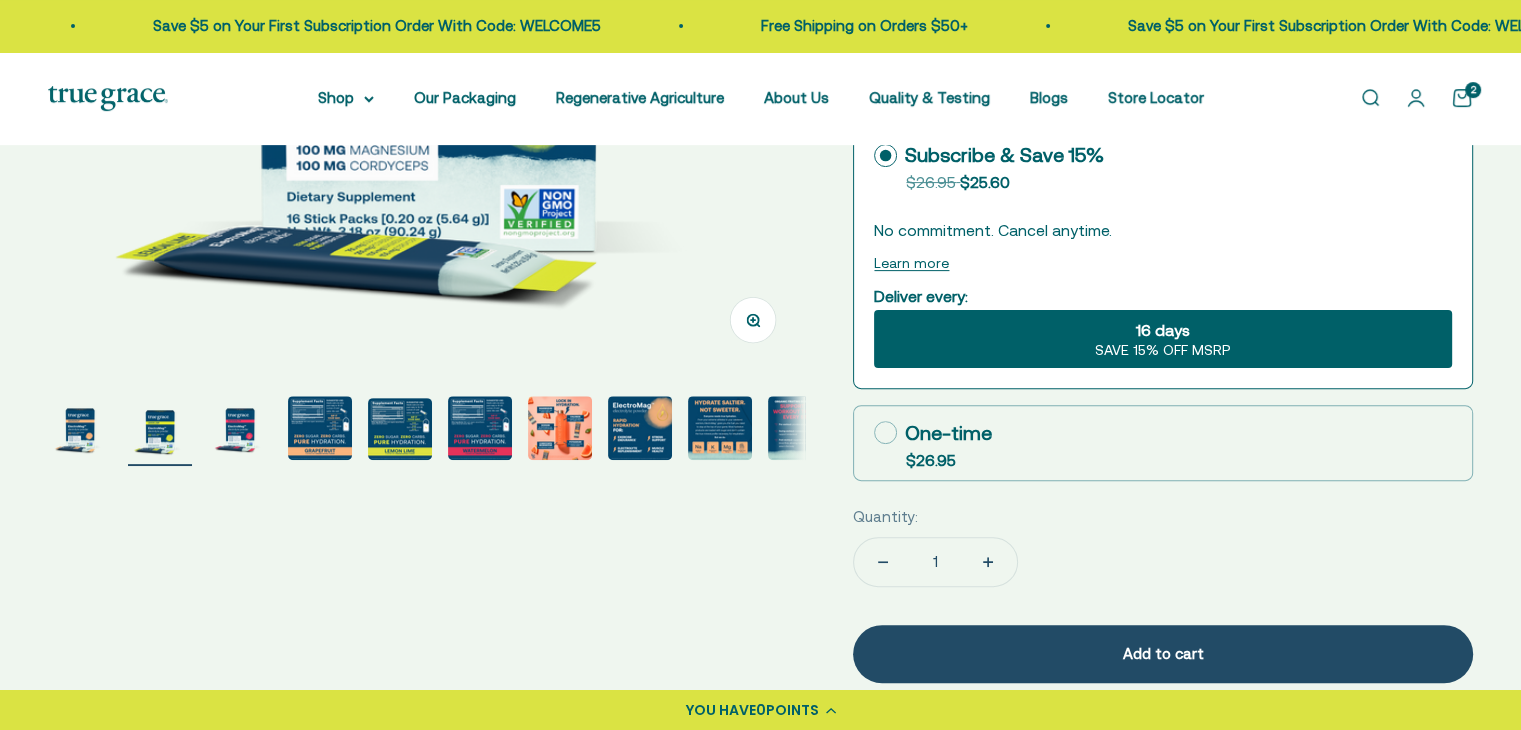 click 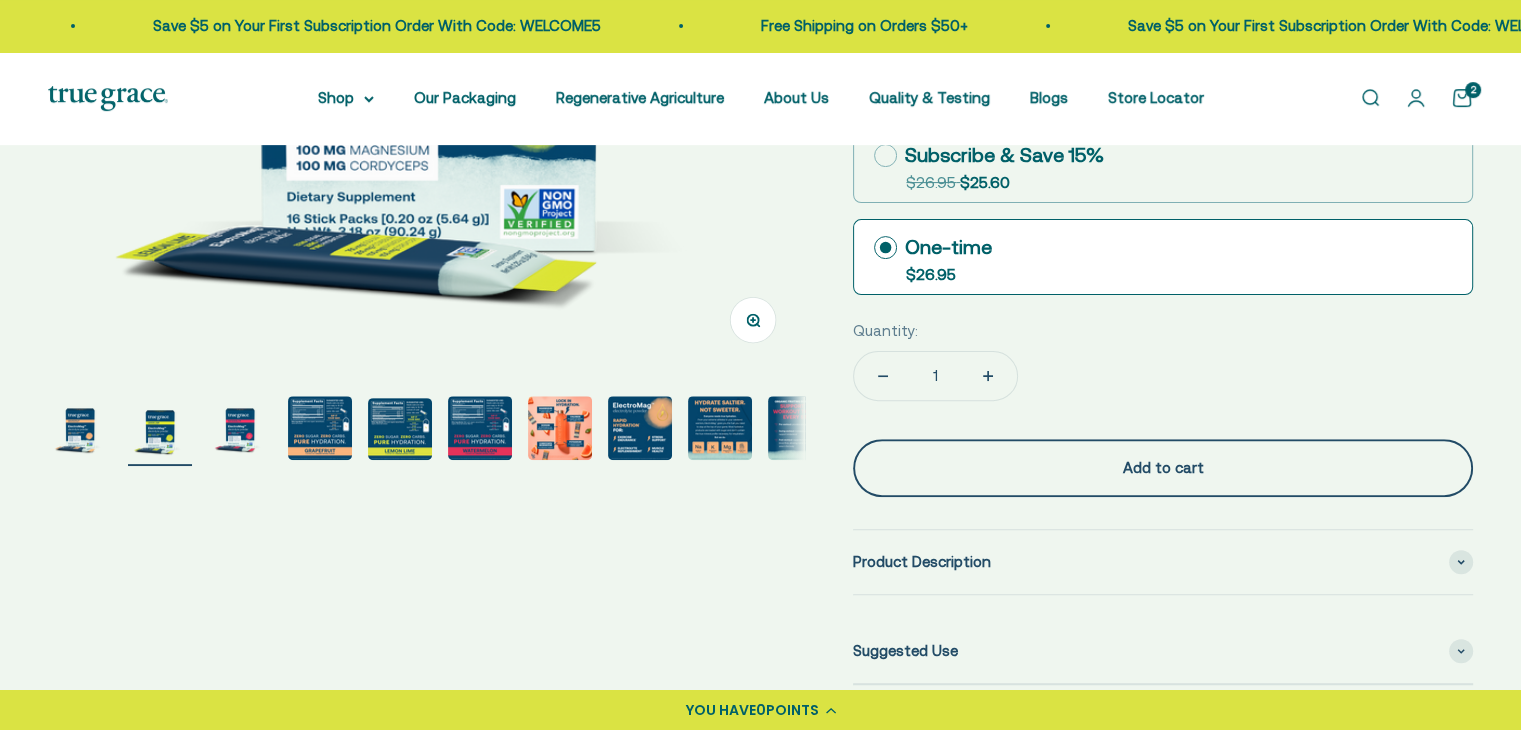 click on "Add to cart" at bounding box center [1163, 468] 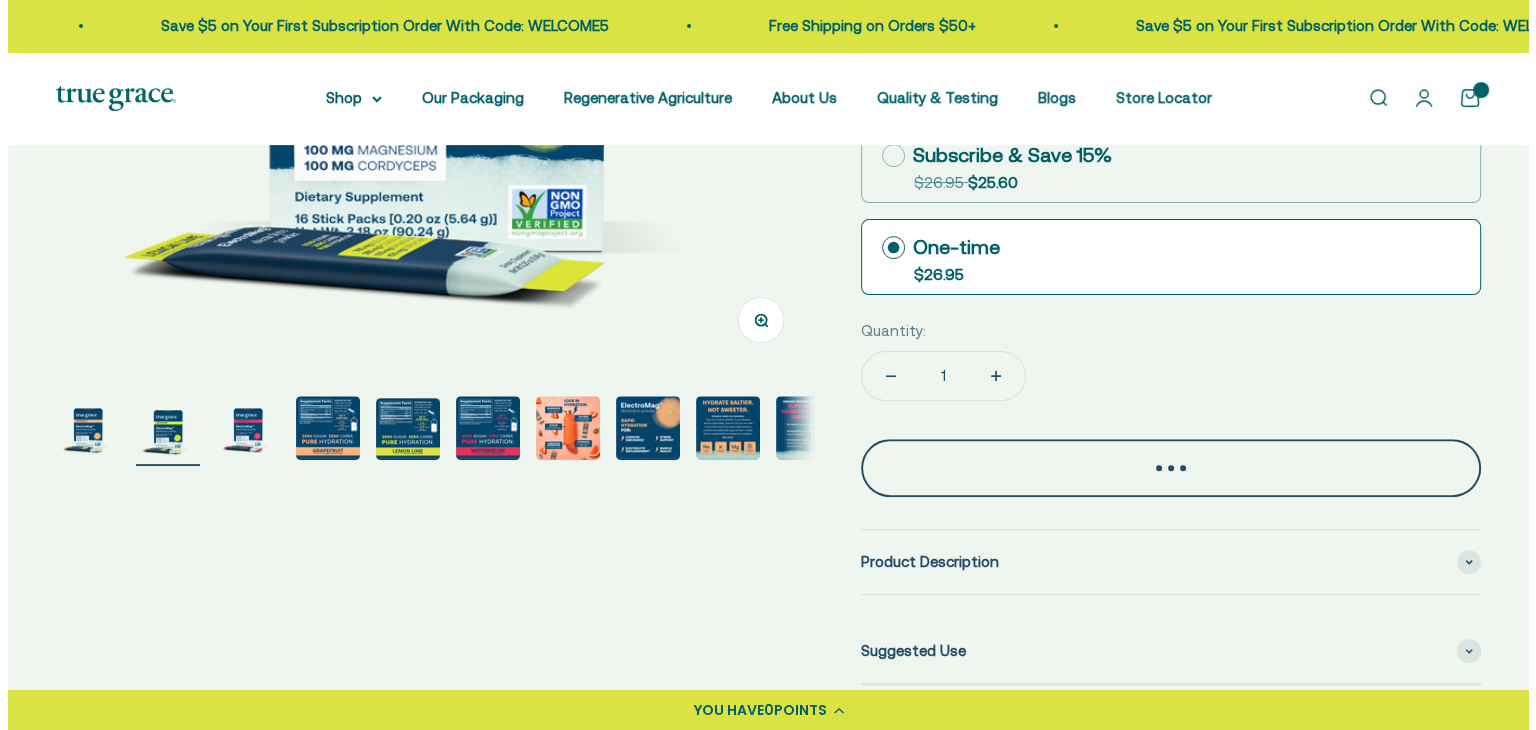 scroll, scrollTop: 0, scrollLeft: 789, axis: horizontal 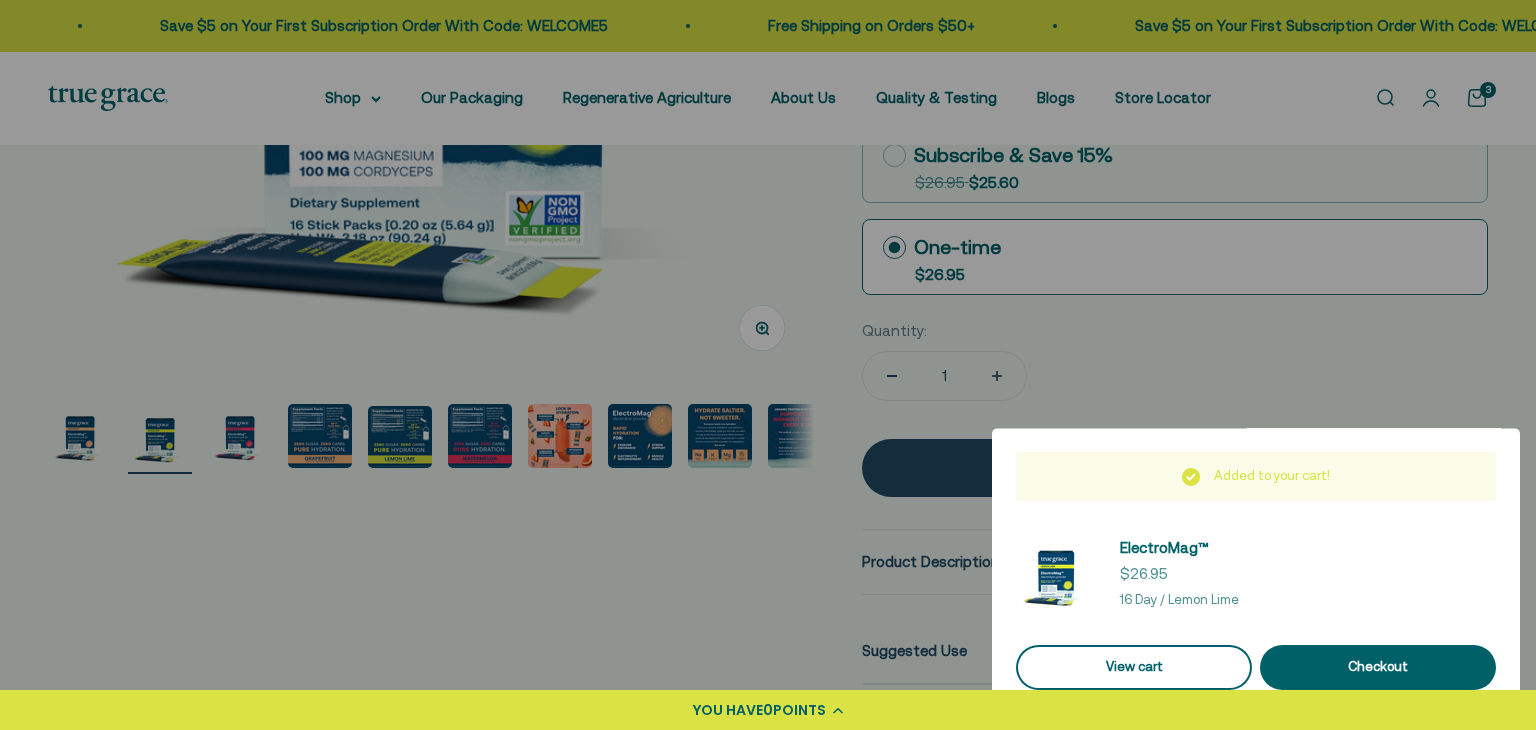 click on "View cart" at bounding box center [1134, 667] 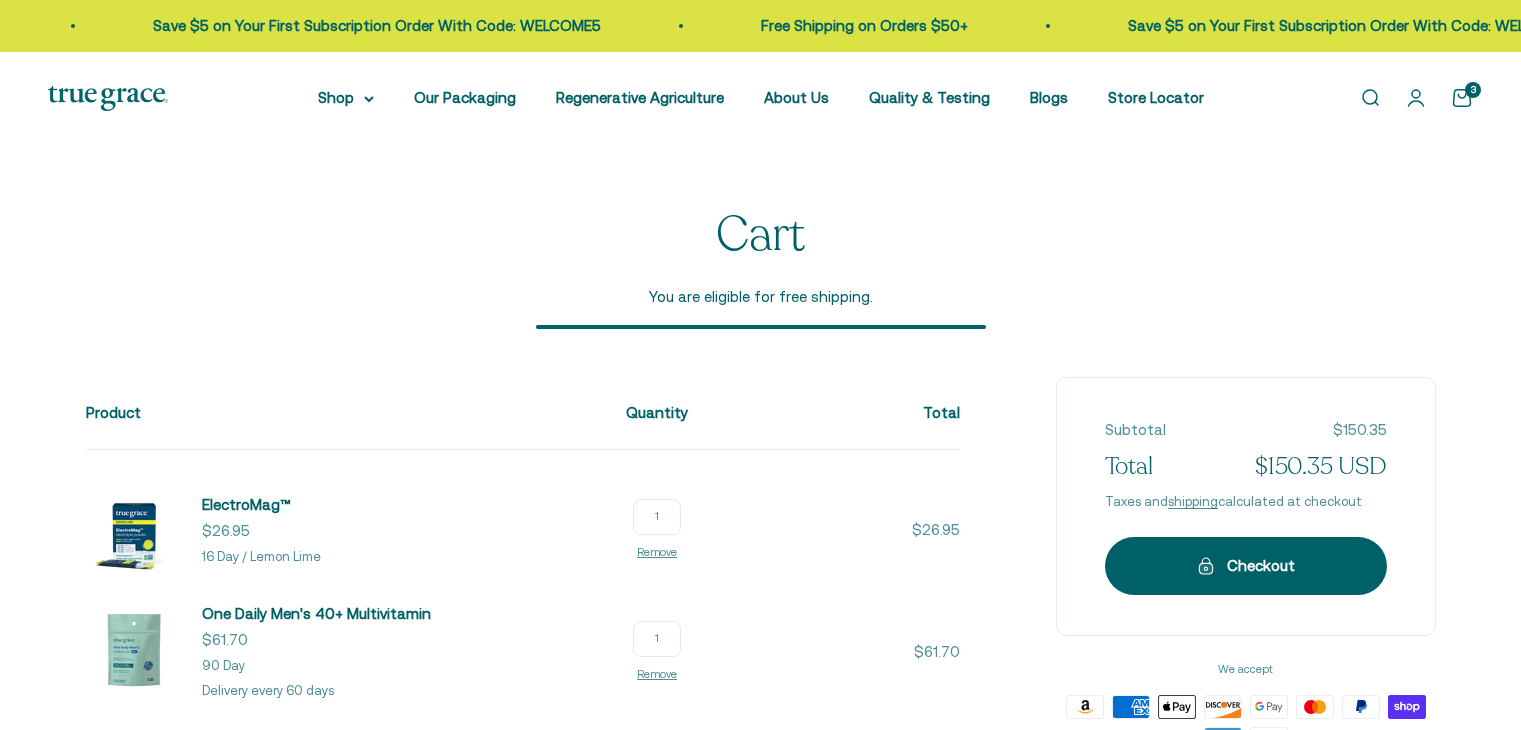 scroll, scrollTop: 0, scrollLeft: 0, axis: both 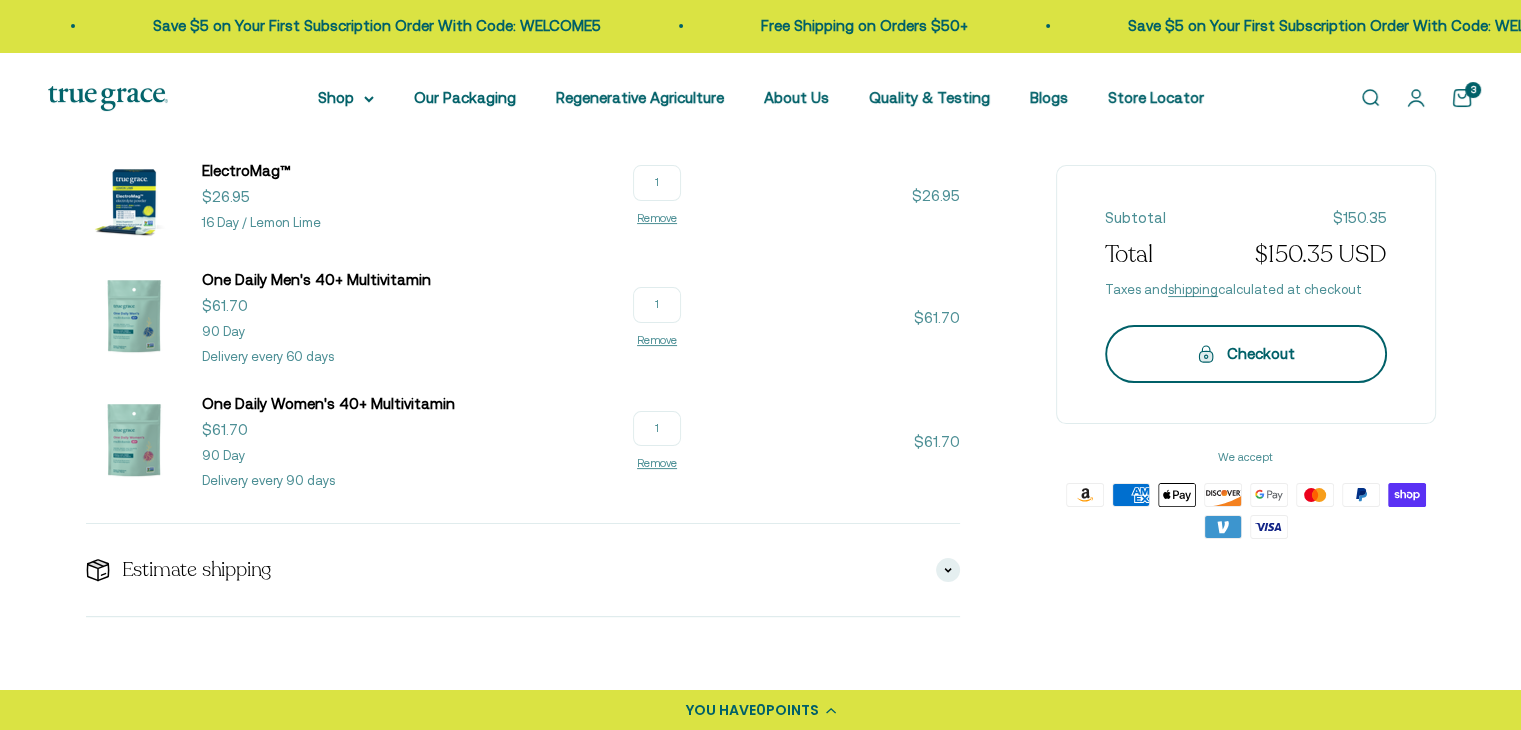 click on "Checkout" at bounding box center [1246, 354] 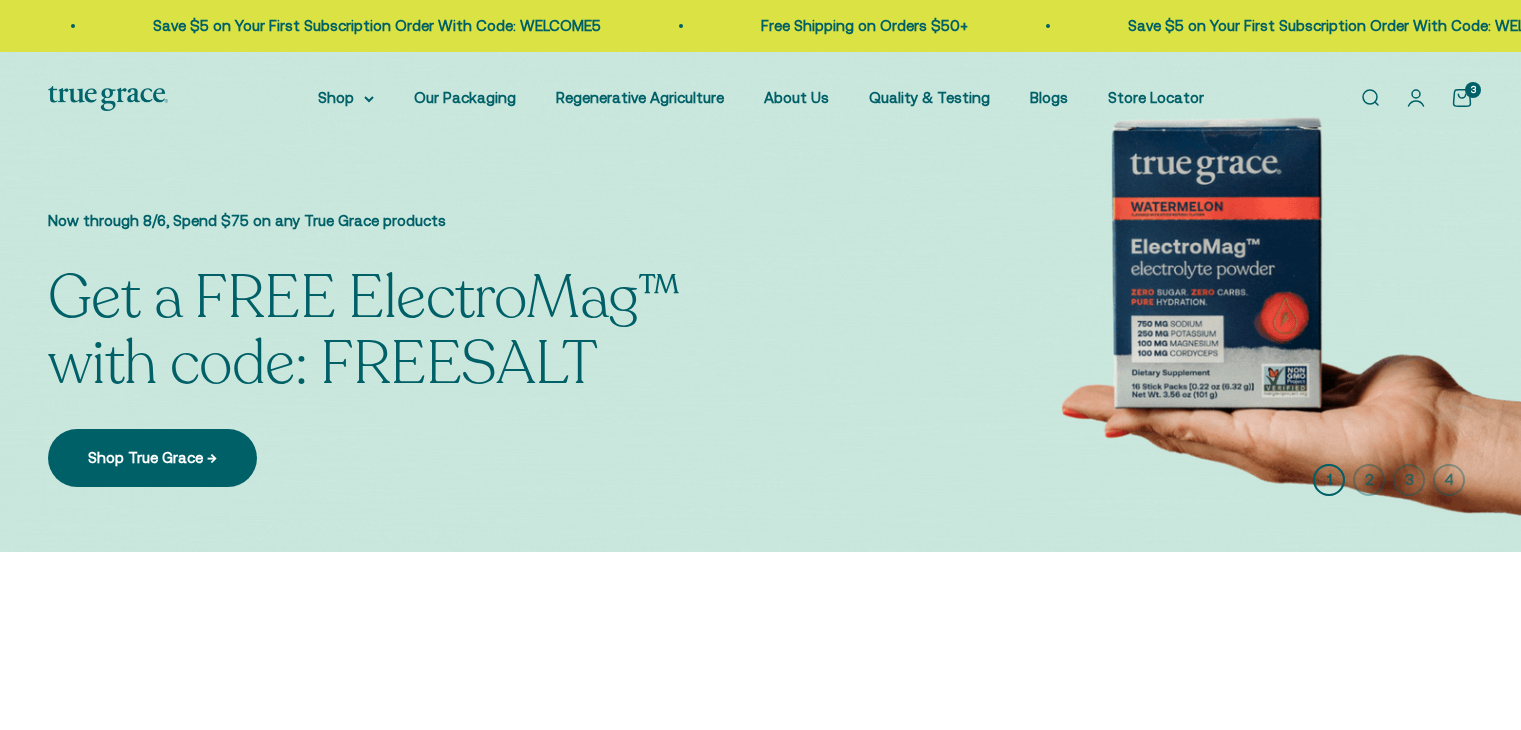 scroll, scrollTop: 0, scrollLeft: 0, axis: both 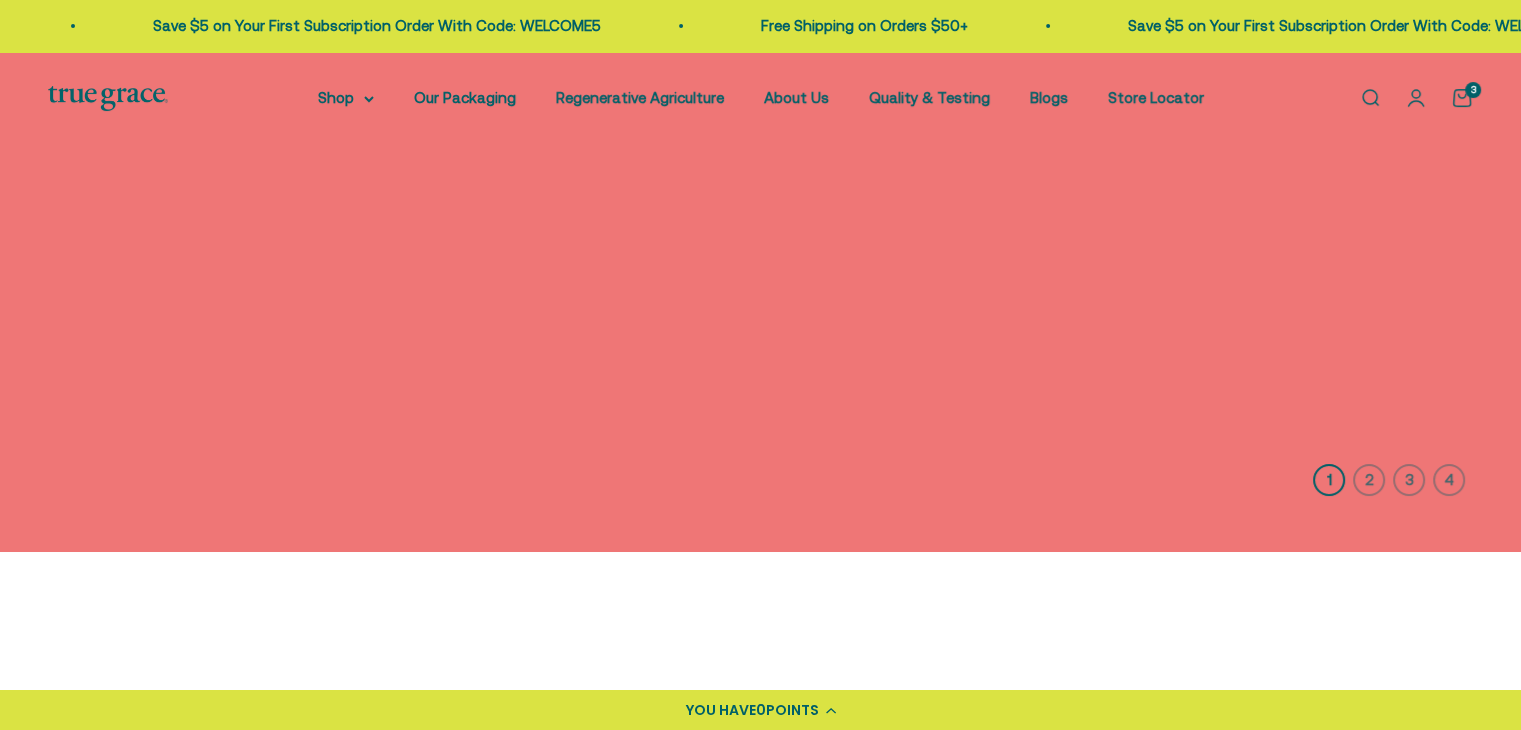 click on "with code: FREESALT" at bounding box center [323, 364] 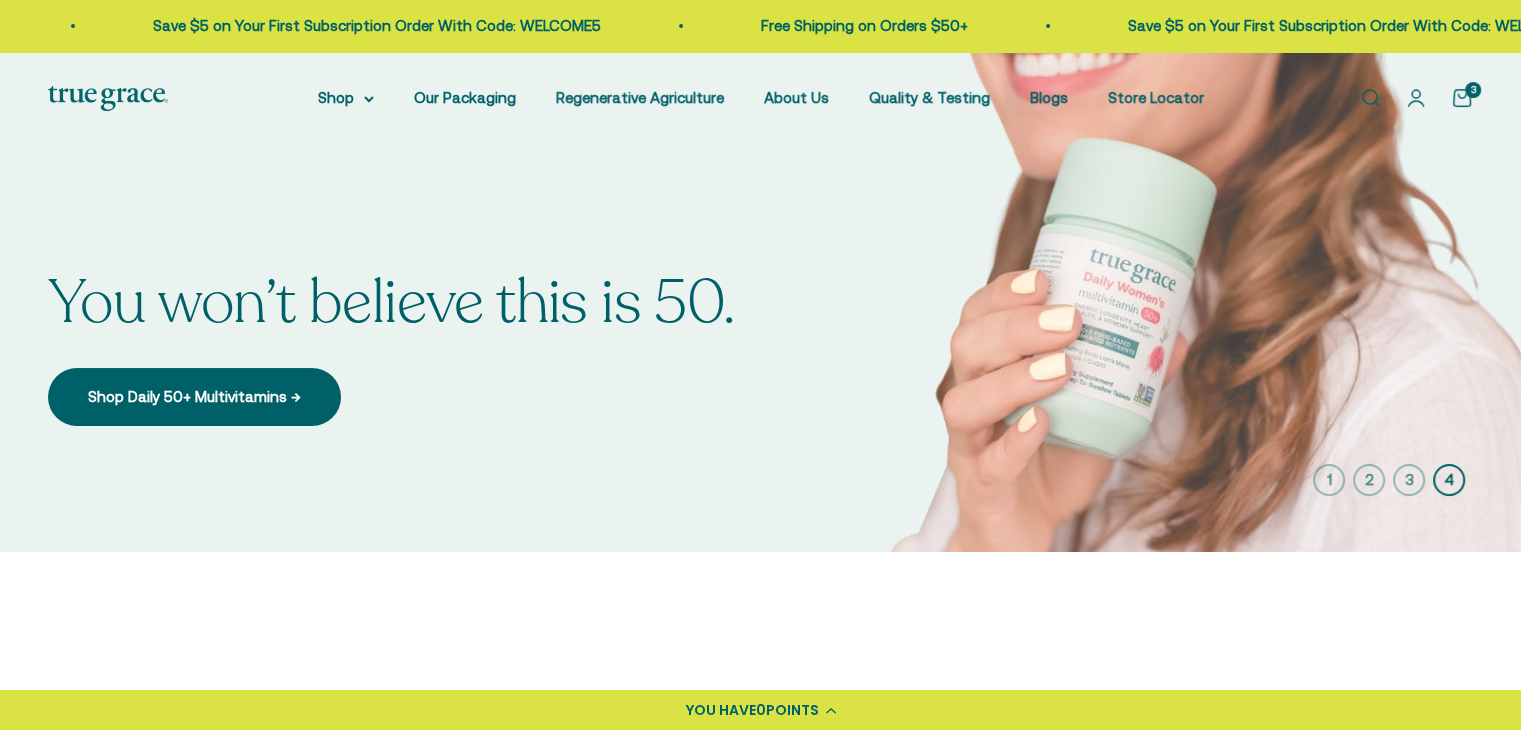 click 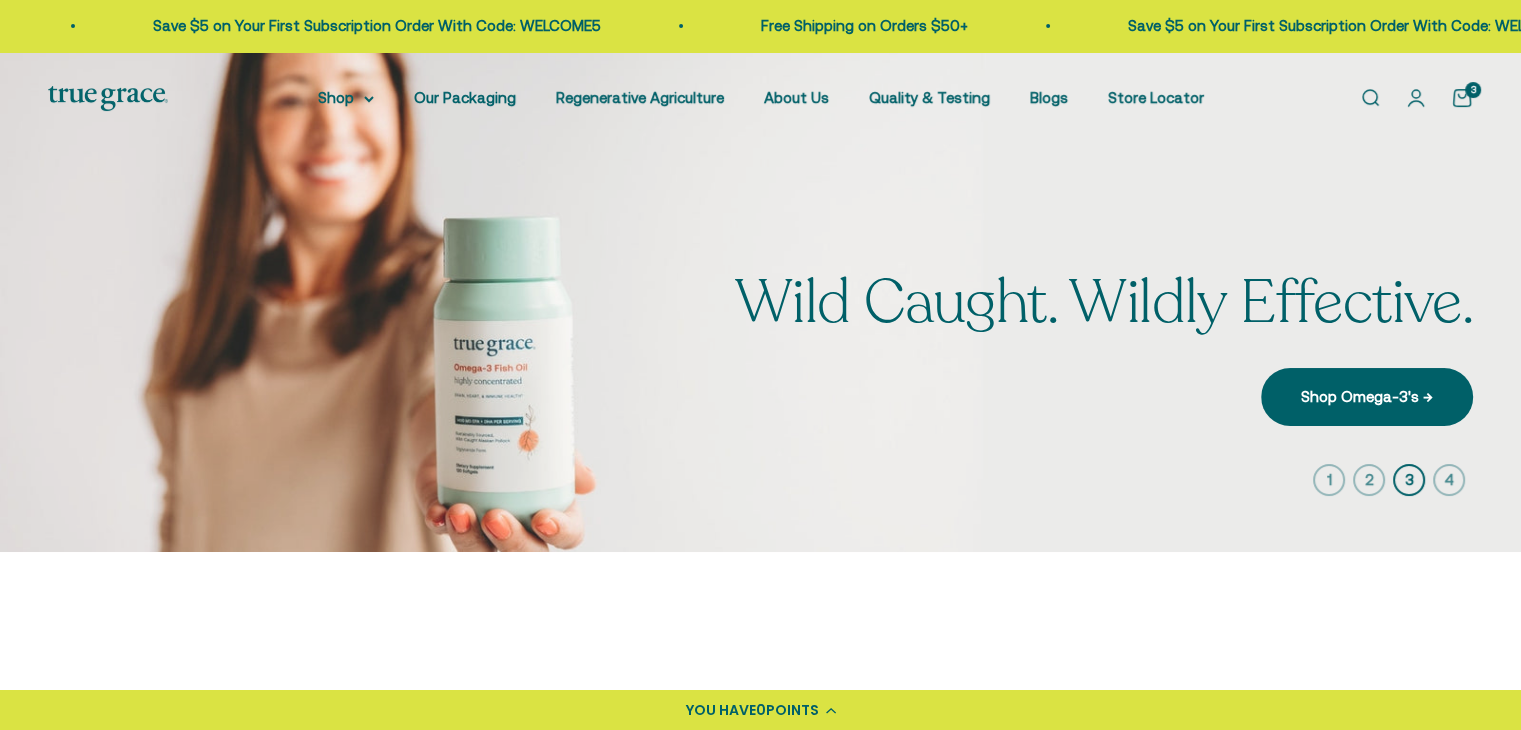 click 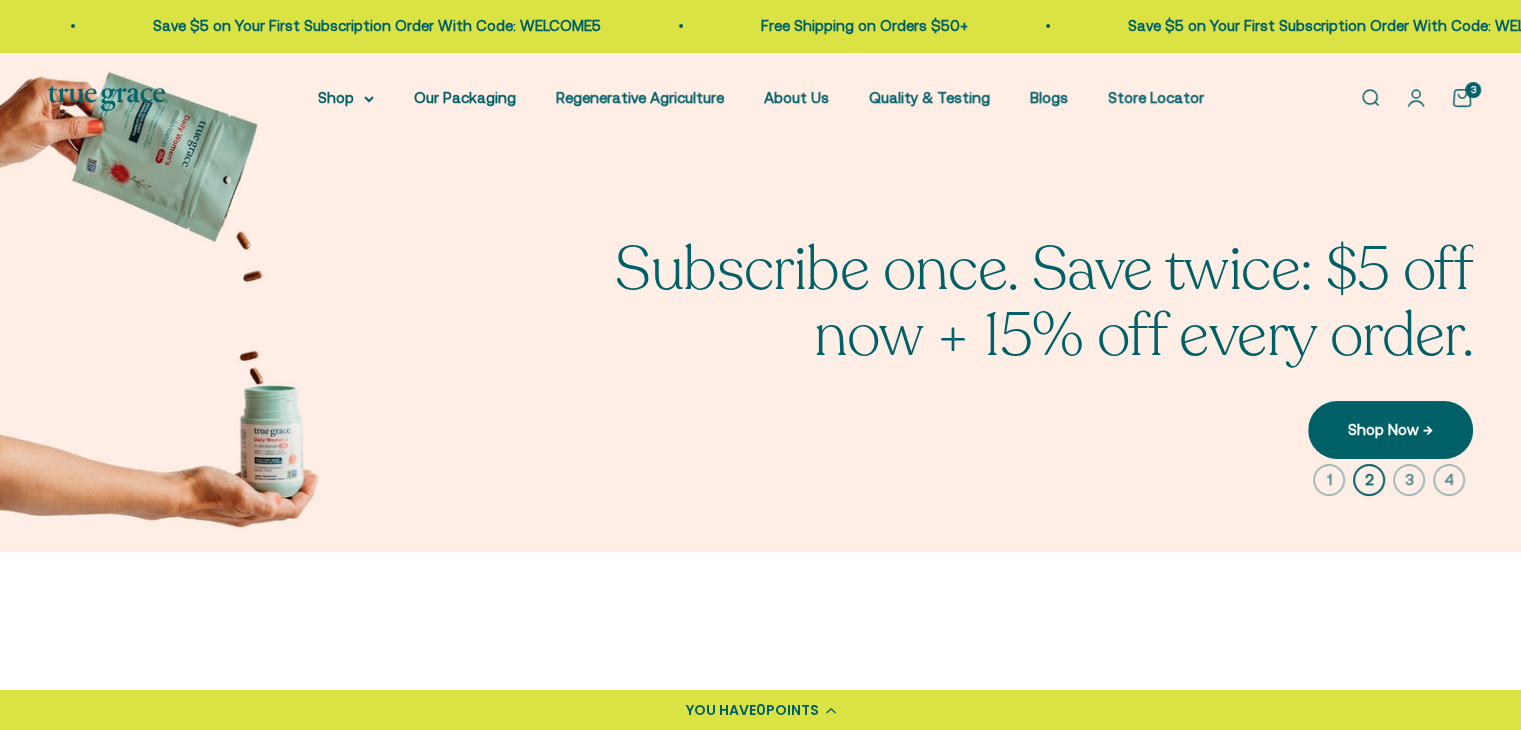 click 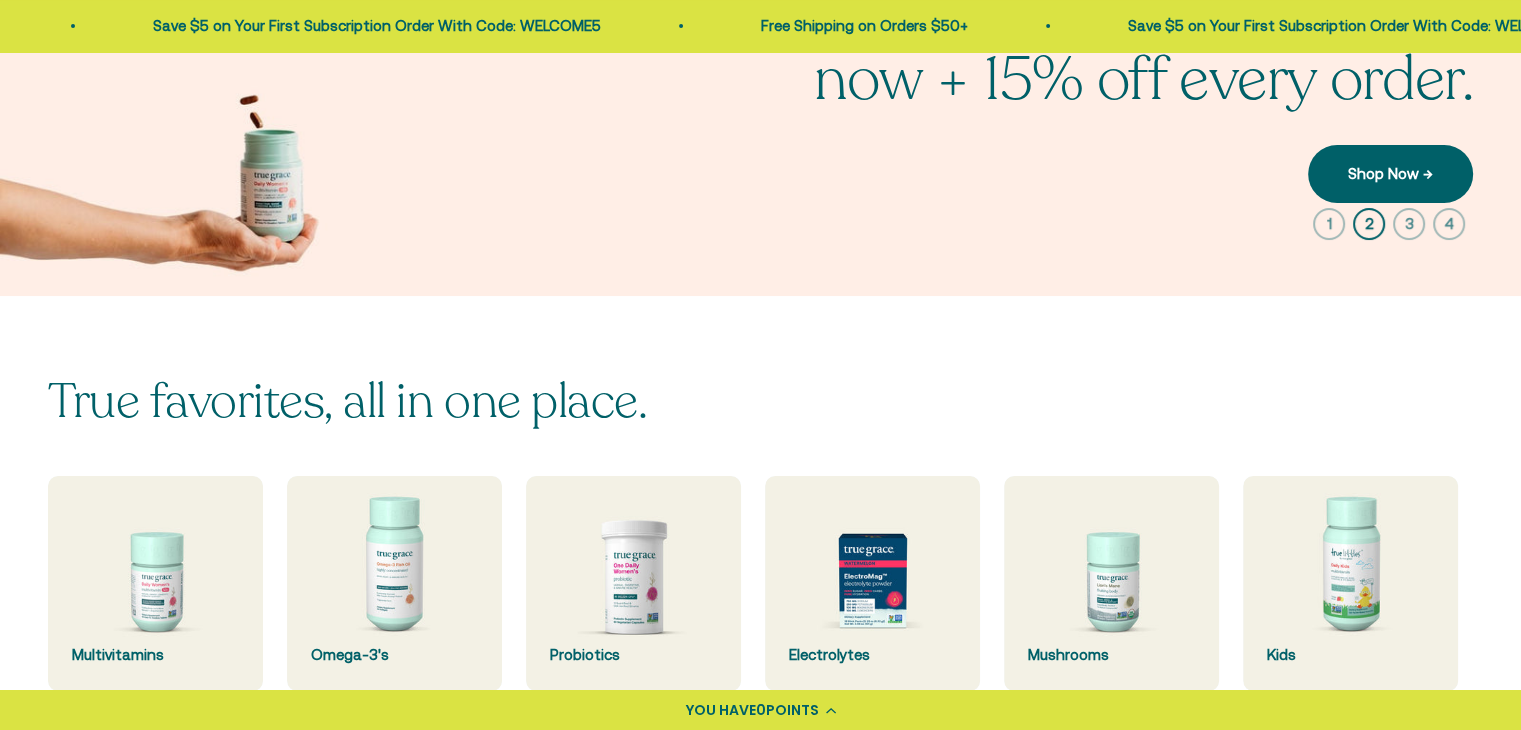 scroll, scrollTop: 0, scrollLeft: 0, axis: both 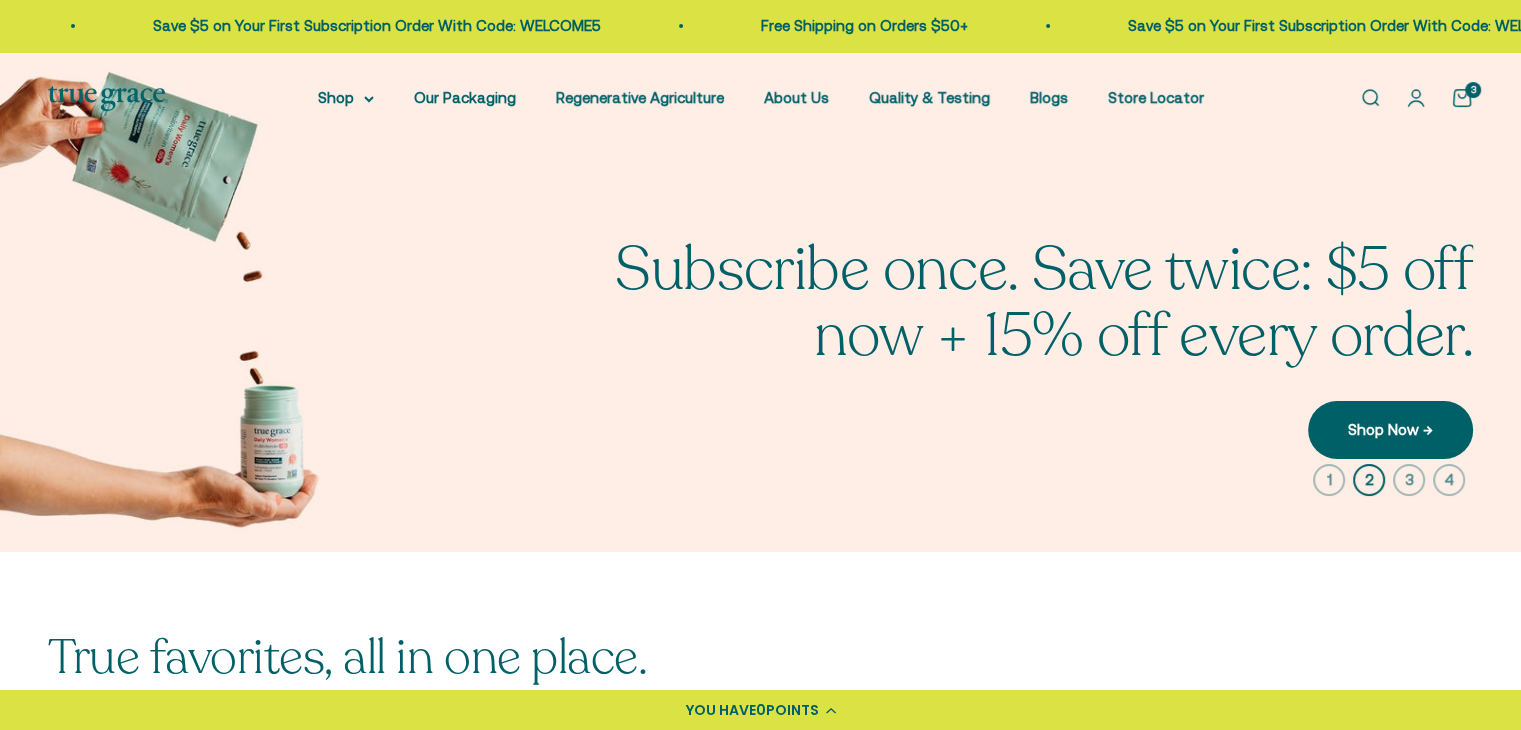 click 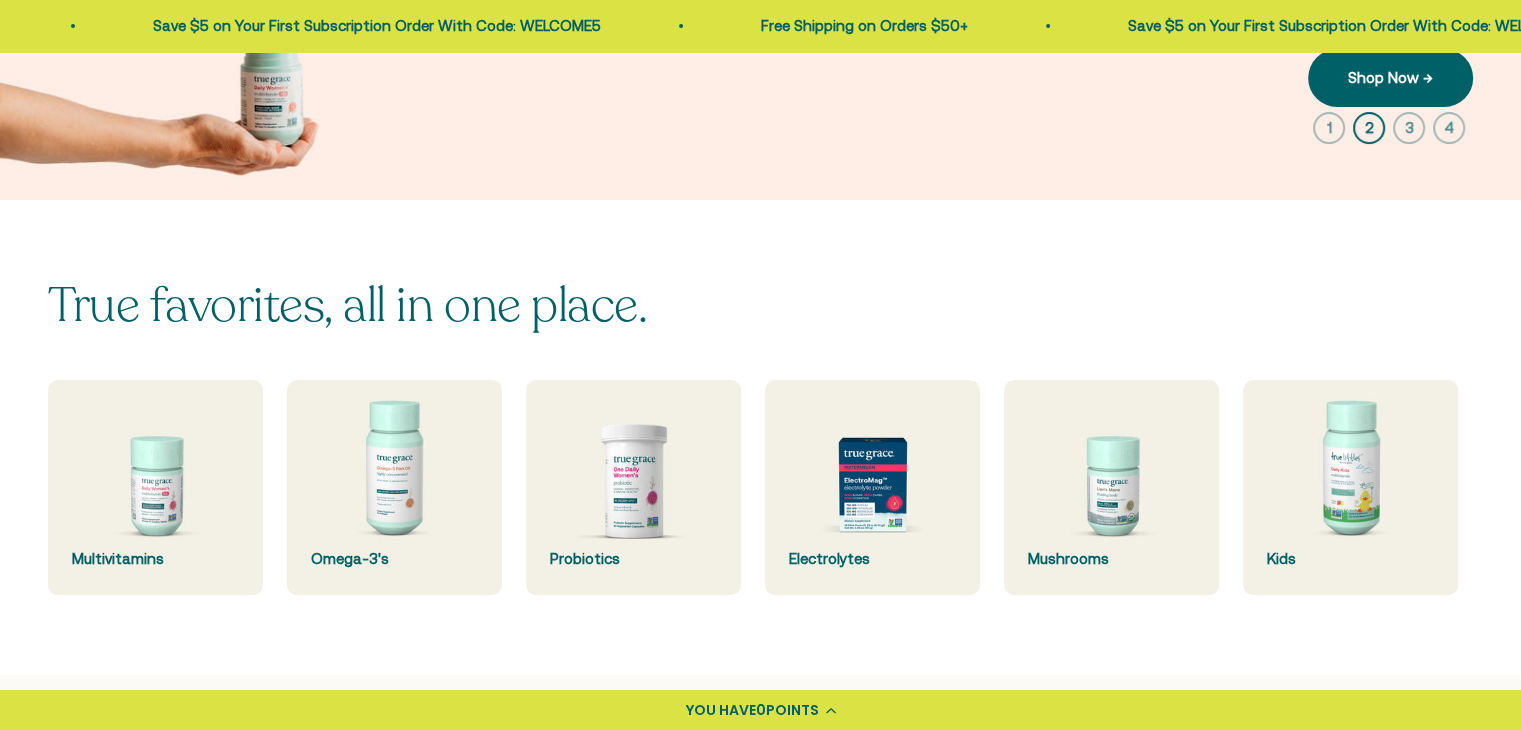 scroll, scrollTop: 364, scrollLeft: 0, axis: vertical 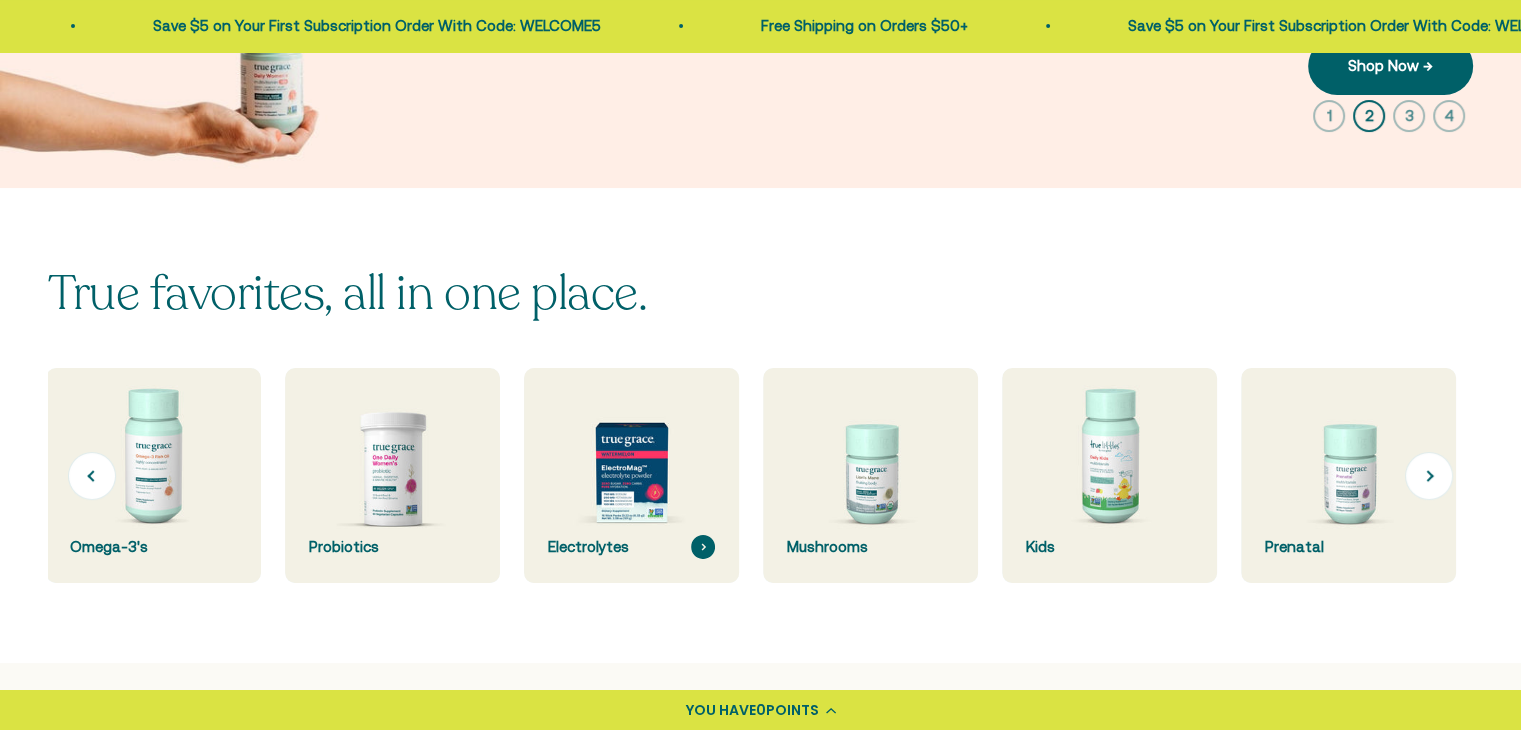 click at bounding box center [632, 476] 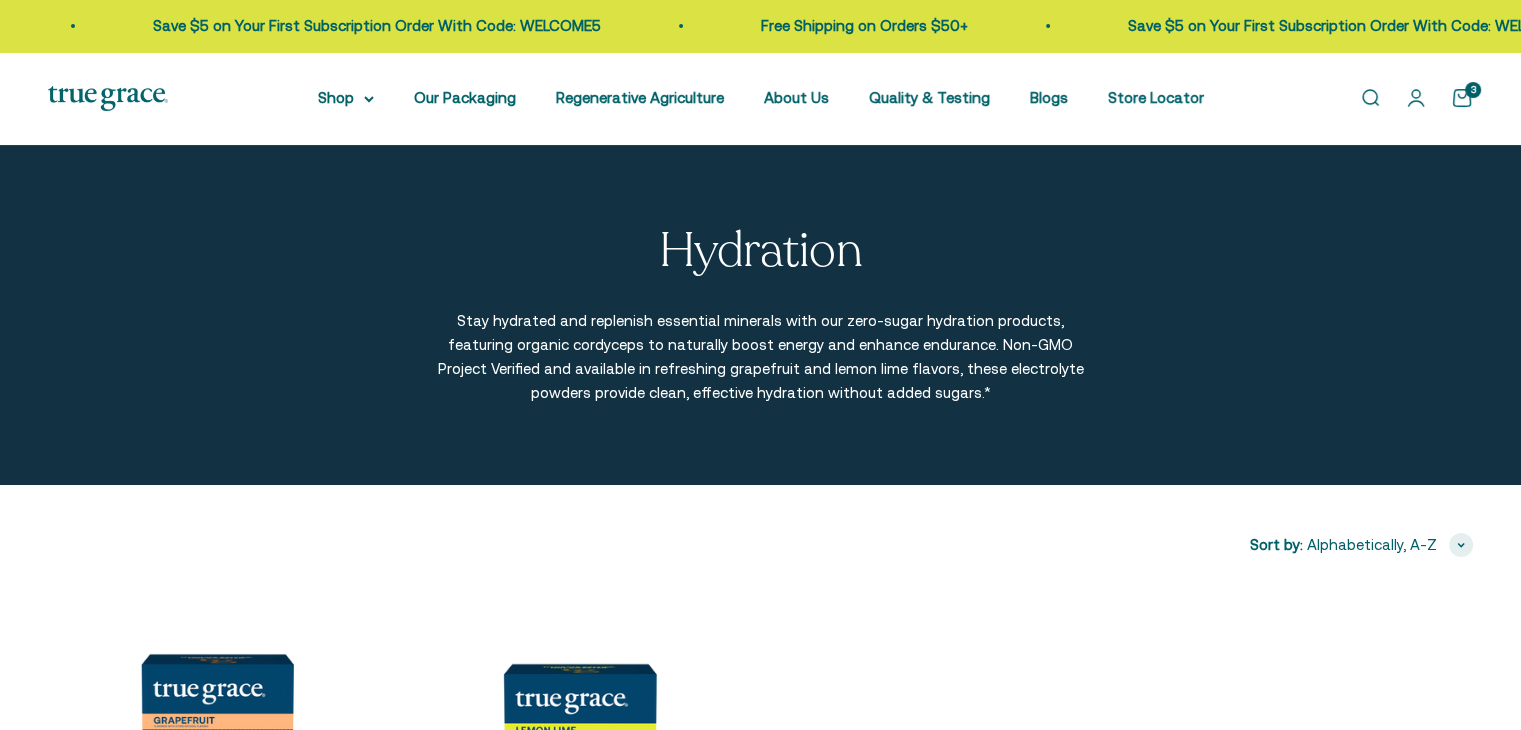 scroll, scrollTop: 0, scrollLeft: 0, axis: both 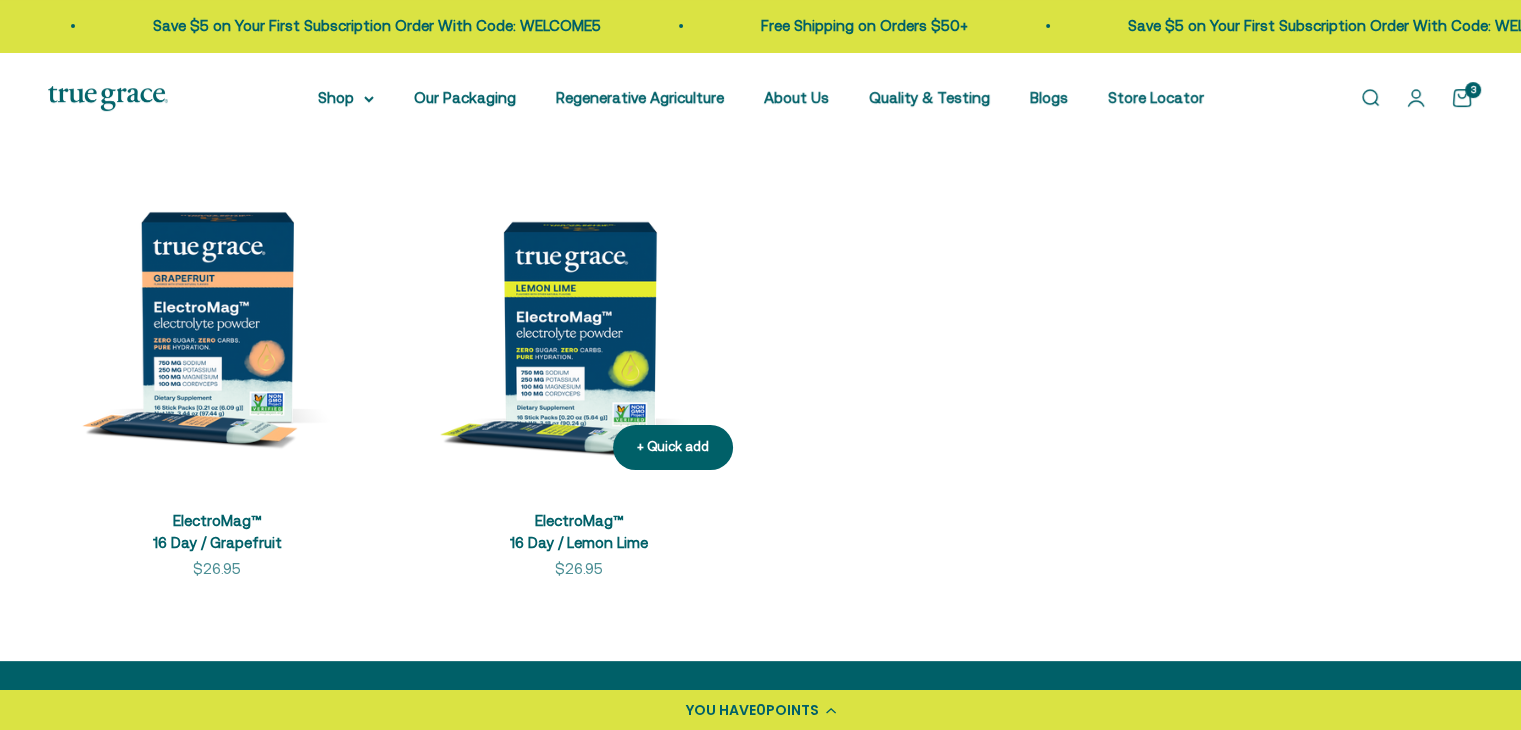 click at bounding box center [579, 316] 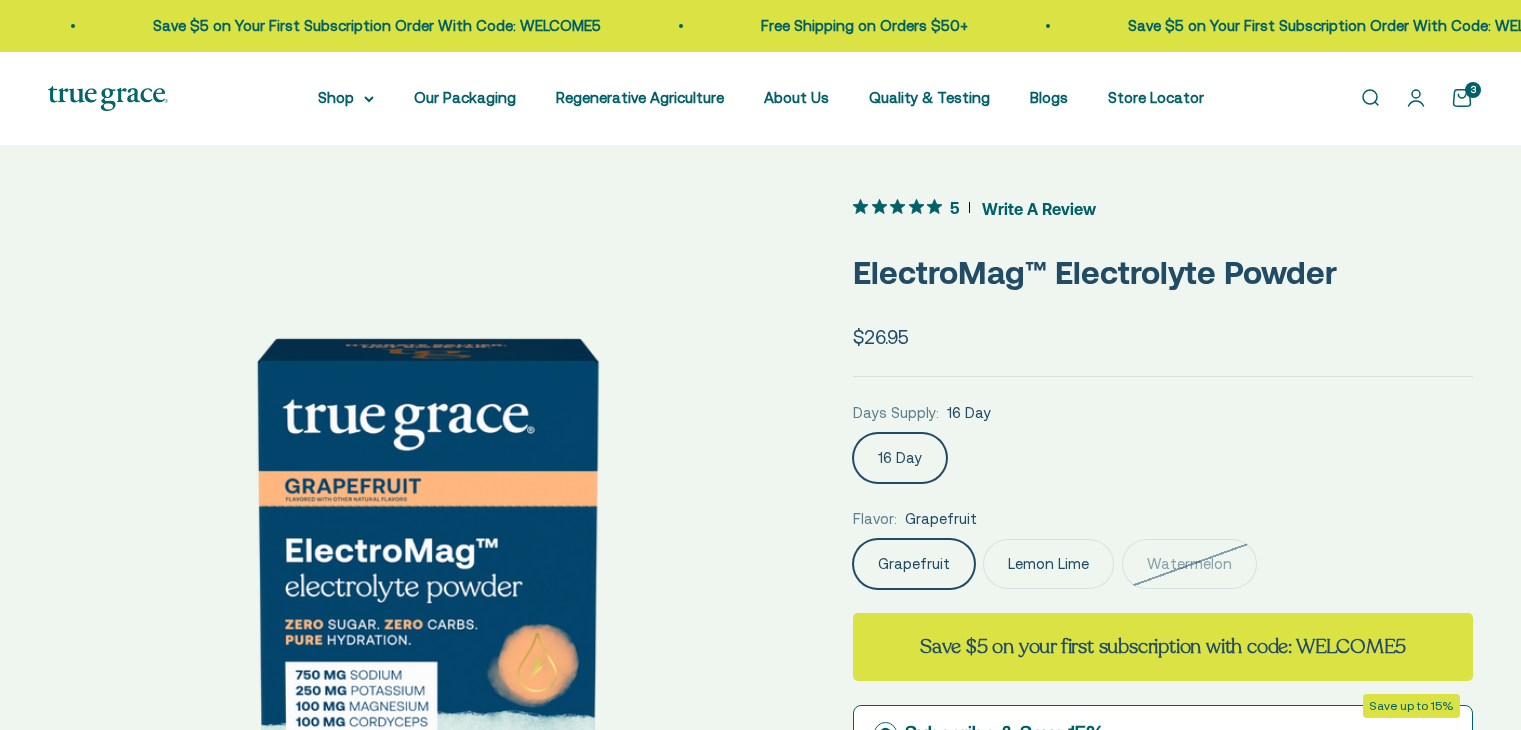 scroll, scrollTop: 0, scrollLeft: 0, axis: both 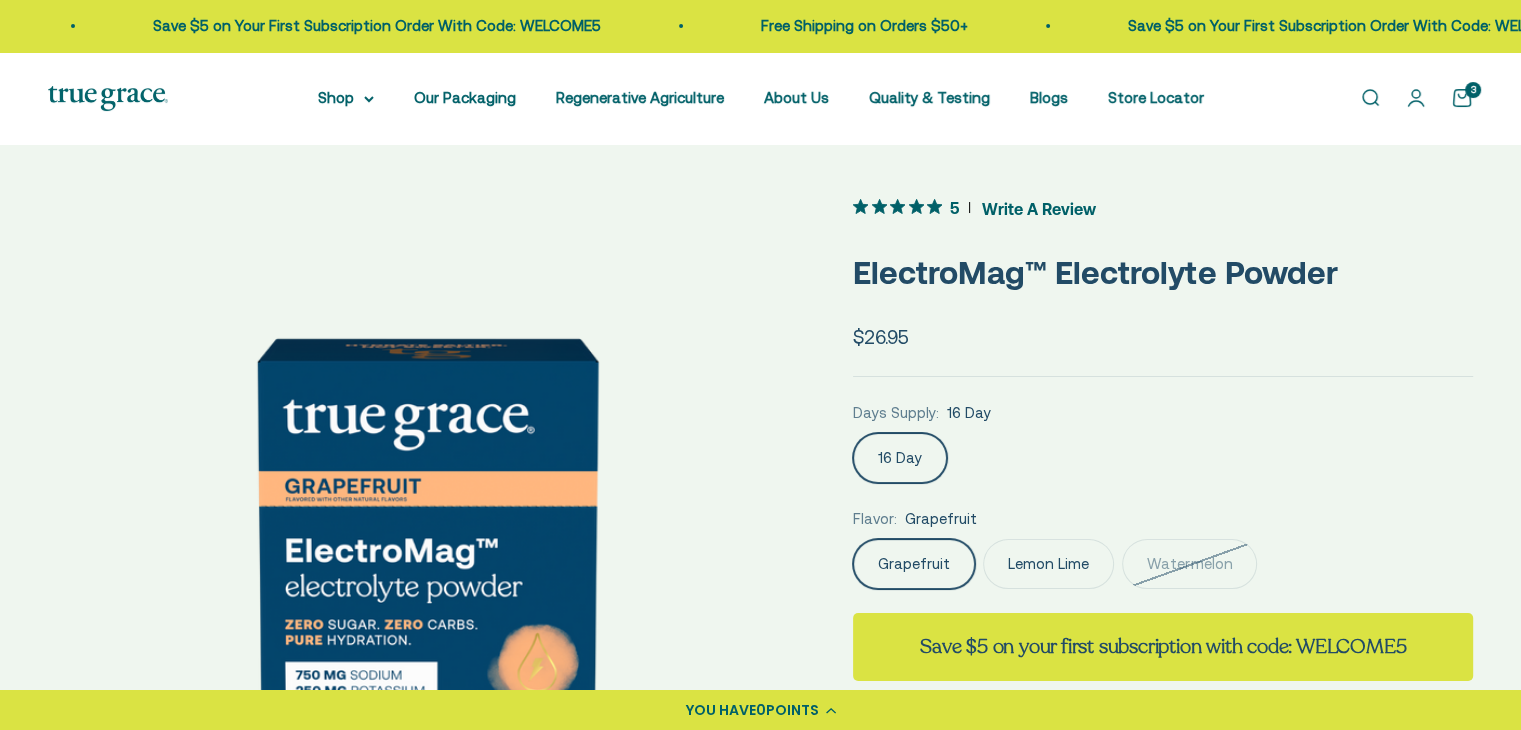 click on "Lemon Lime" 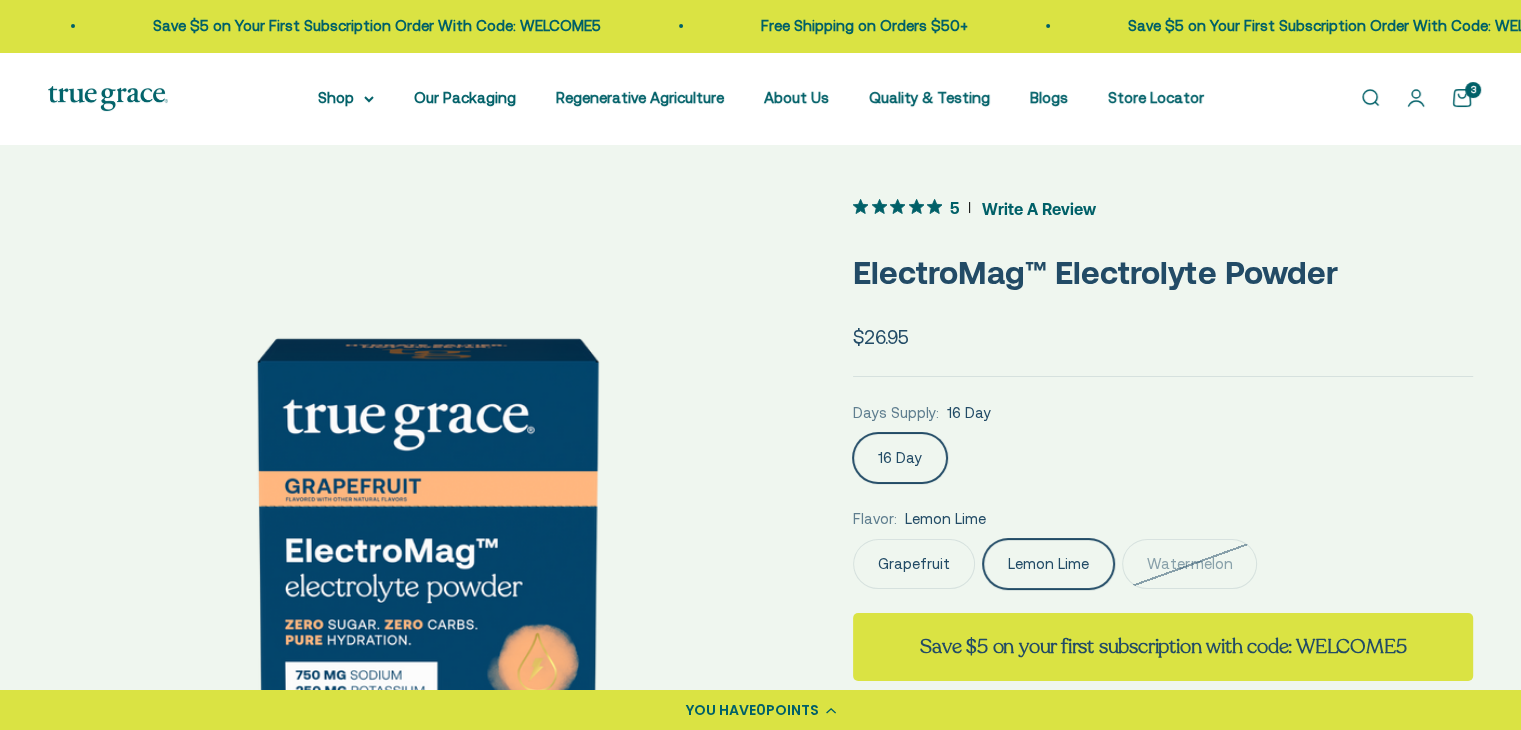 scroll, scrollTop: 0, scrollLeft: 781, axis: horizontal 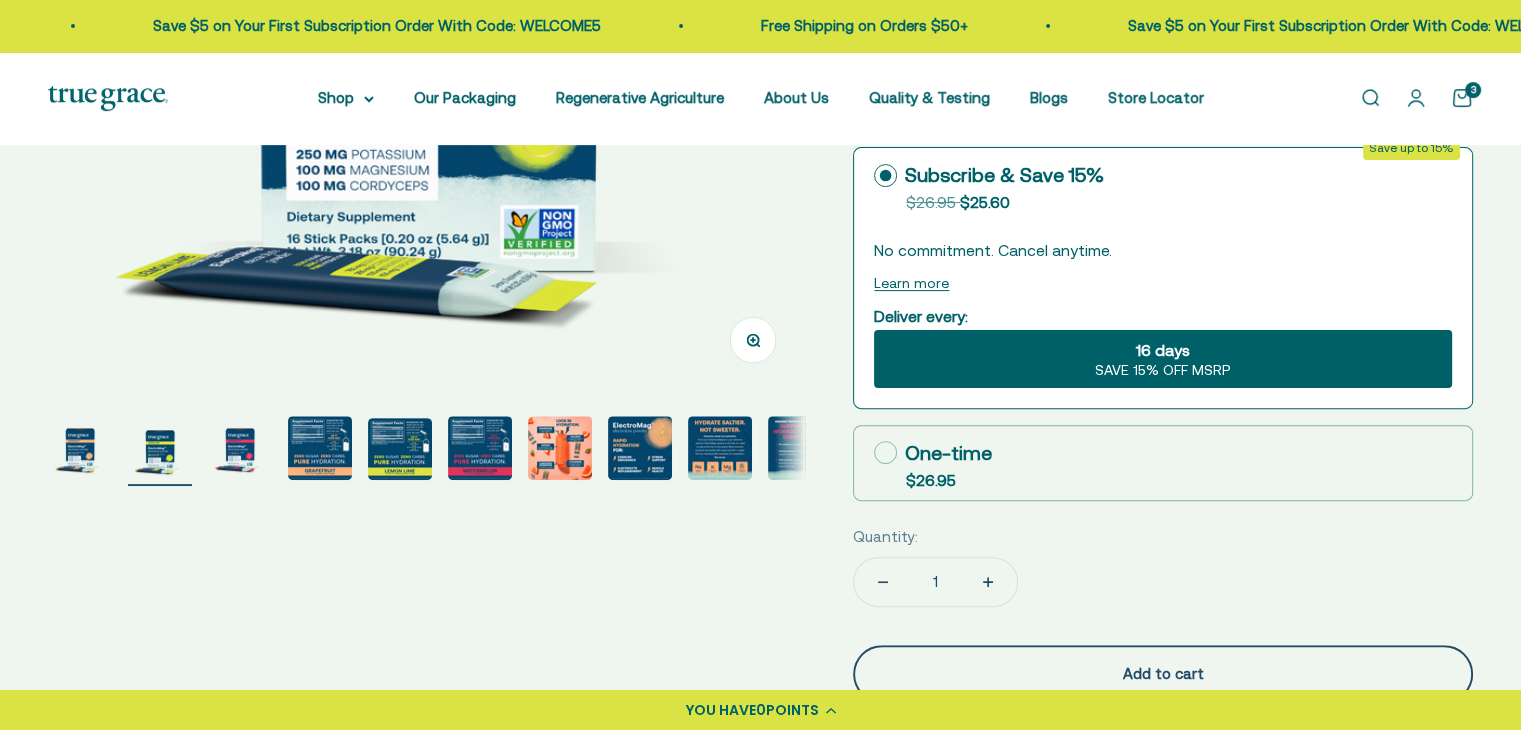 click on "Add to cart" at bounding box center (1163, 674) 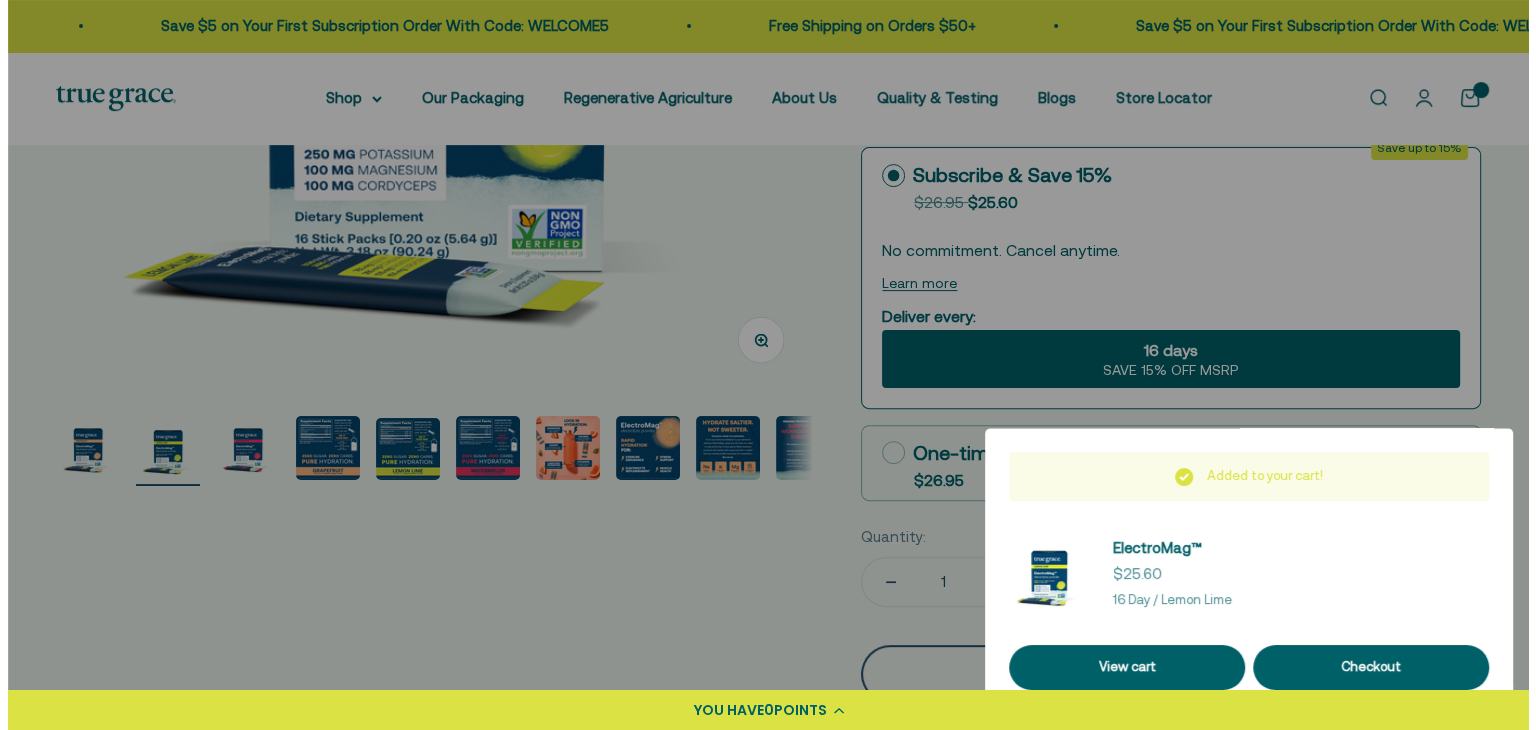 scroll, scrollTop: 0, scrollLeft: 789, axis: horizontal 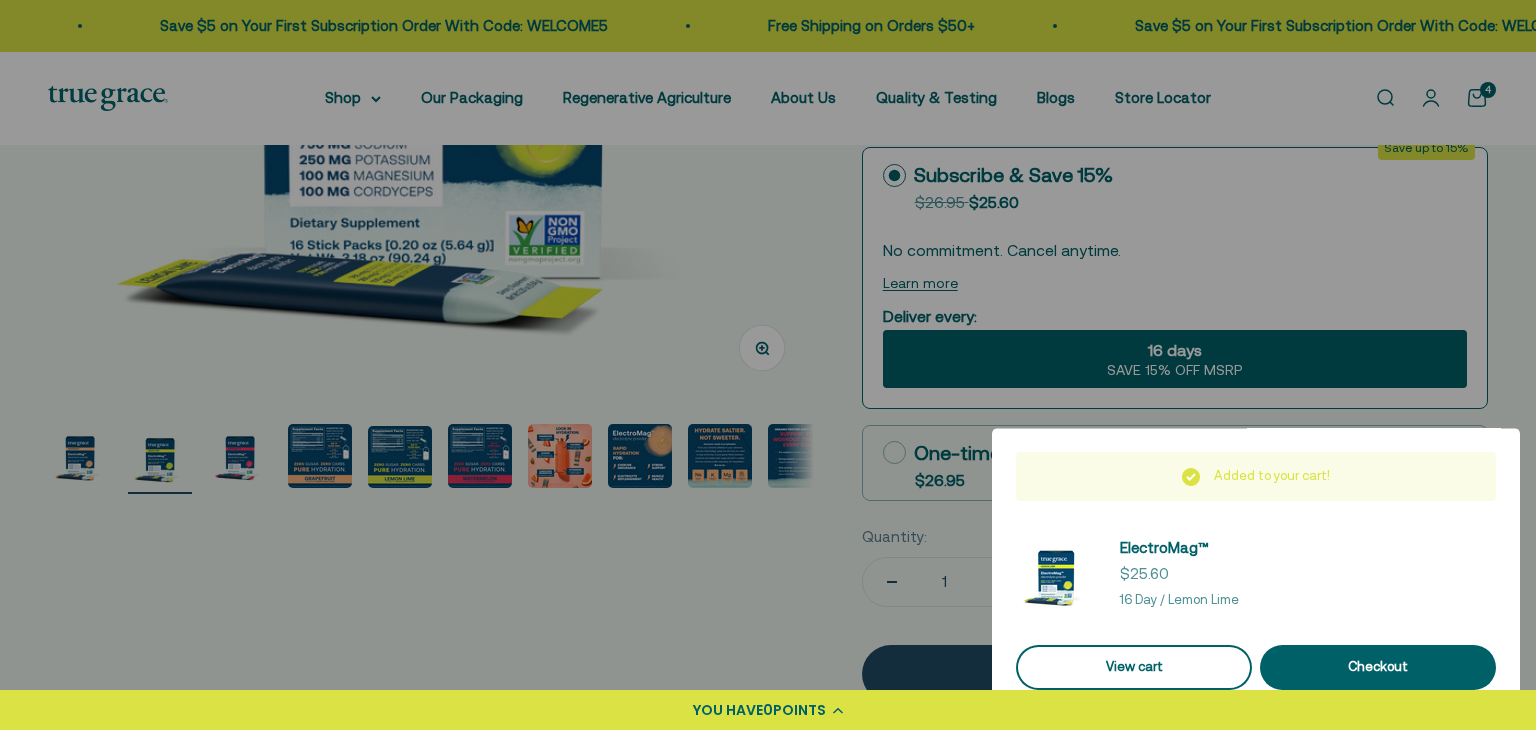 click on "View cart" at bounding box center [1134, 667] 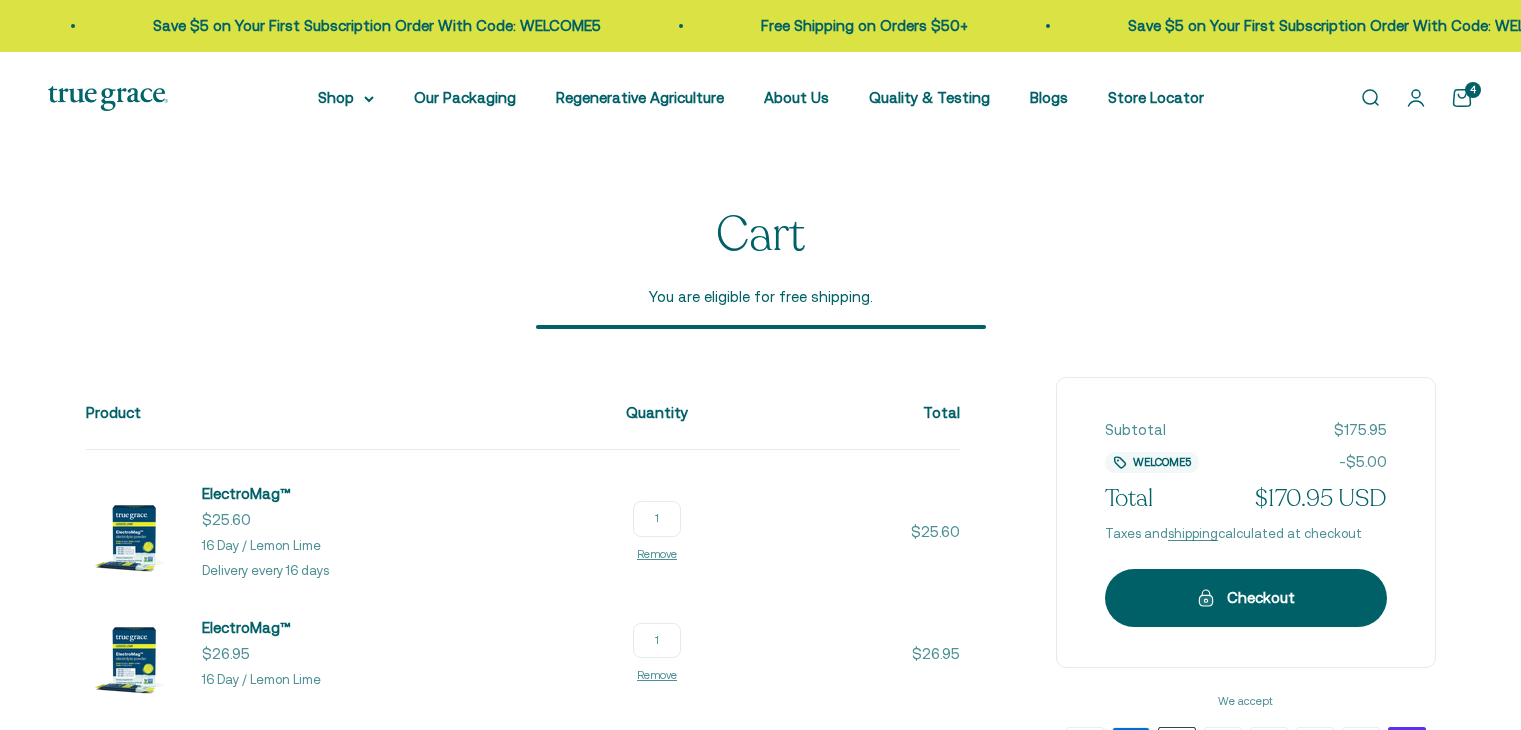 scroll, scrollTop: 0, scrollLeft: 0, axis: both 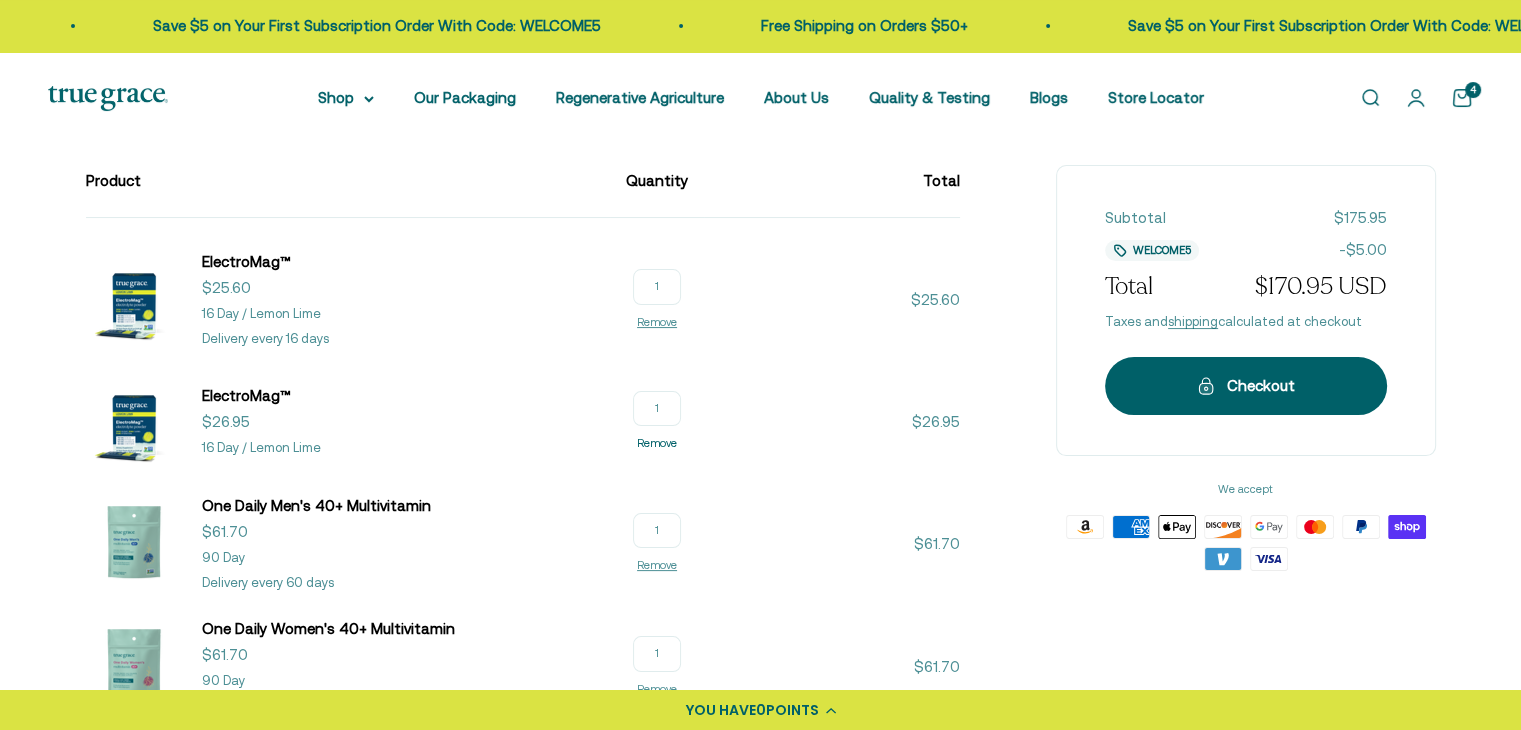 click on "Remove" at bounding box center (657, 443) 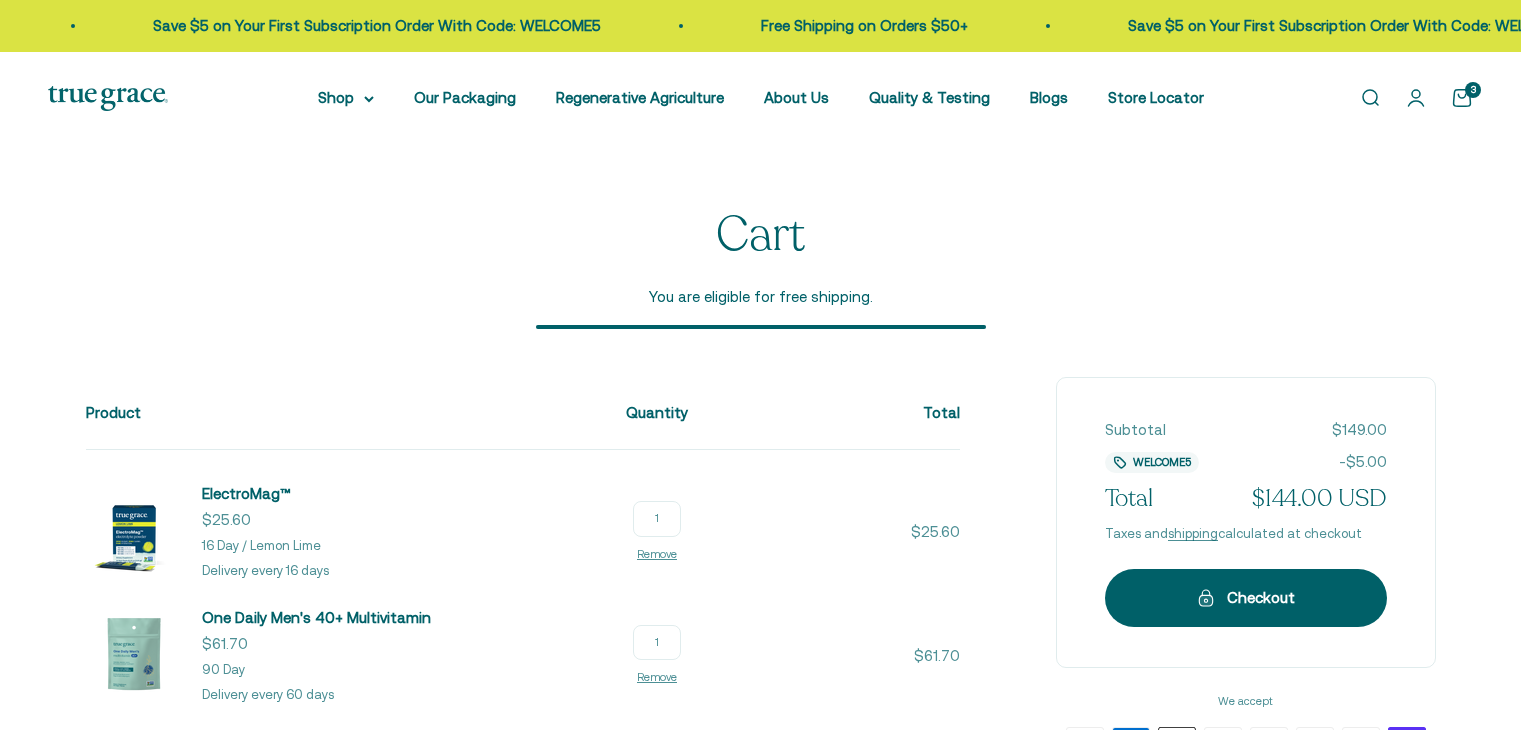 scroll, scrollTop: 0, scrollLeft: 0, axis: both 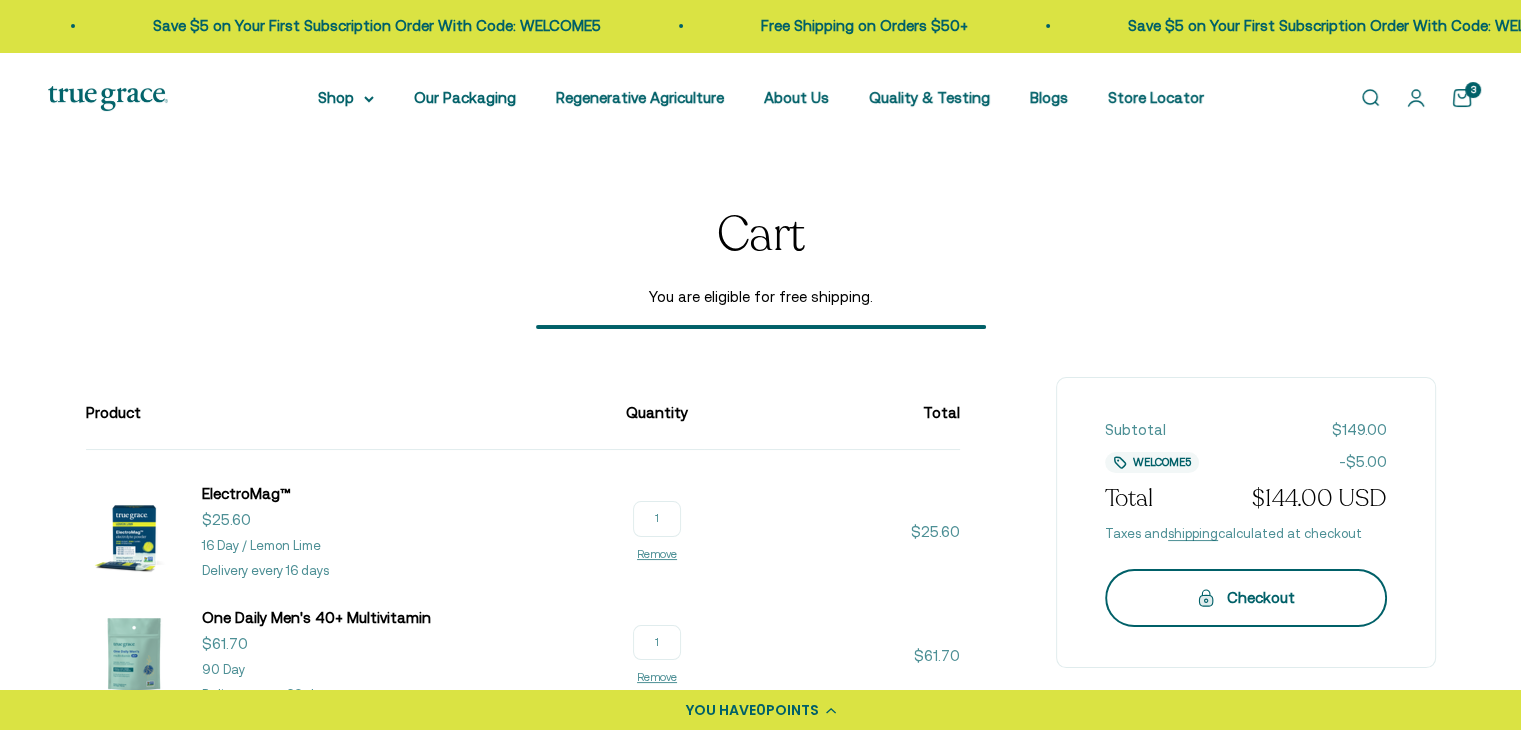 click on "Checkout" at bounding box center [1246, 598] 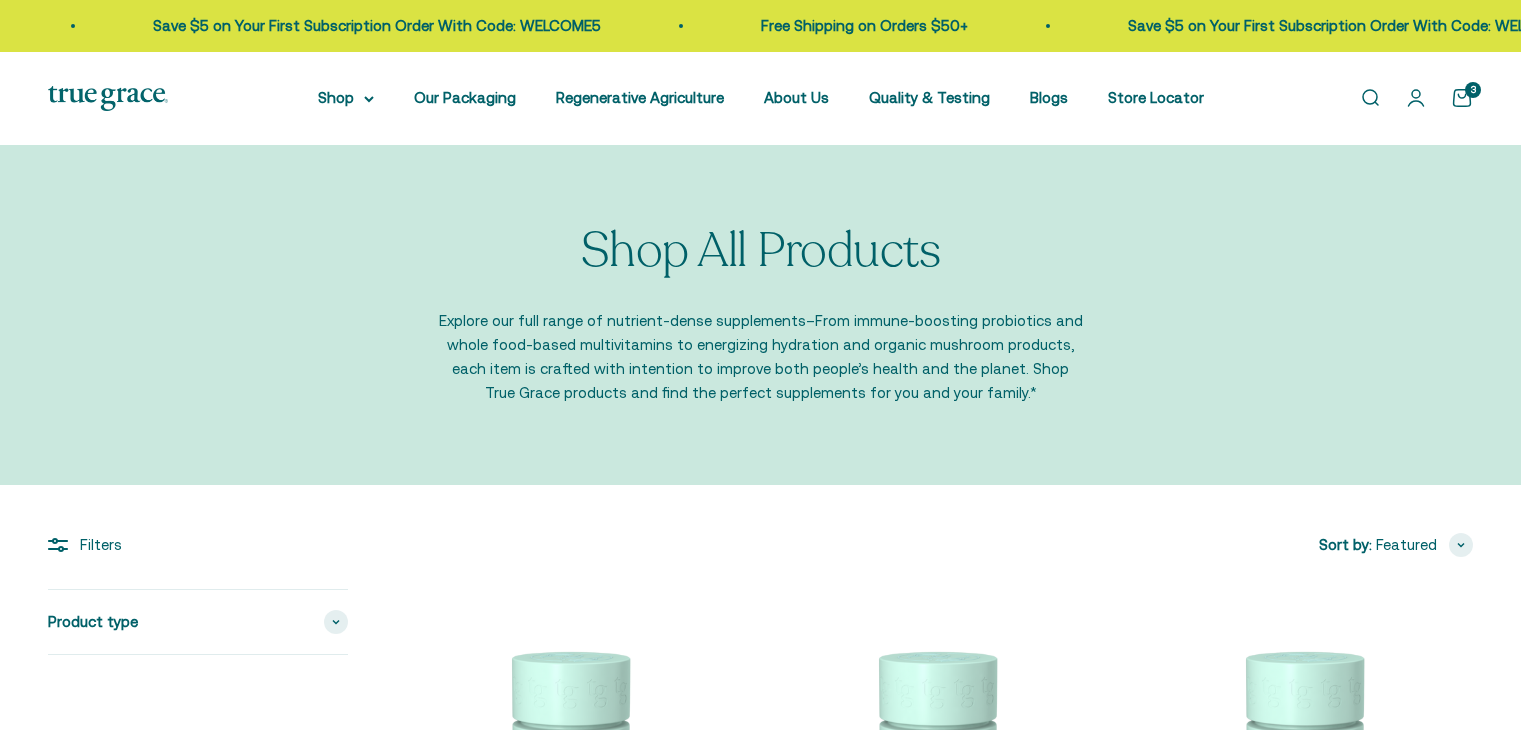 scroll, scrollTop: 0, scrollLeft: 0, axis: both 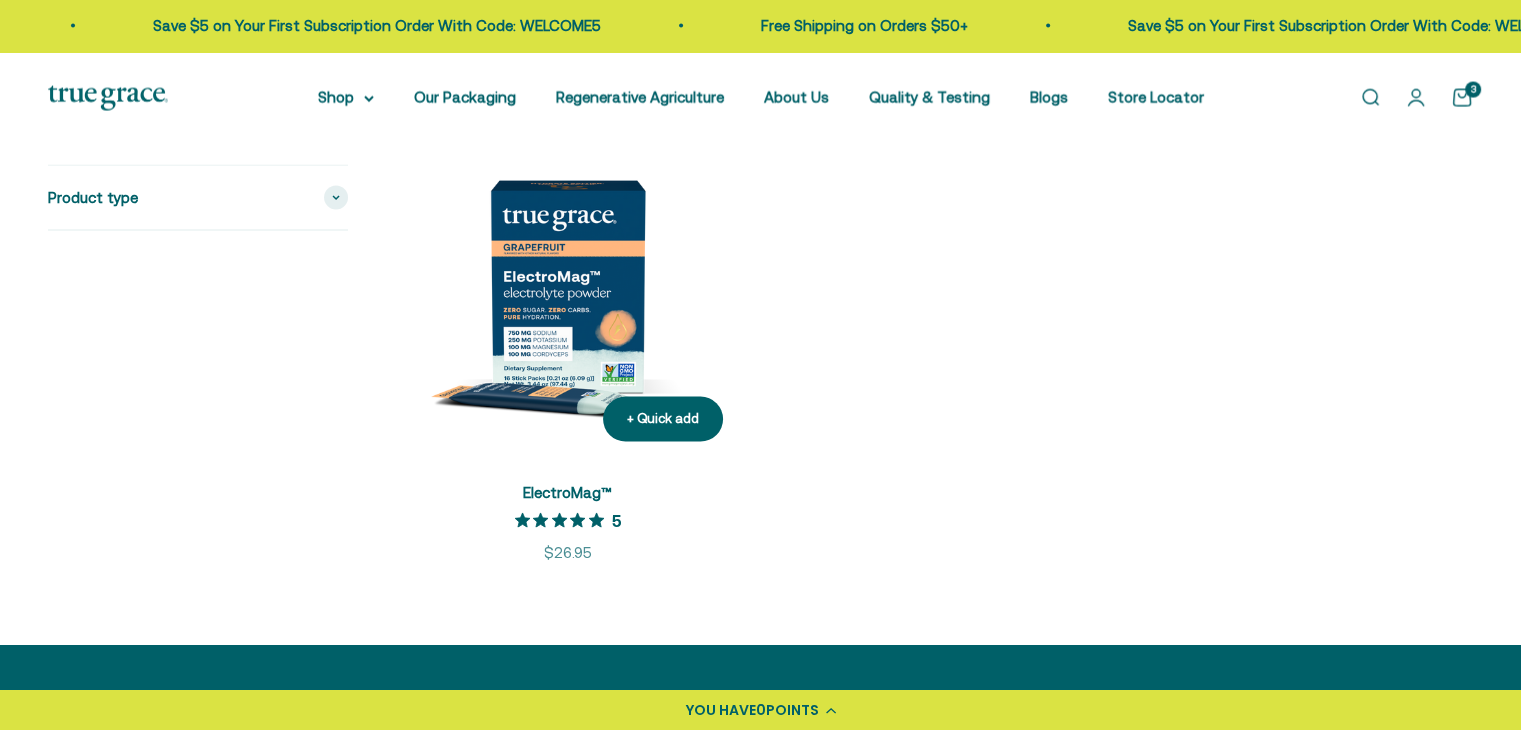 click at bounding box center (567, 286) 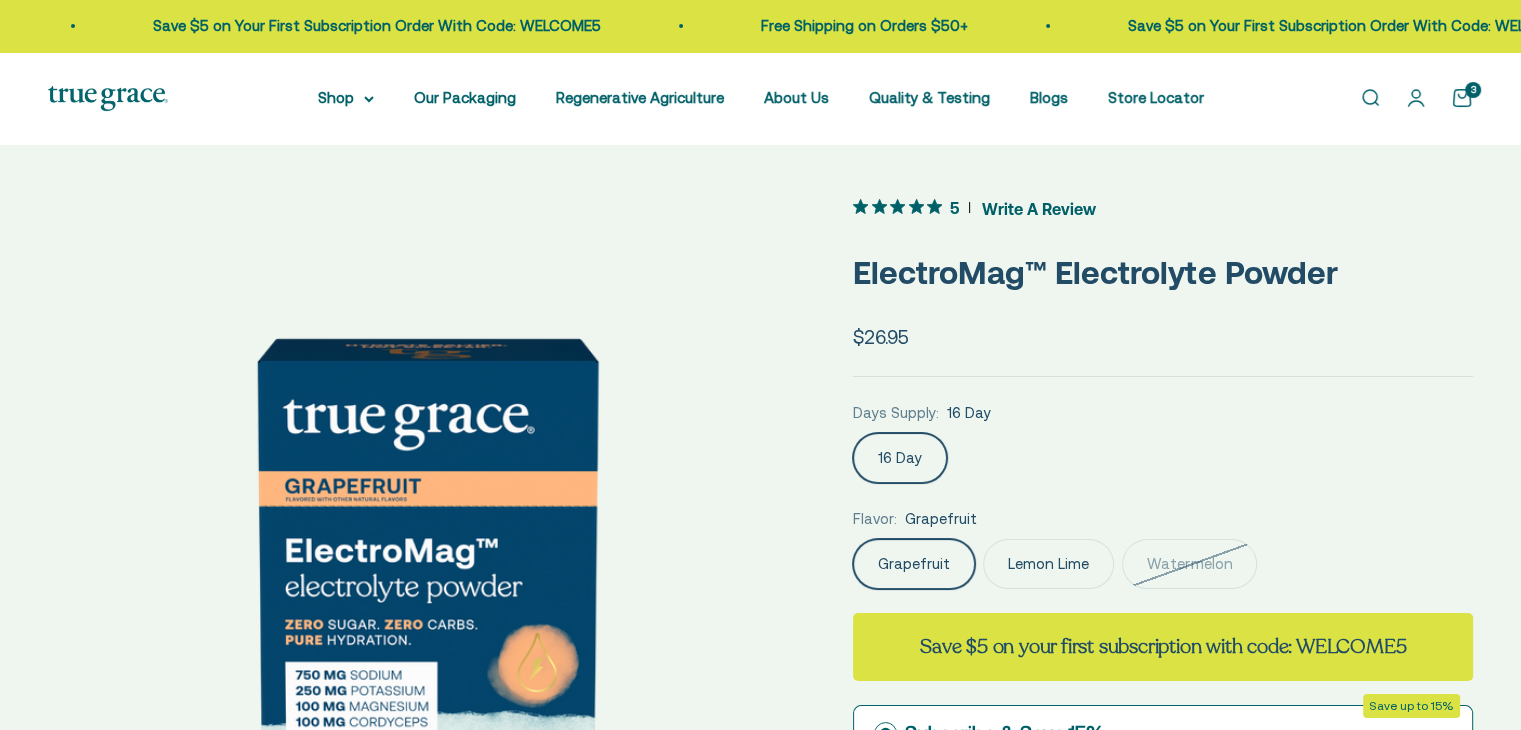 scroll, scrollTop: 0, scrollLeft: 0, axis: both 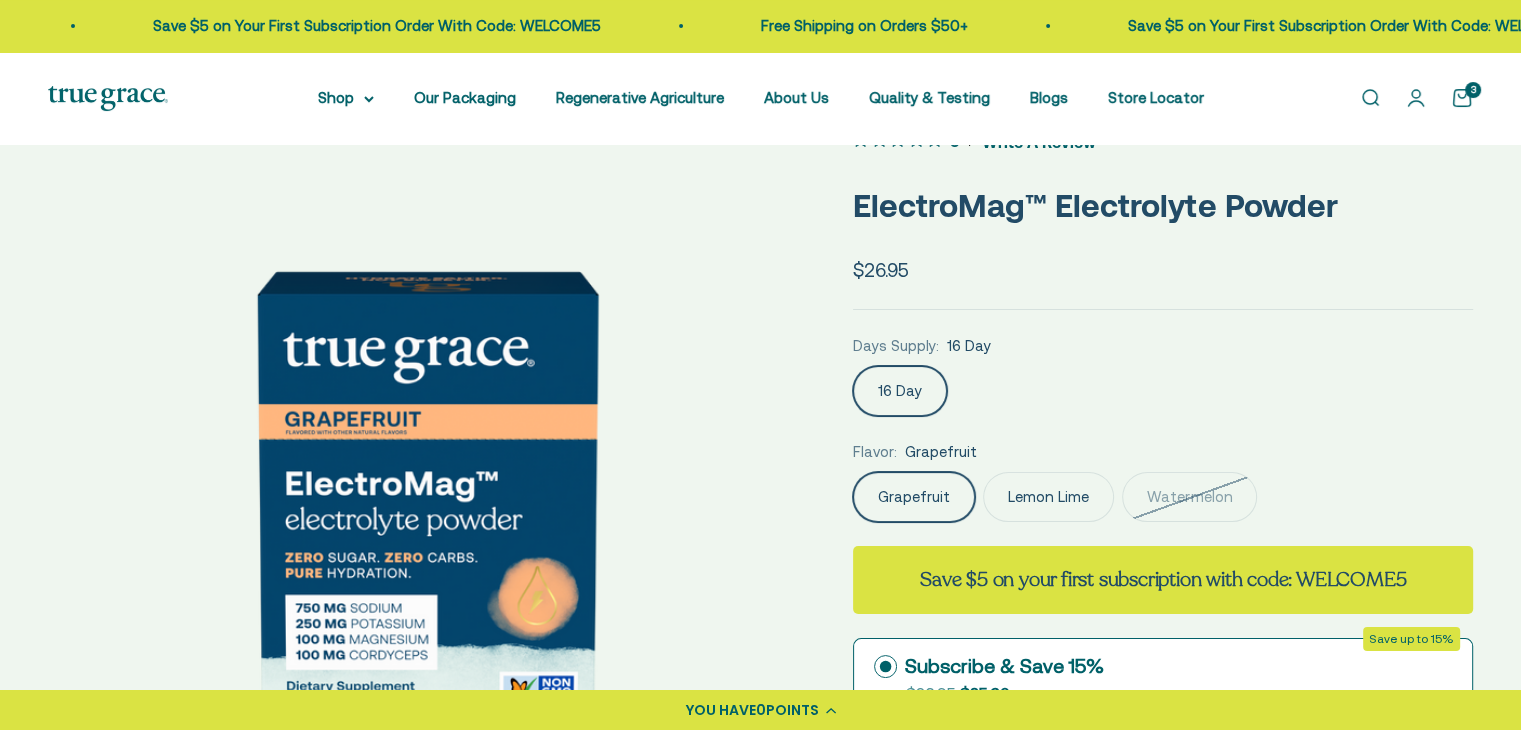 click on "Open cart
3" at bounding box center [1462, 98] 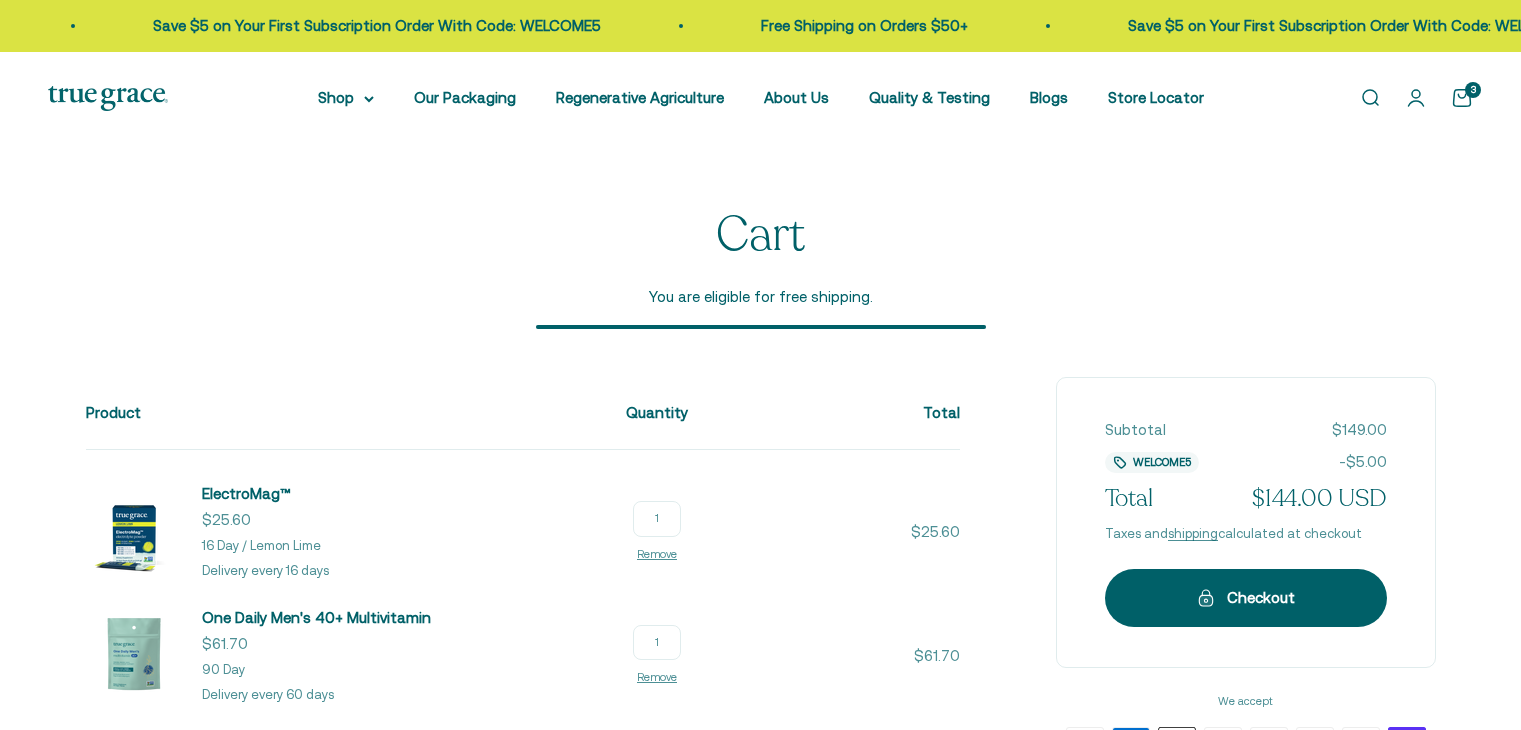 scroll, scrollTop: 0, scrollLeft: 0, axis: both 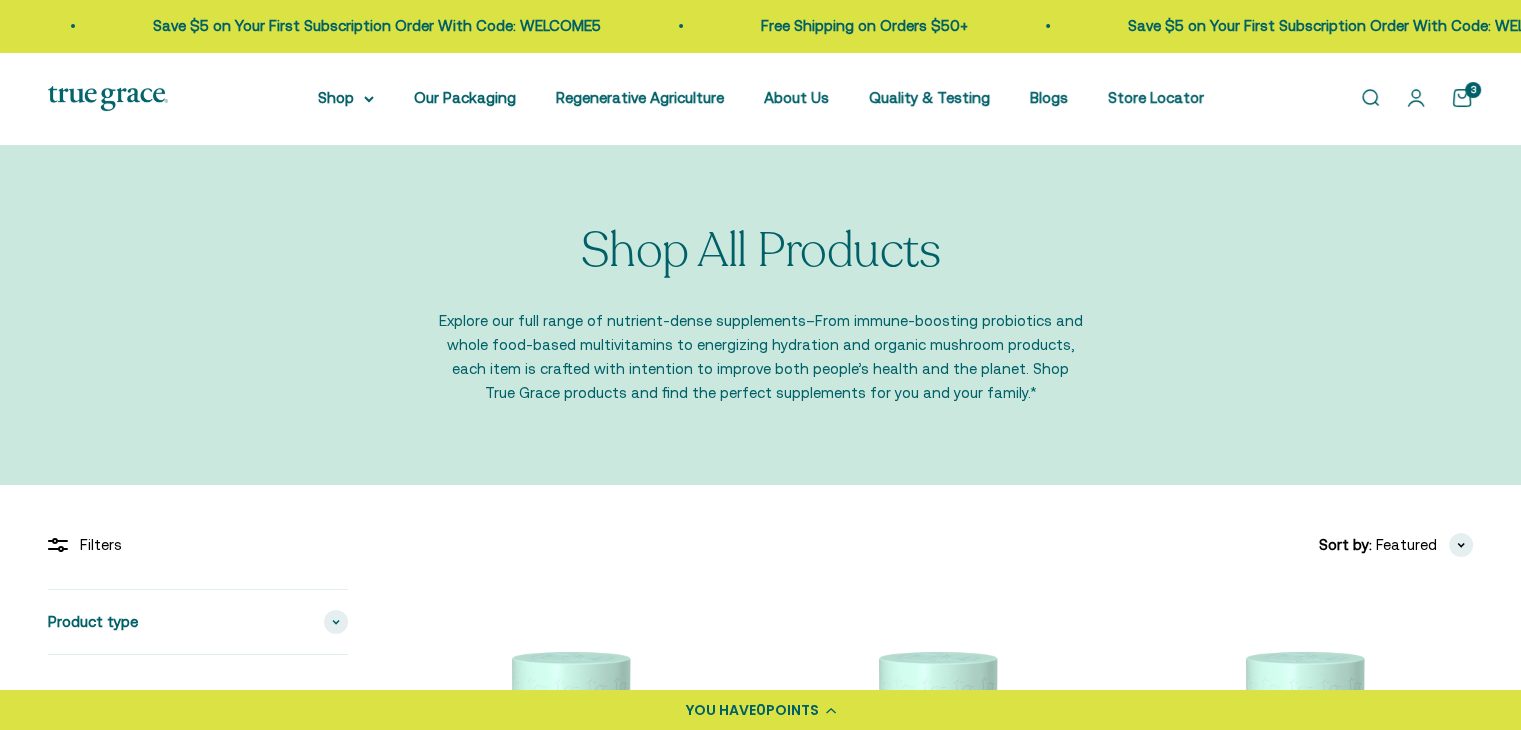 click at bounding box center (108, 98) 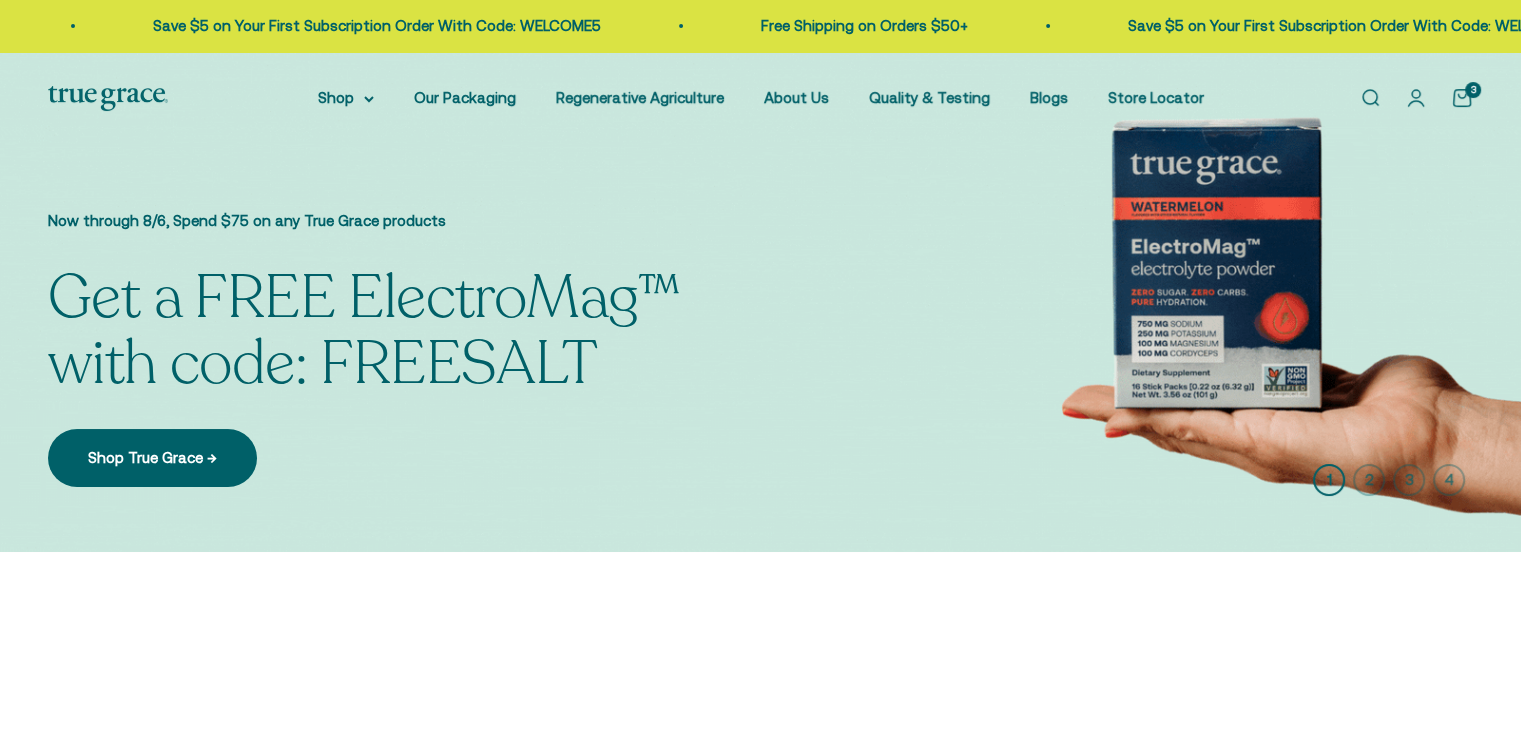 scroll, scrollTop: 0, scrollLeft: 0, axis: both 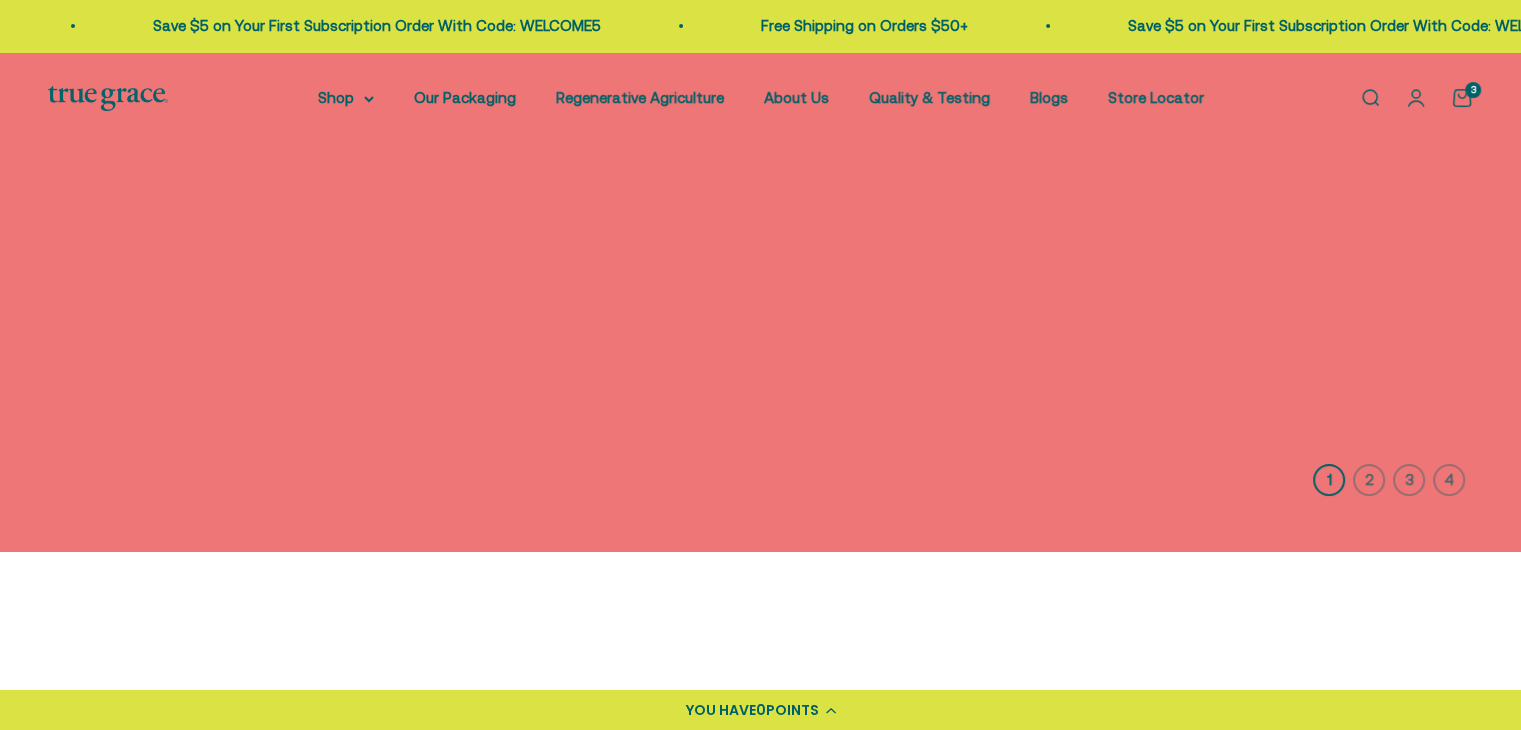drag, startPoint x: 585, startPoint y: 359, endPoint x: 326, endPoint y: 358, distance: 259.00192 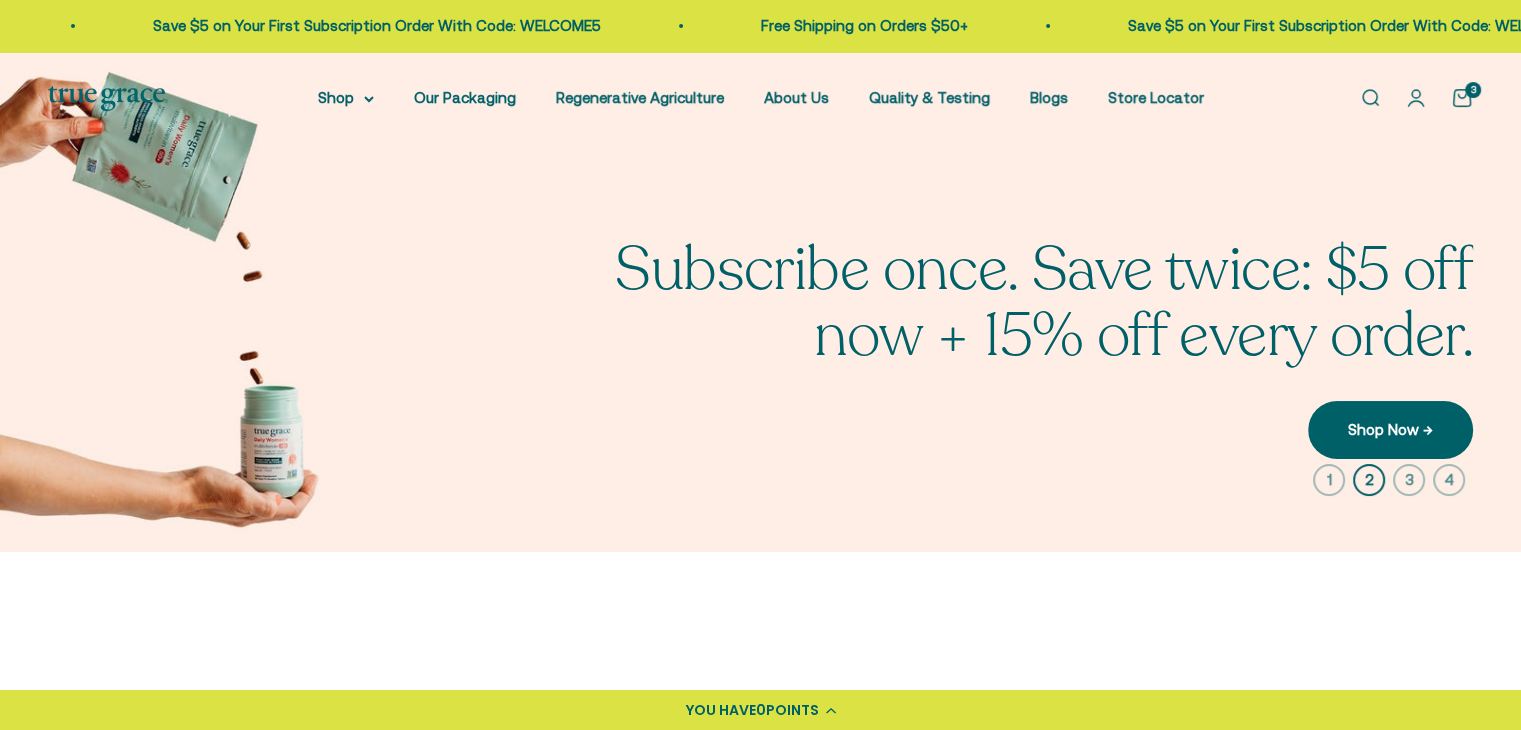click 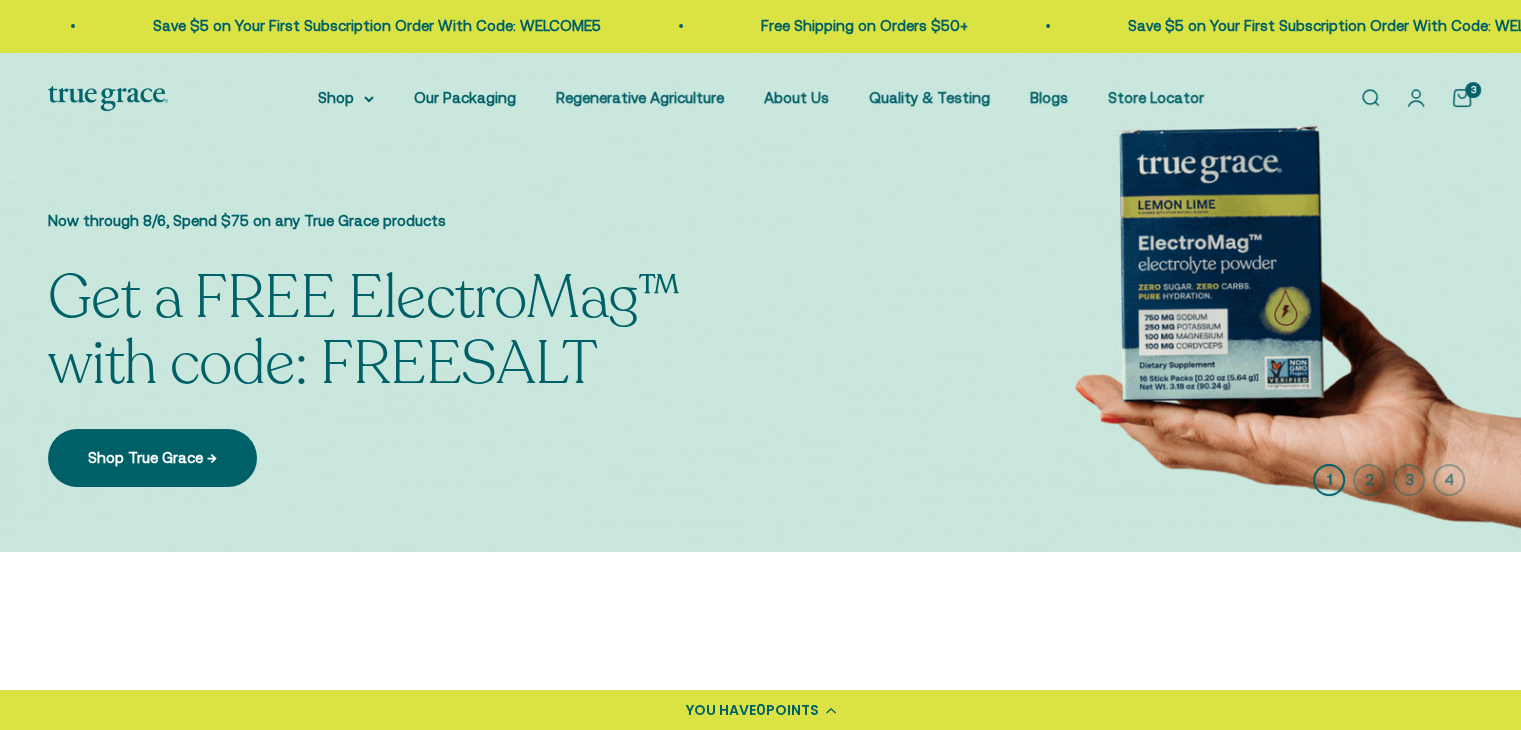 drag, startPoint x: 324, startPoint y: 364, endPoint x: 593, endPoint y: 396, distance: 270.89667 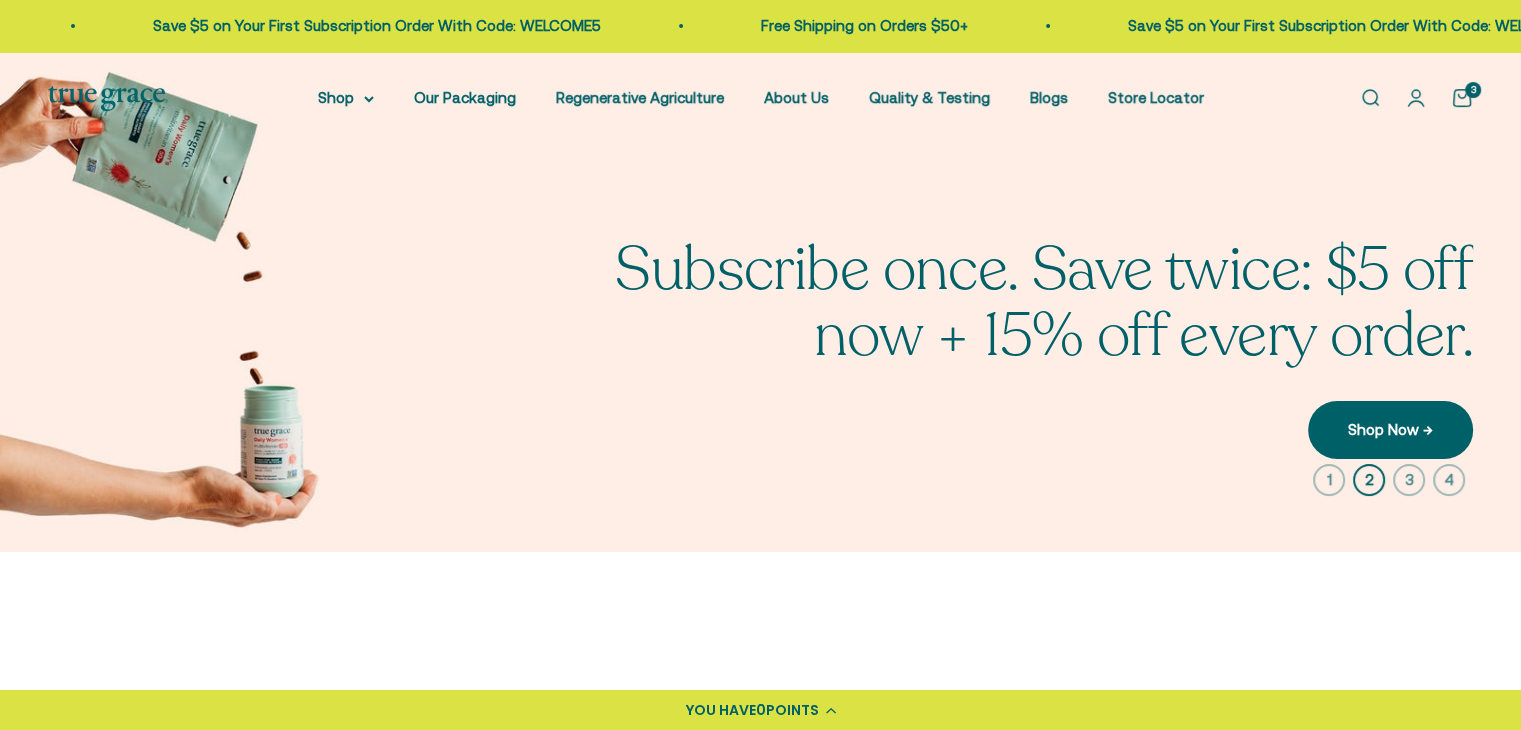 click on "Open cart
3" at bounding box center (1462, 98) 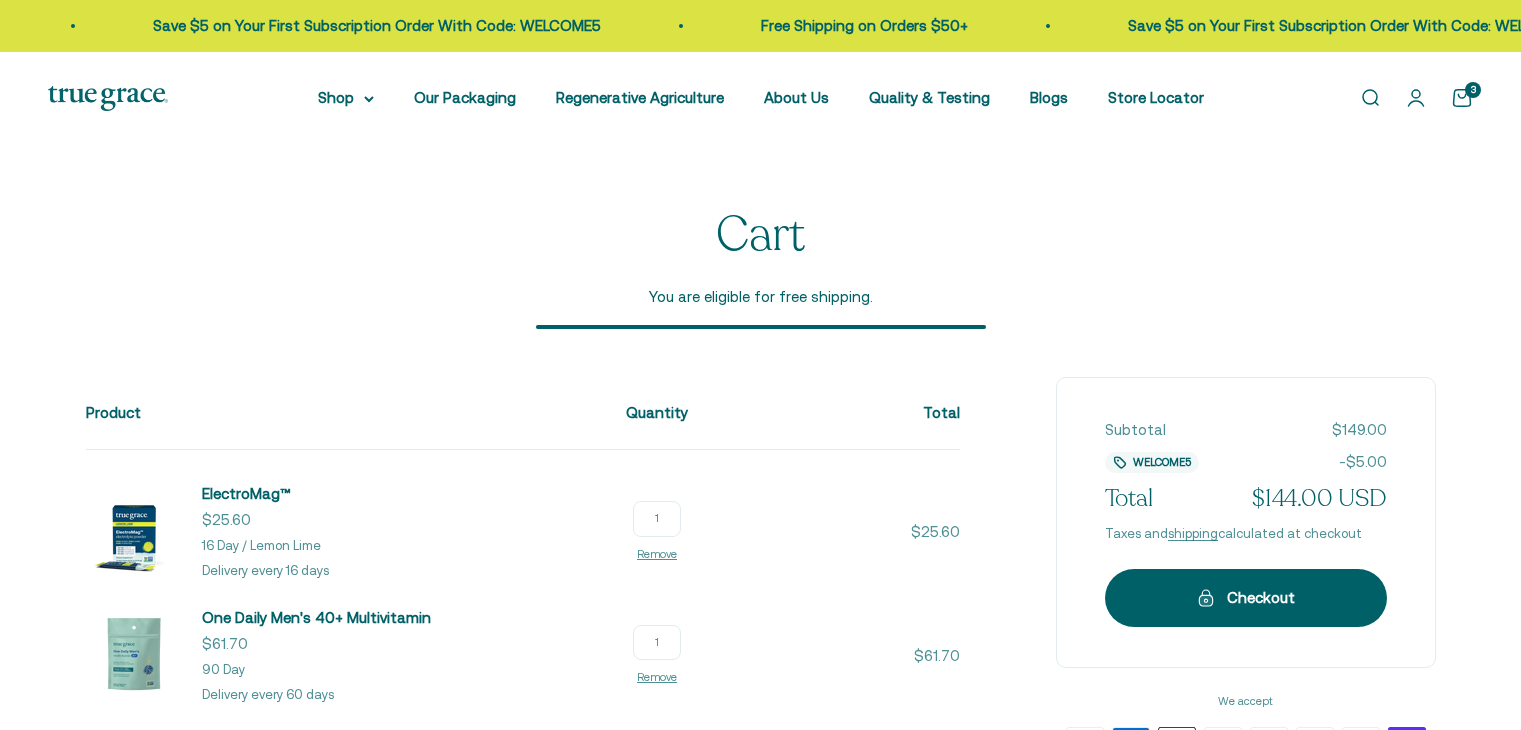 scroll, scrollTop: 0, scrollLeft: 0, axis: both 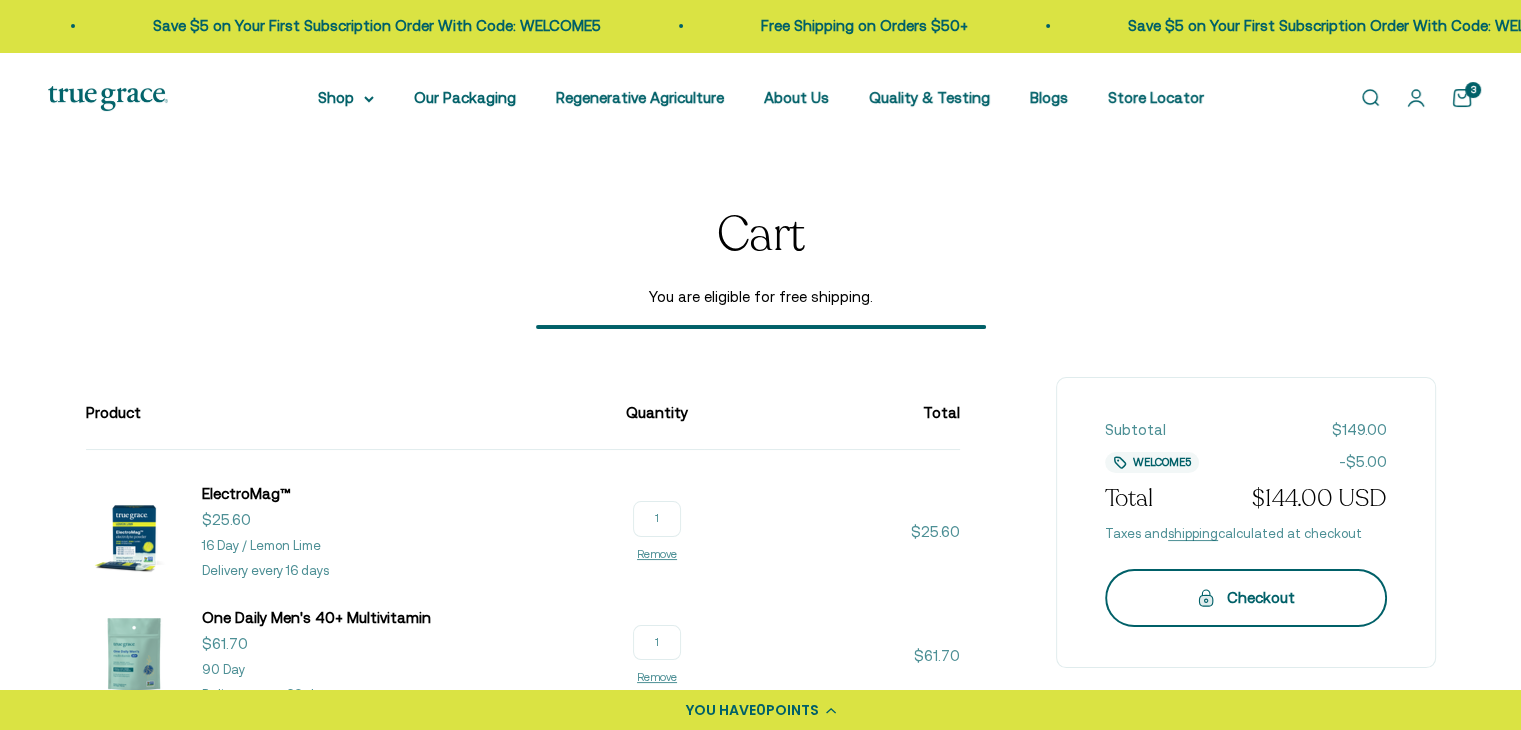 click on "Checkout" at bounding box center [1246, 598] 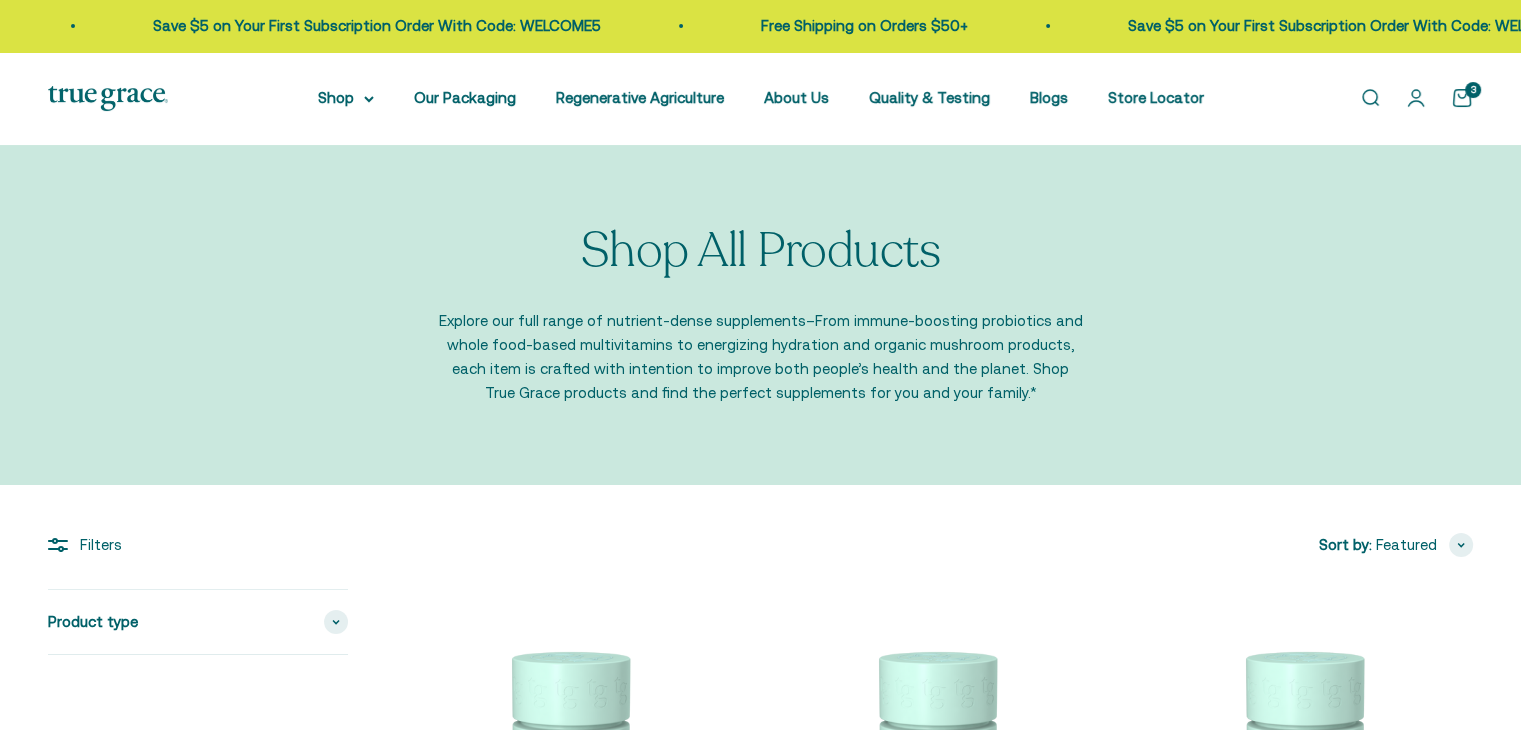 scroll, scrollTop: 0, scrollLeft: 0, axis: both 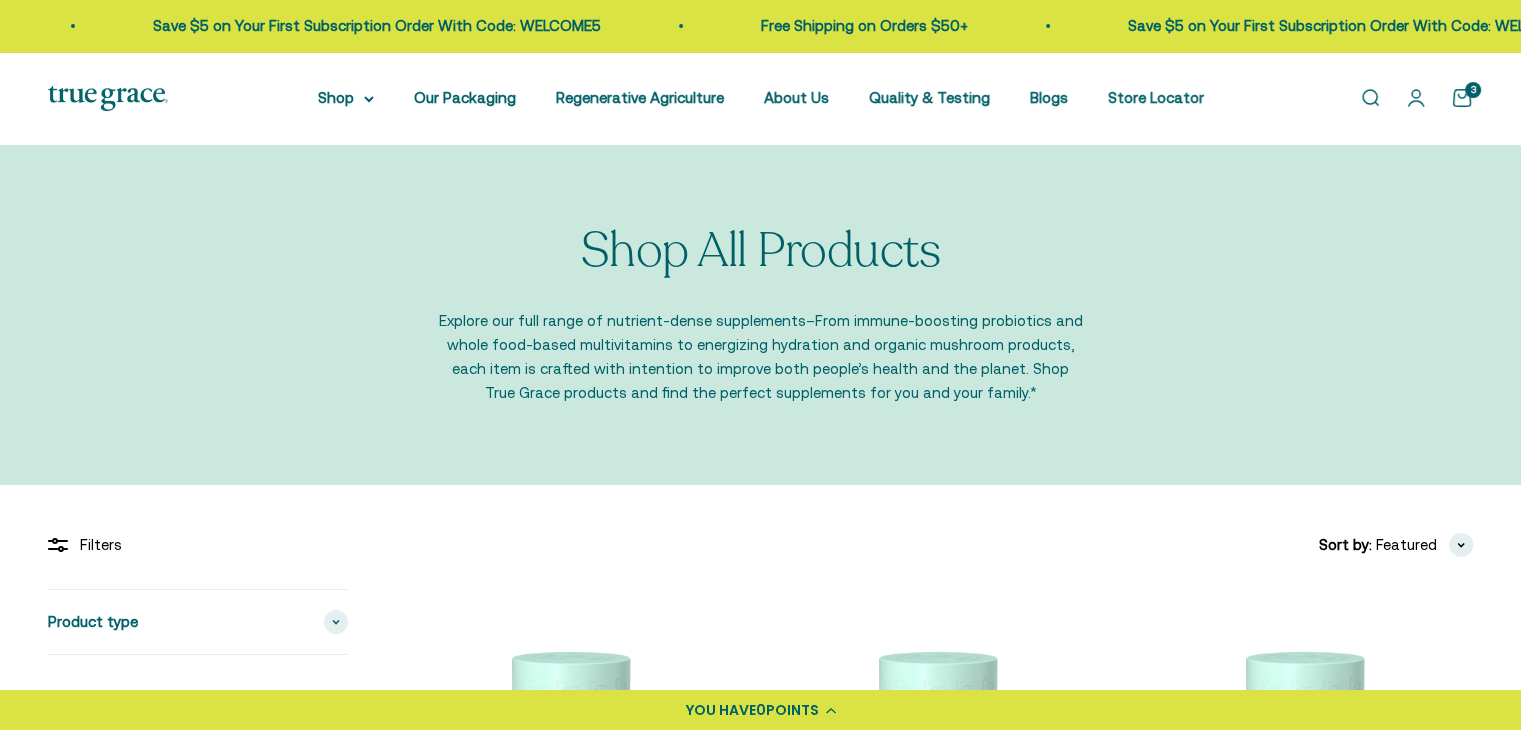 click on "Open cart
3" at bounding box center (1462, 98) 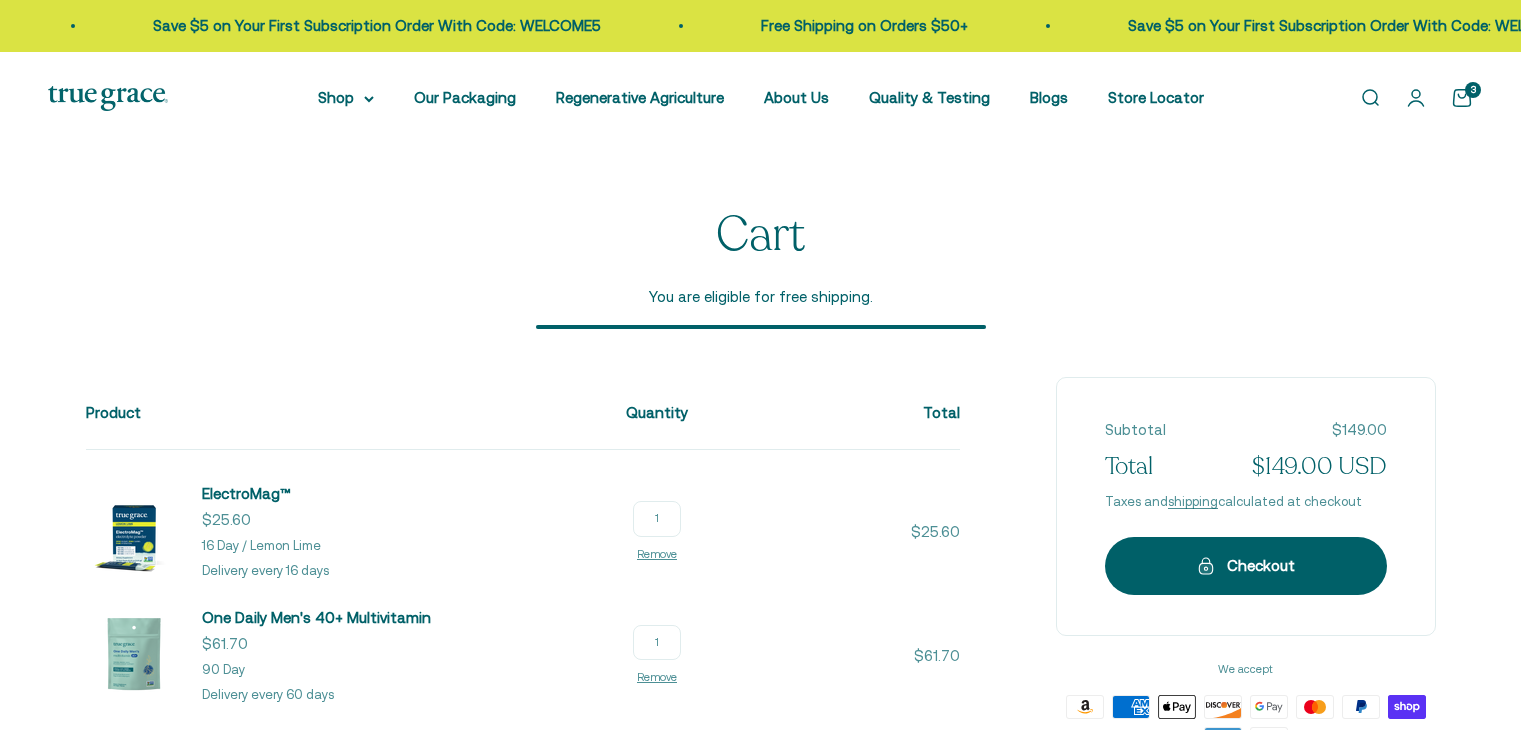 scroll, scrollTop: 0, scrollLeft: 0, axis: both 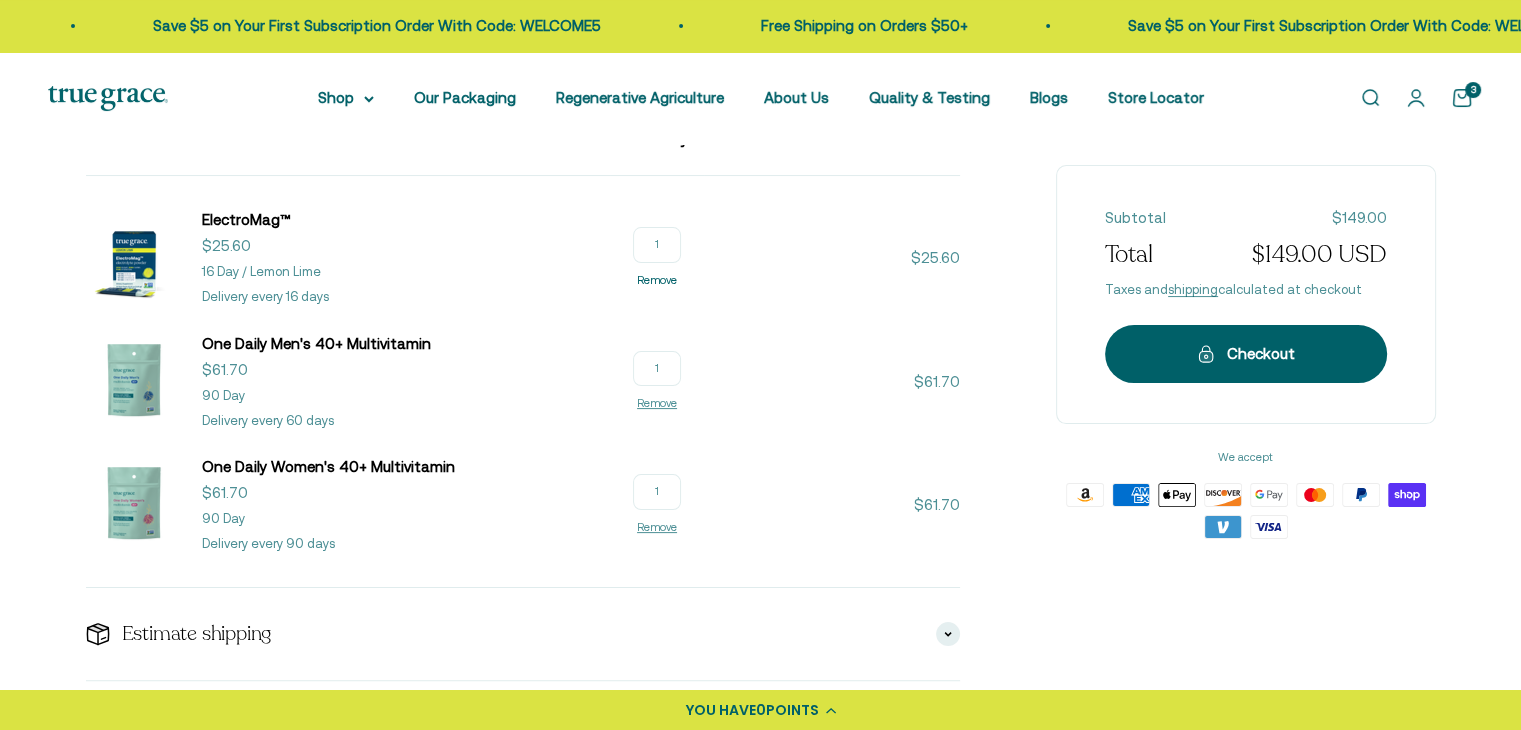 click on "Remove" at bounding box center [657, 280] 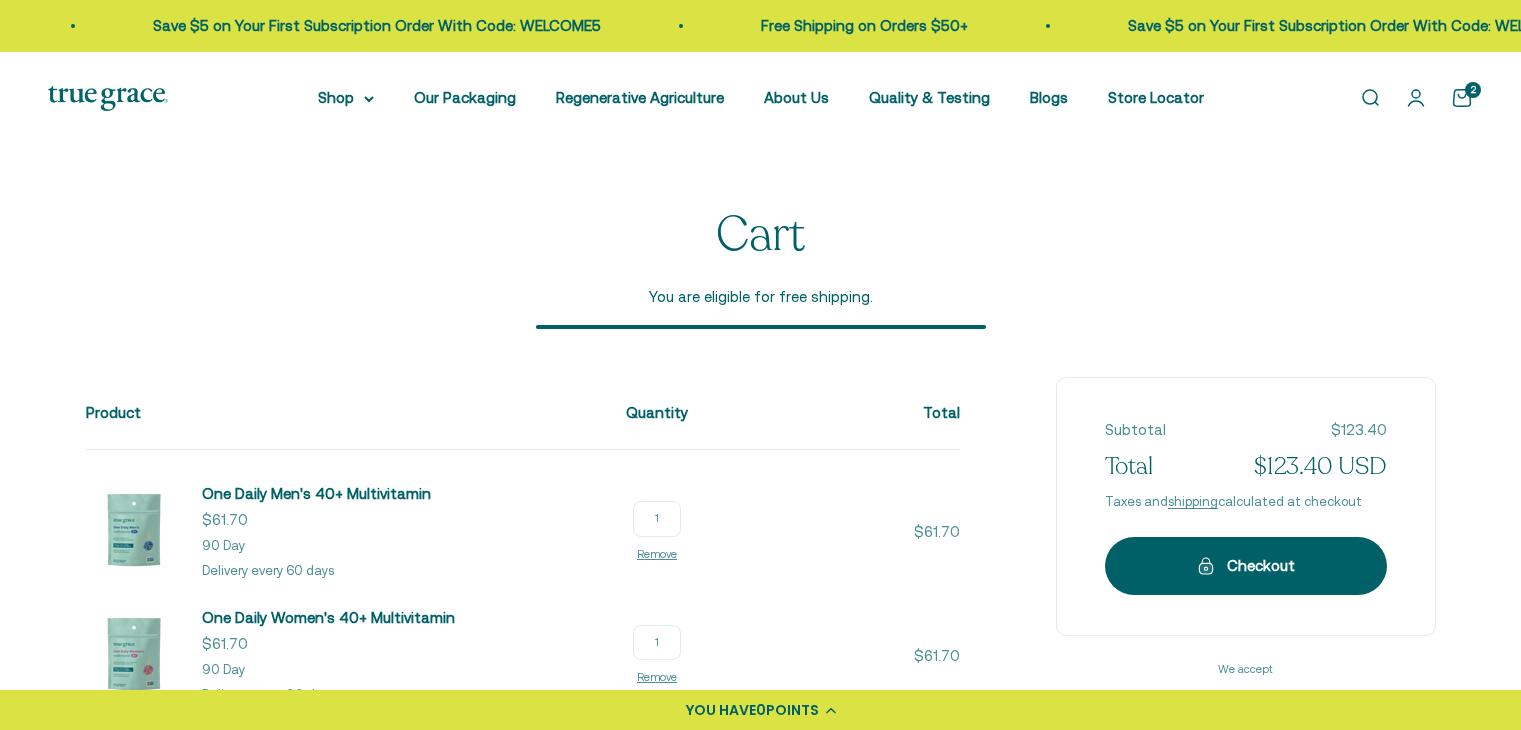 scroll, scrollTop: 0, scrollLeft: 0, axis: both 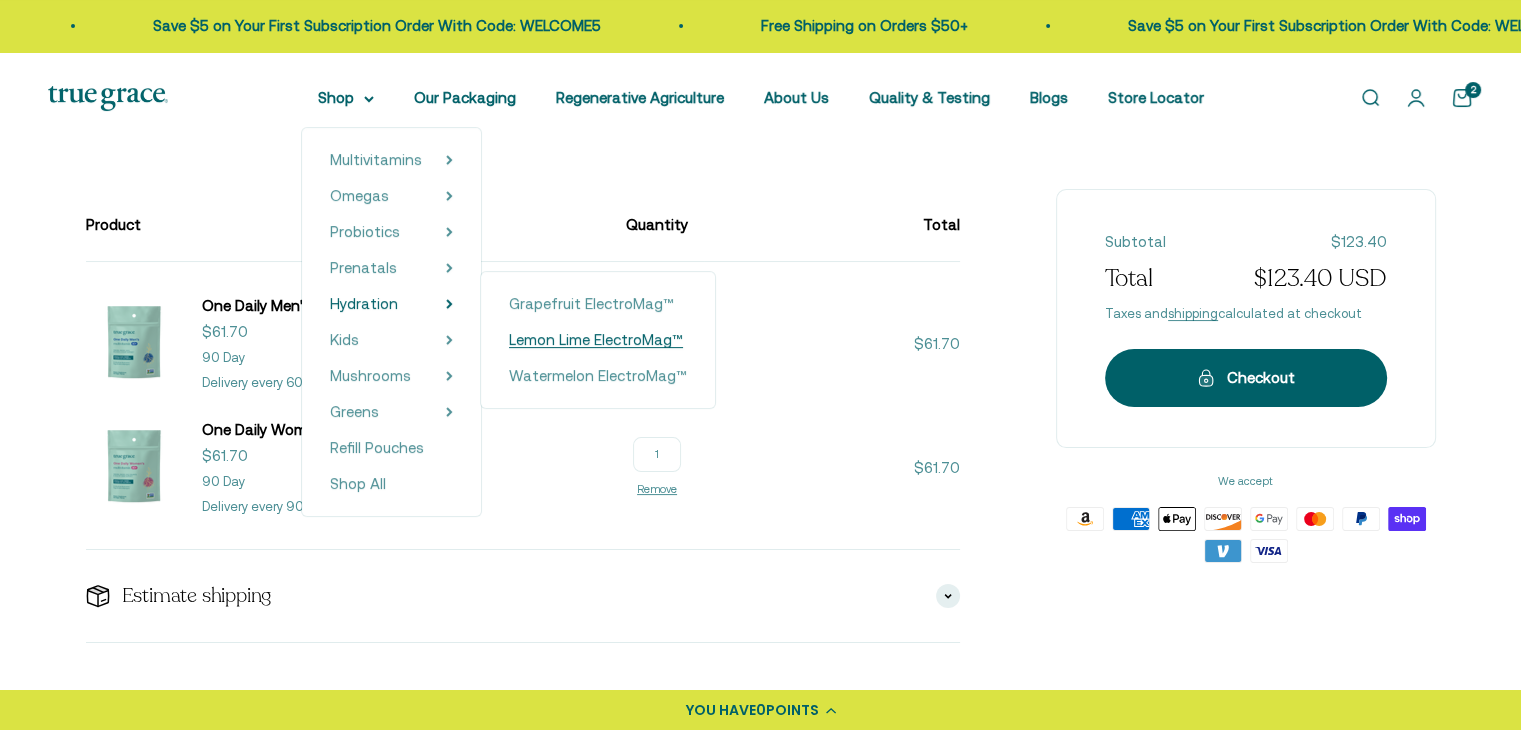 click on "Lemon Lime ElectroMag™" at bounding box center [596, 339] 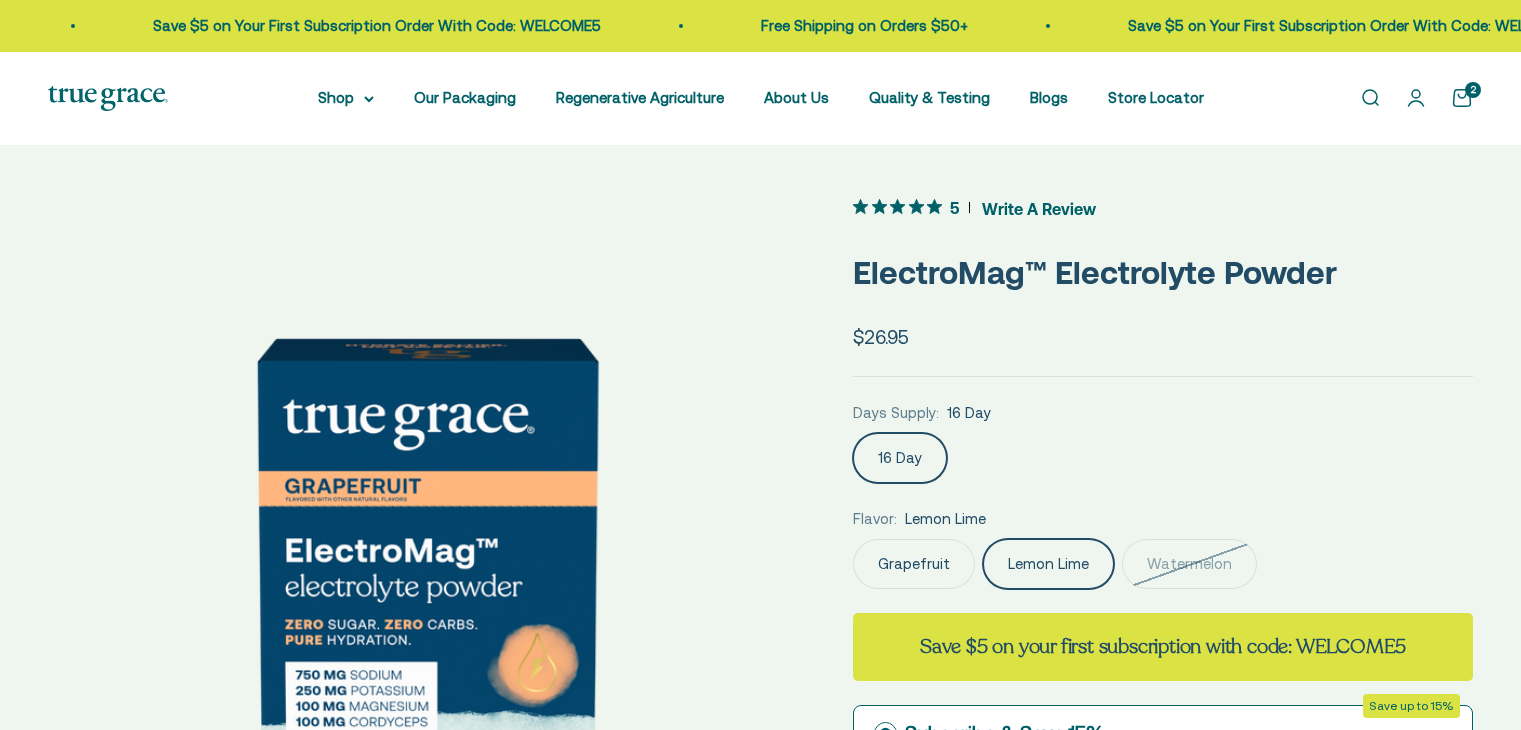 scroll, scrollTop: 0, scrollLeft: 0, axis: both 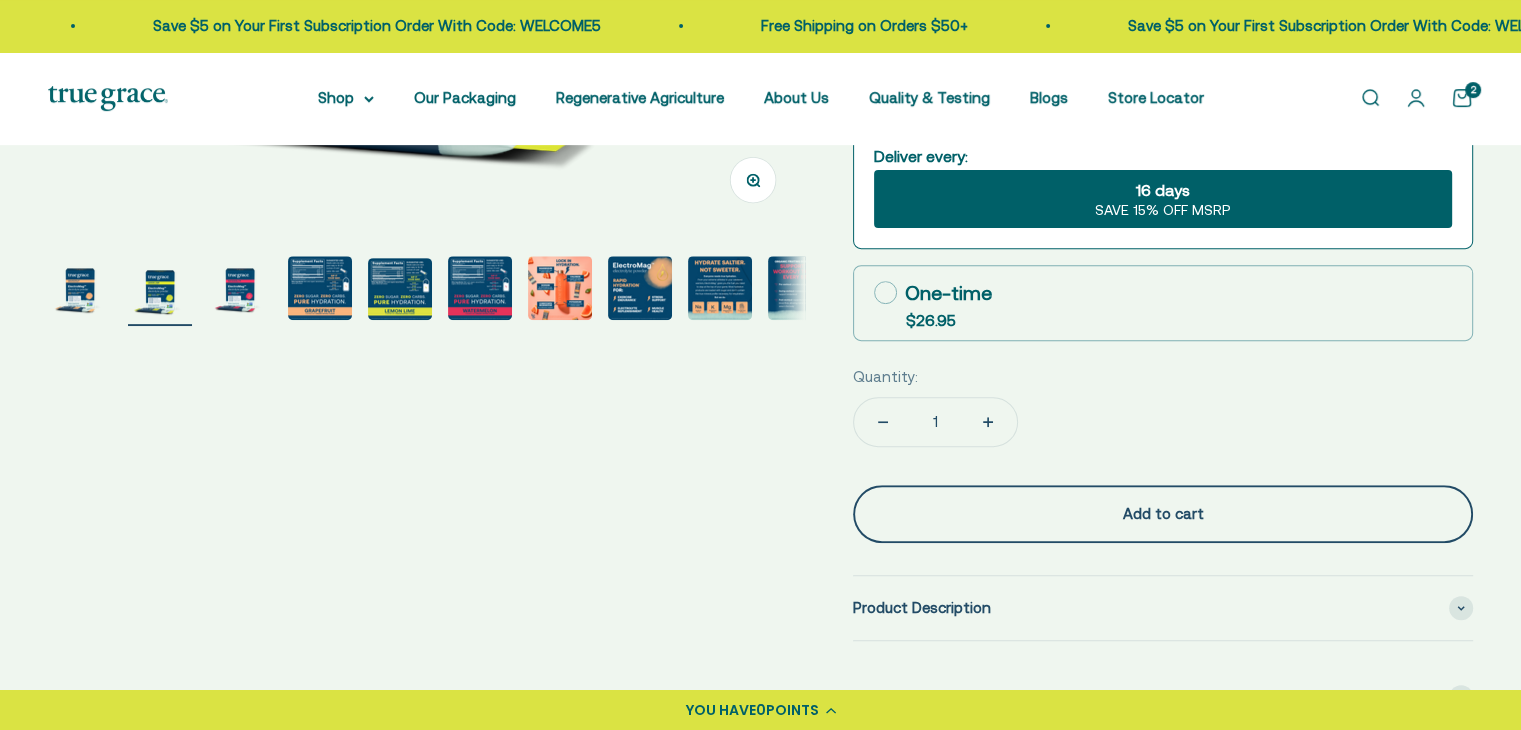 click on "Add to cart" at bounding box center [1163, 514] 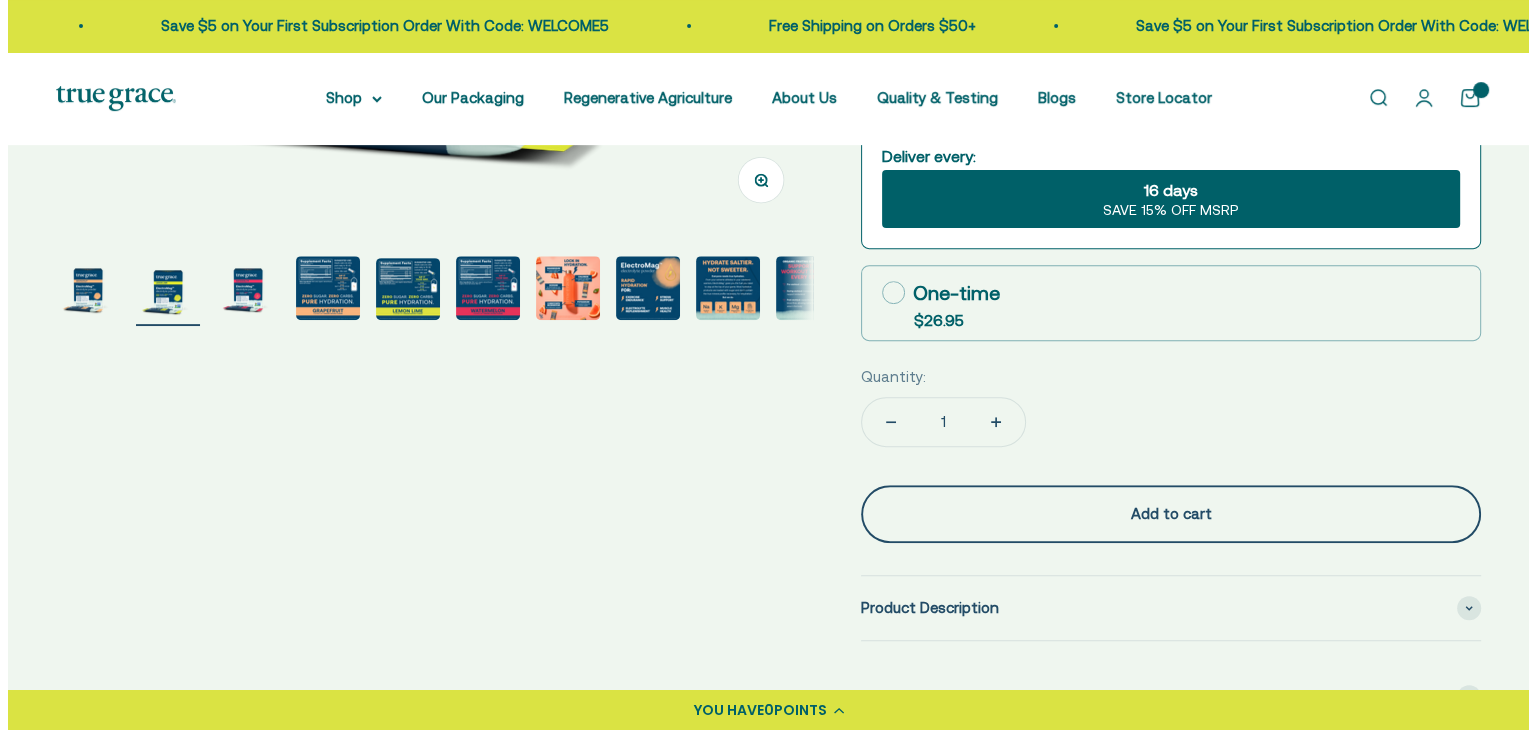 scroll, scrollTop: 0, scrollLeft: 789, axis: horizontal 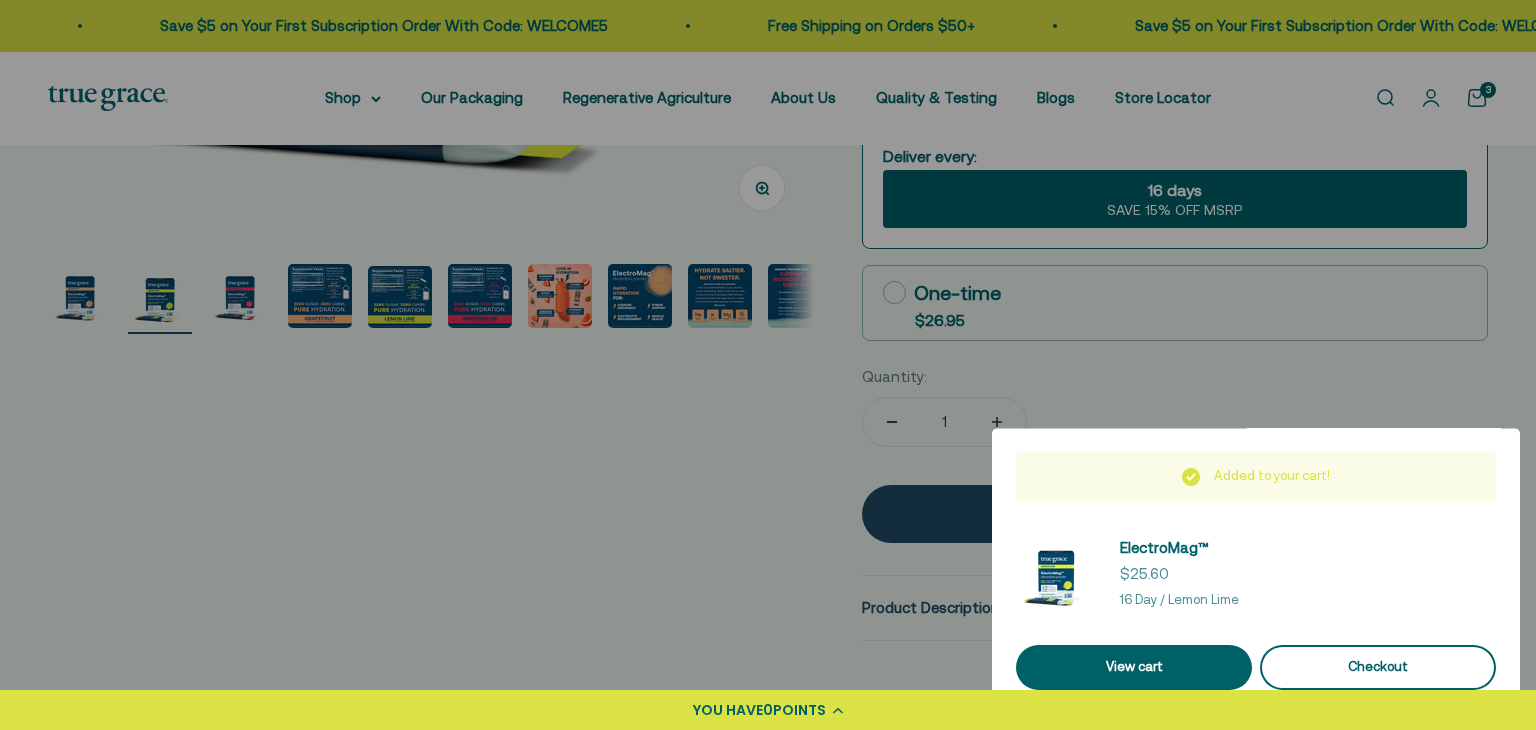 click on "Checkout" at bounding box center (1378, 667) 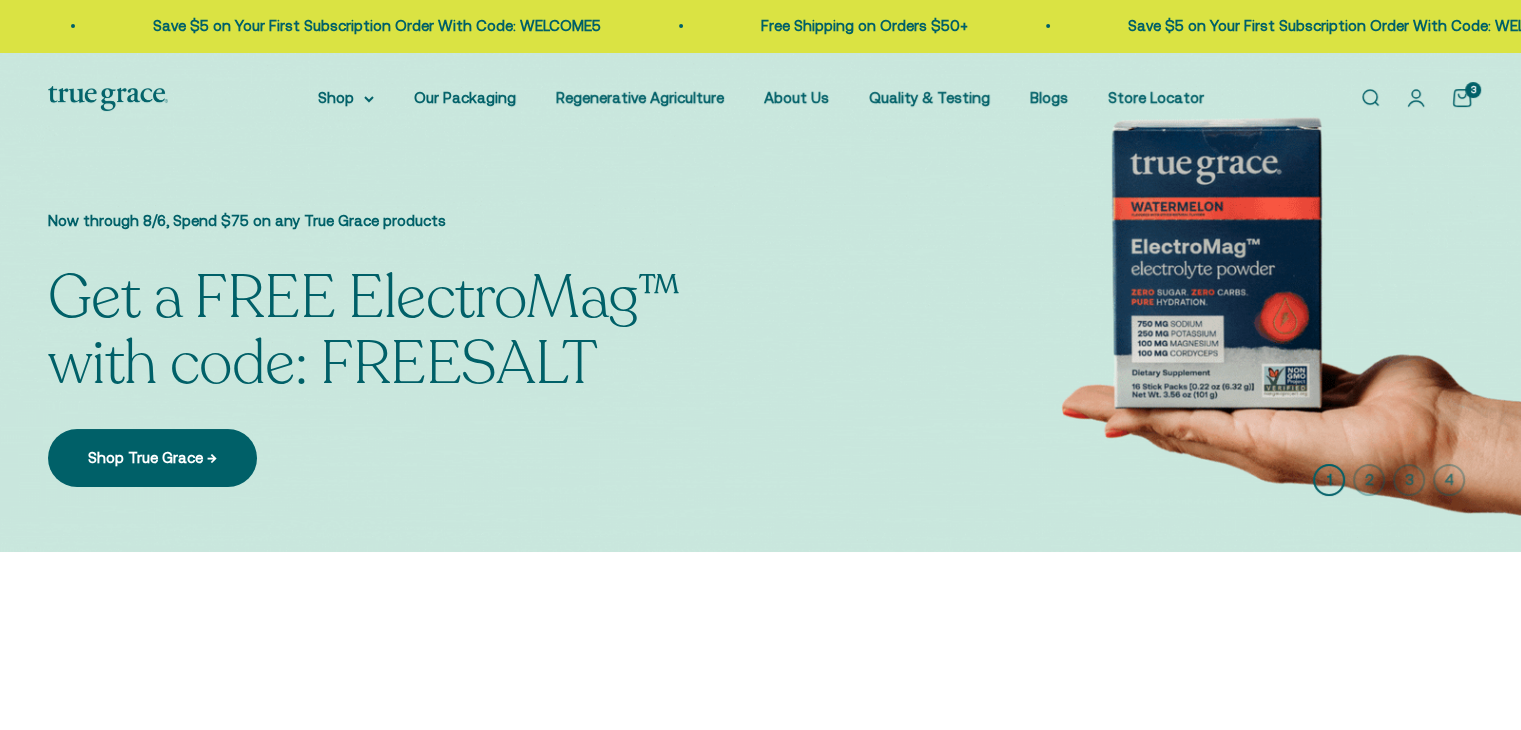 scroll, scrollTop: 0, scrollLeft: 0, axis: both 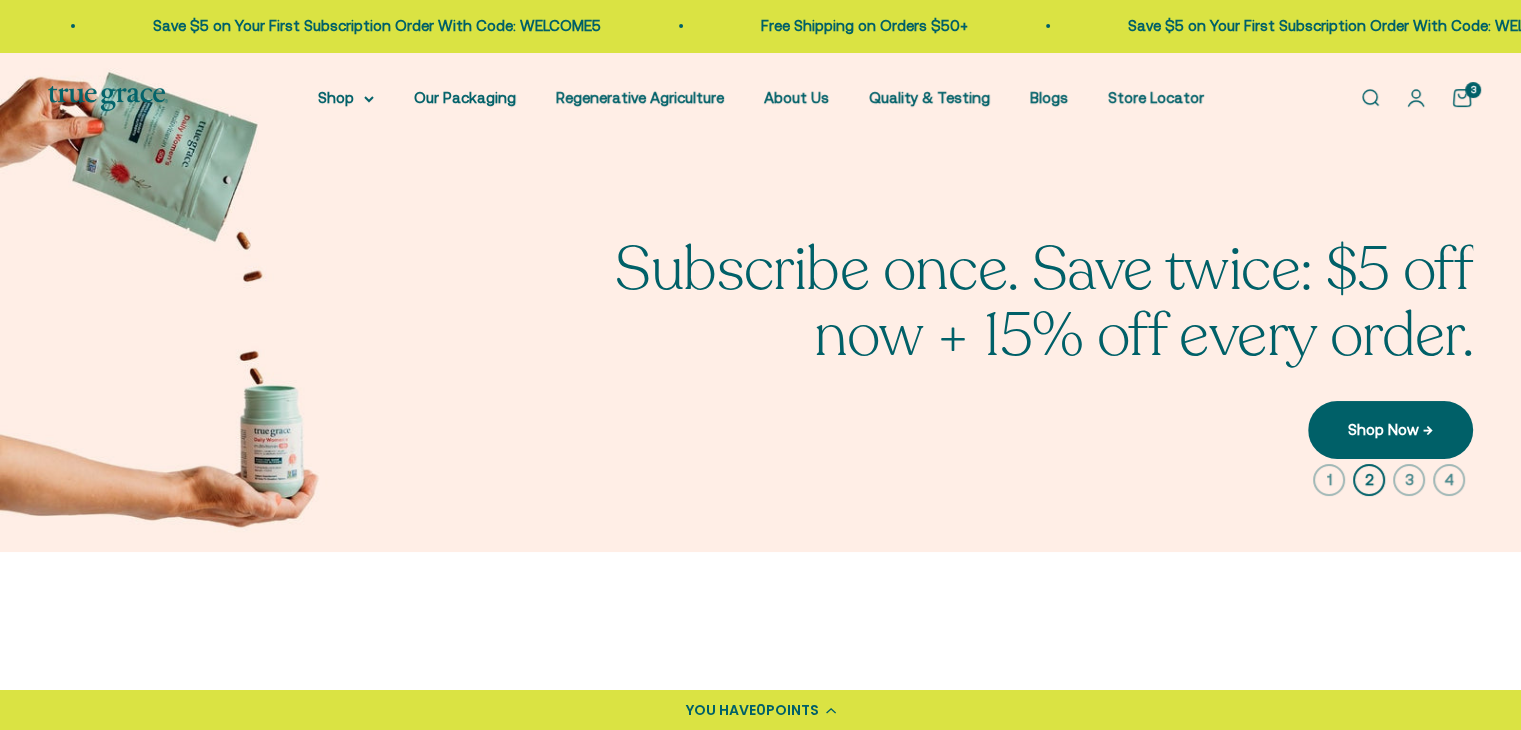 click 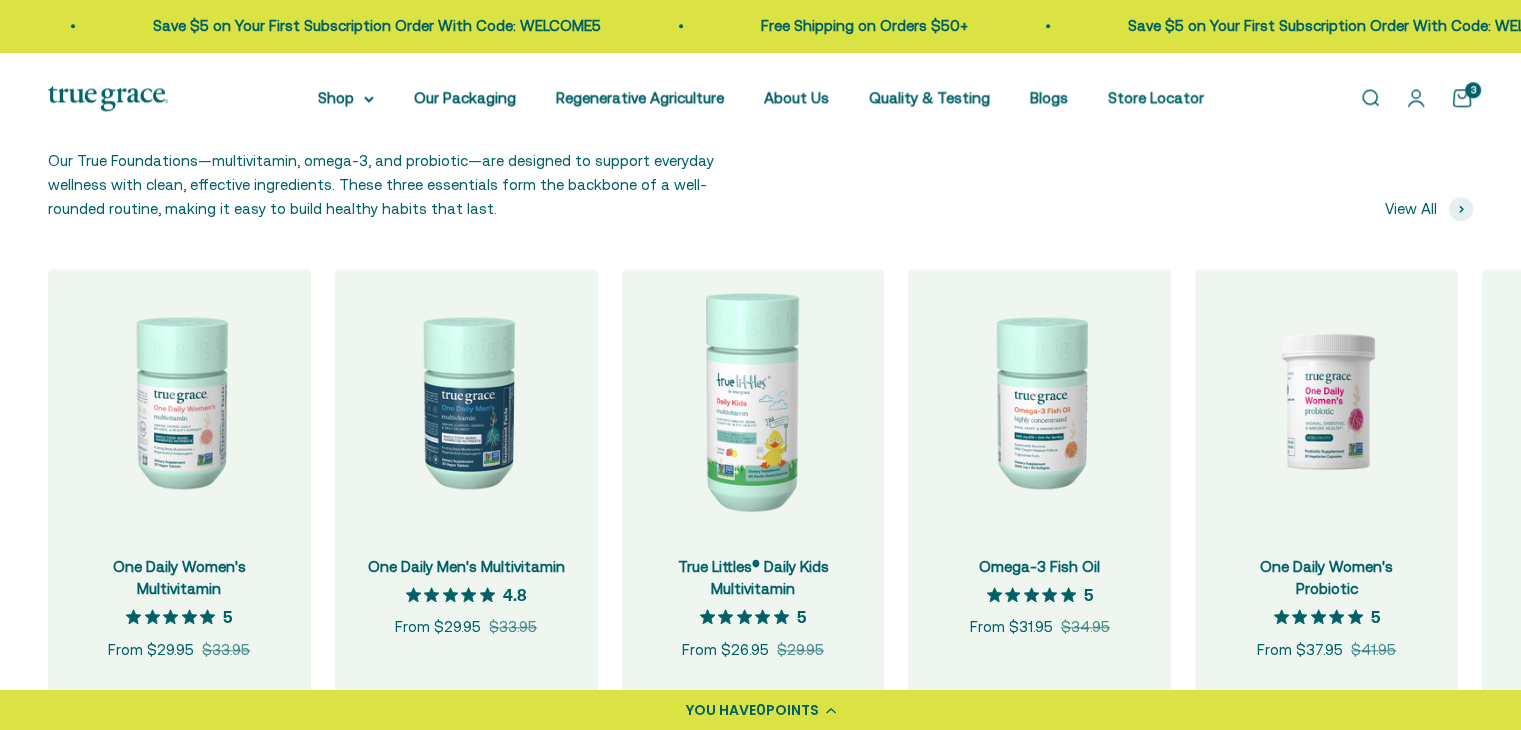 scroll, scrollTop: 1942, scrollLeft: 0, axis: vertical 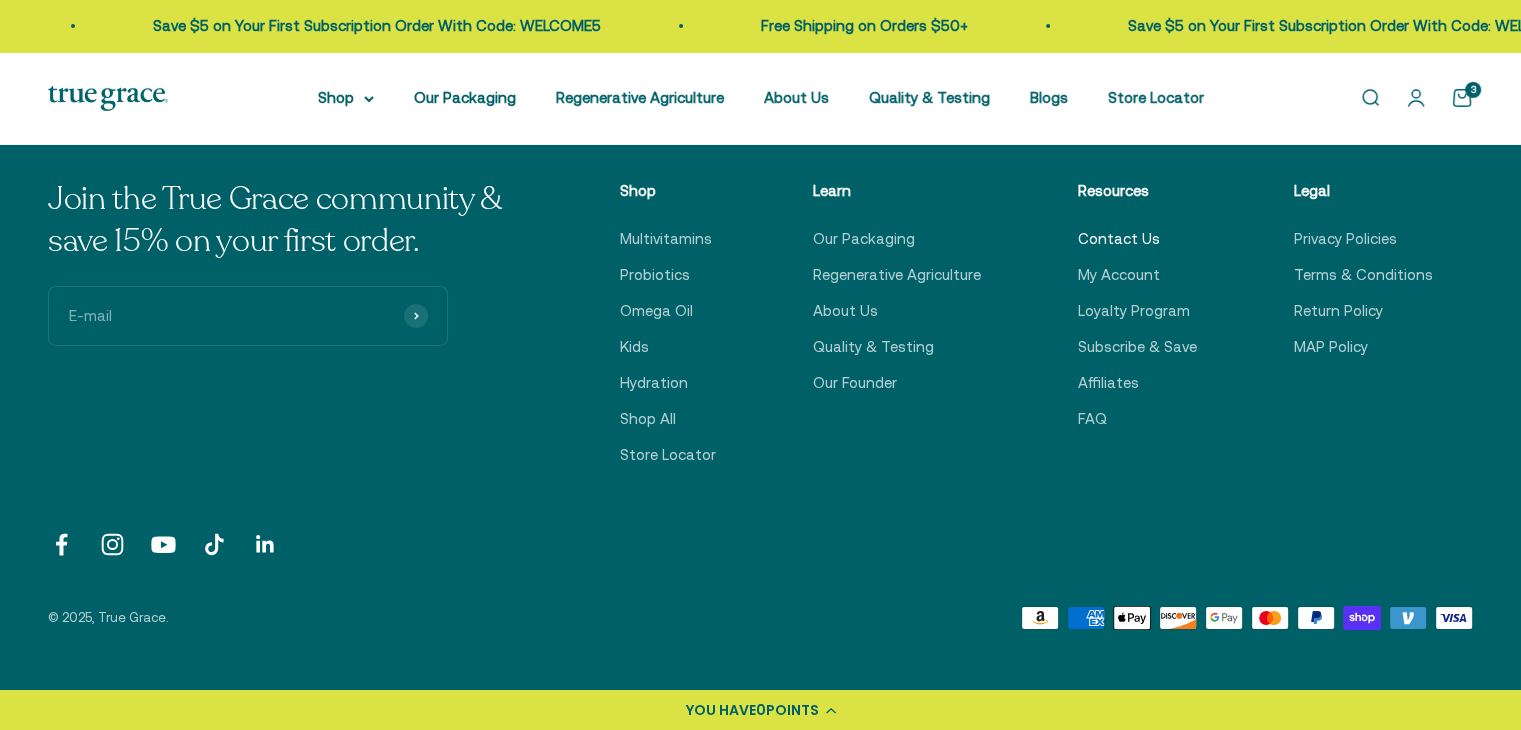 click on "Contact Us" at bounding box center (1119, 239) 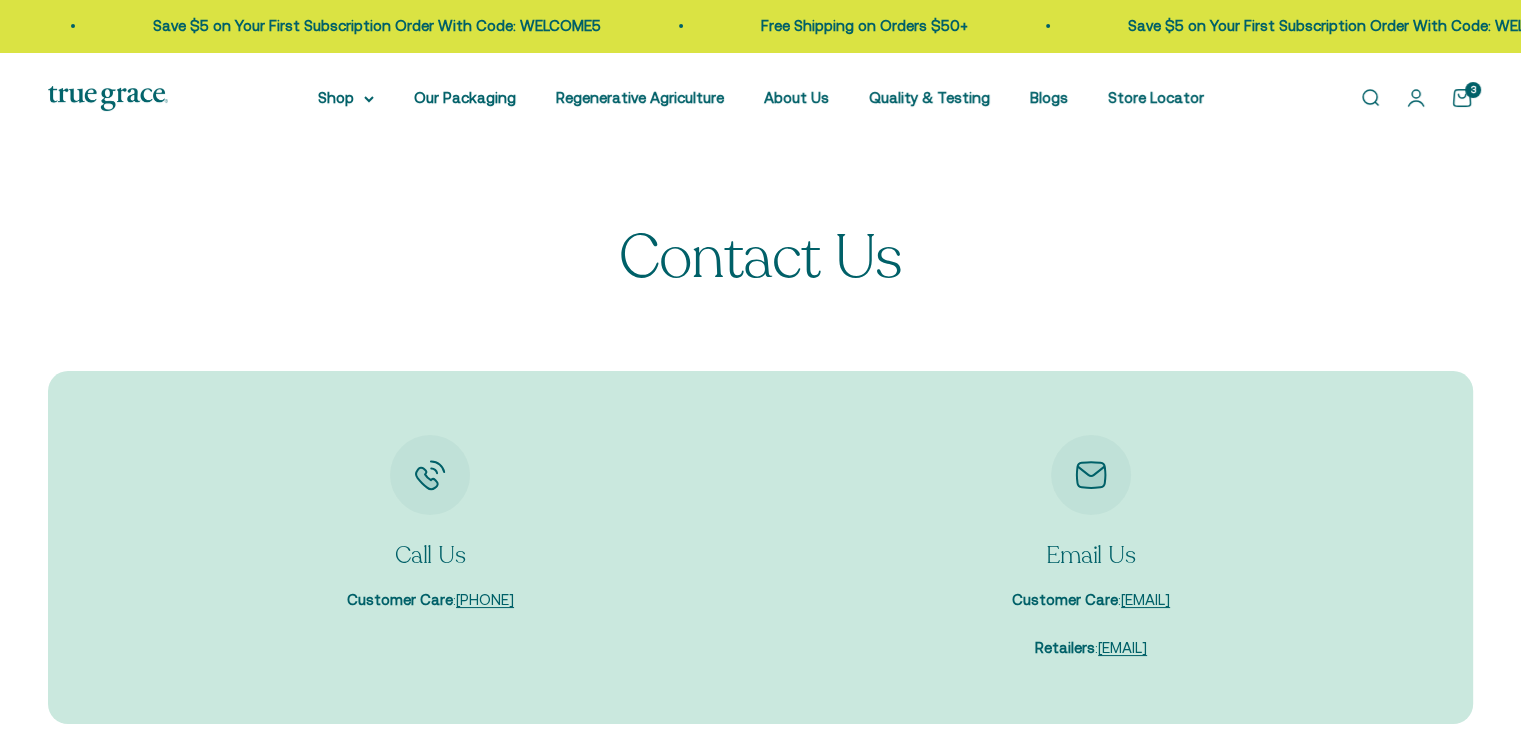 scroll, scrollTop: 0, scrollLeft: 0, axis: both 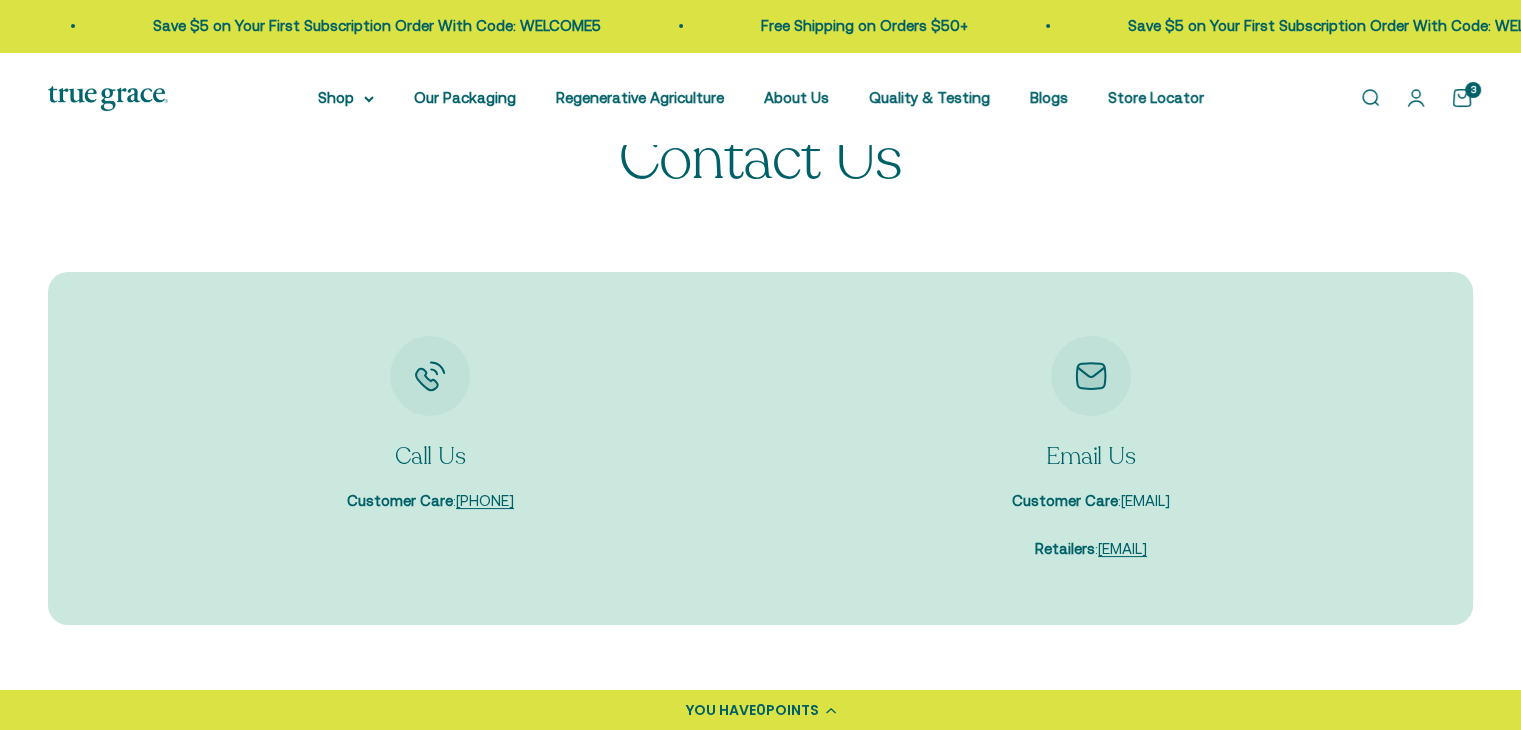 drag, startPoint x: 1240, startPoint y: 503, endPoint x: 1056, endPoint y: 498, distance: 184.06792 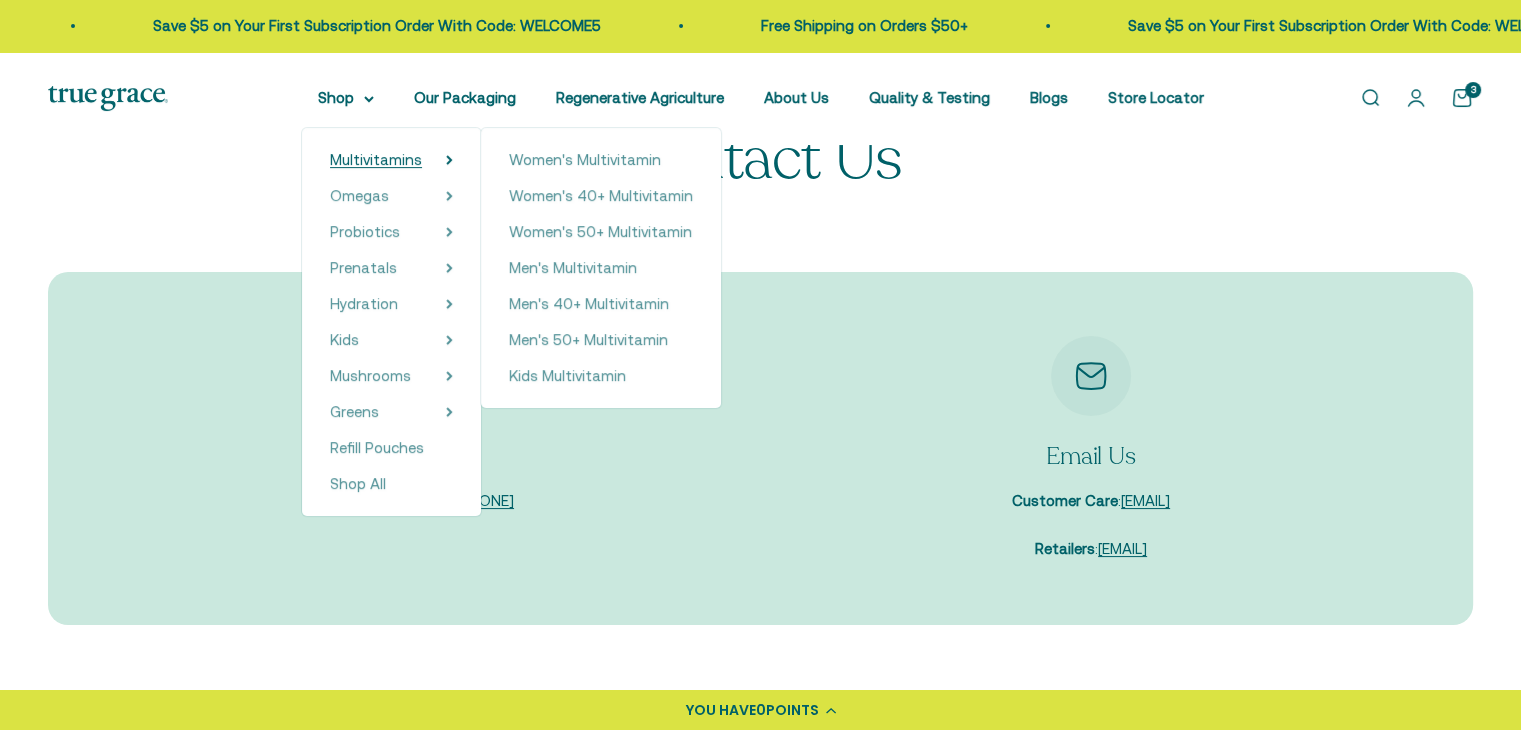 scroll, scrollTop: 0, scrollLeft: 0, axis: both 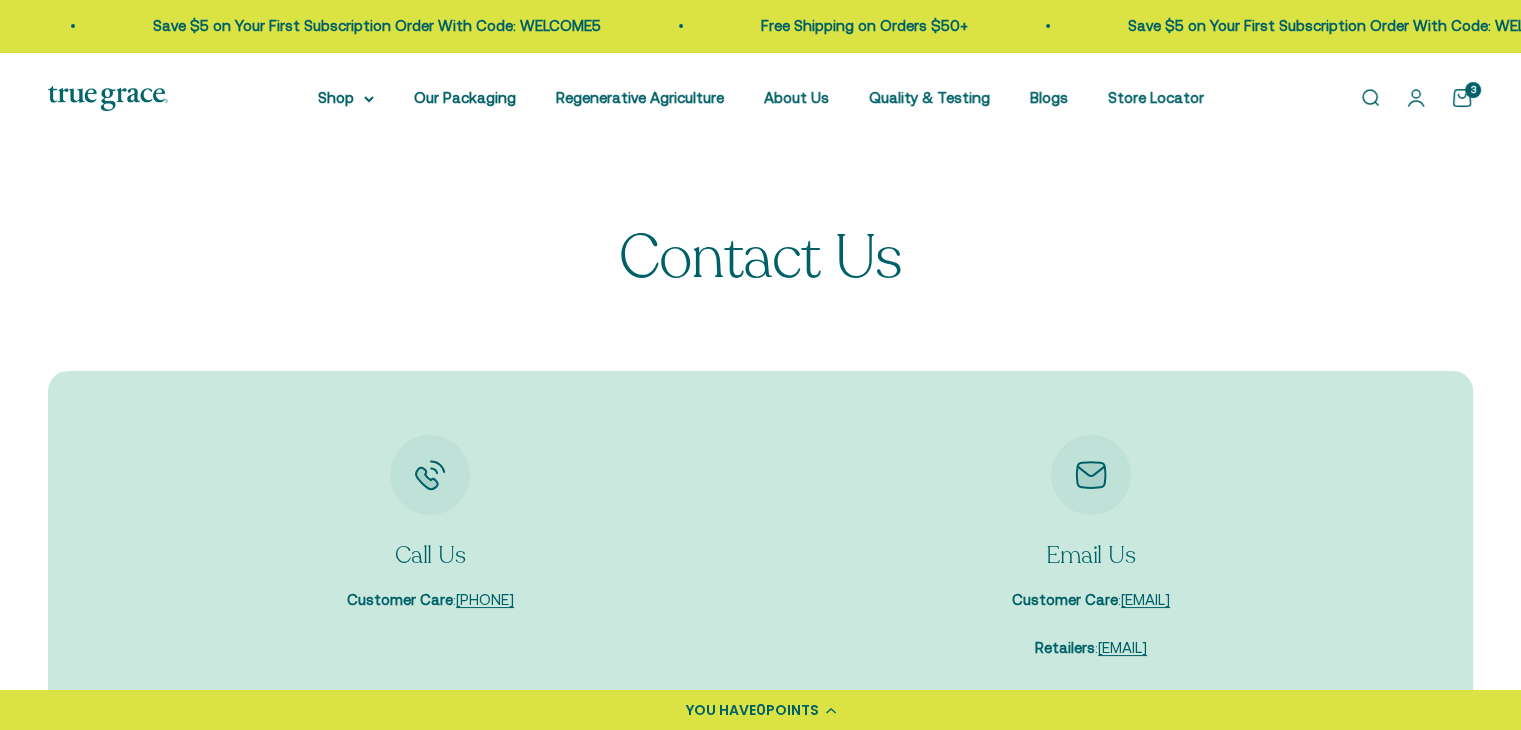 click at bounding box center [108, 98] 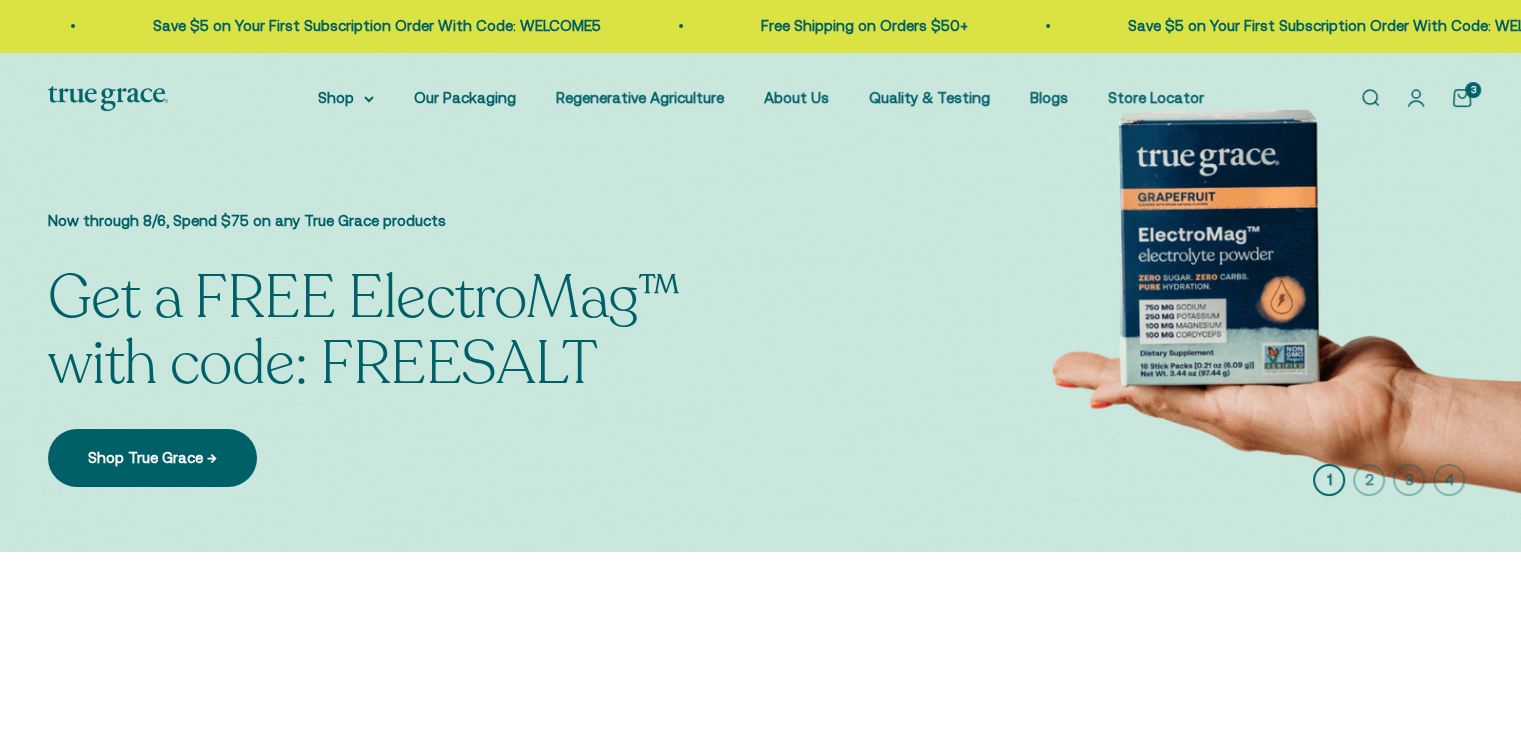 scroll, scrollTop: 0, scrollLeft: 0, axis: both 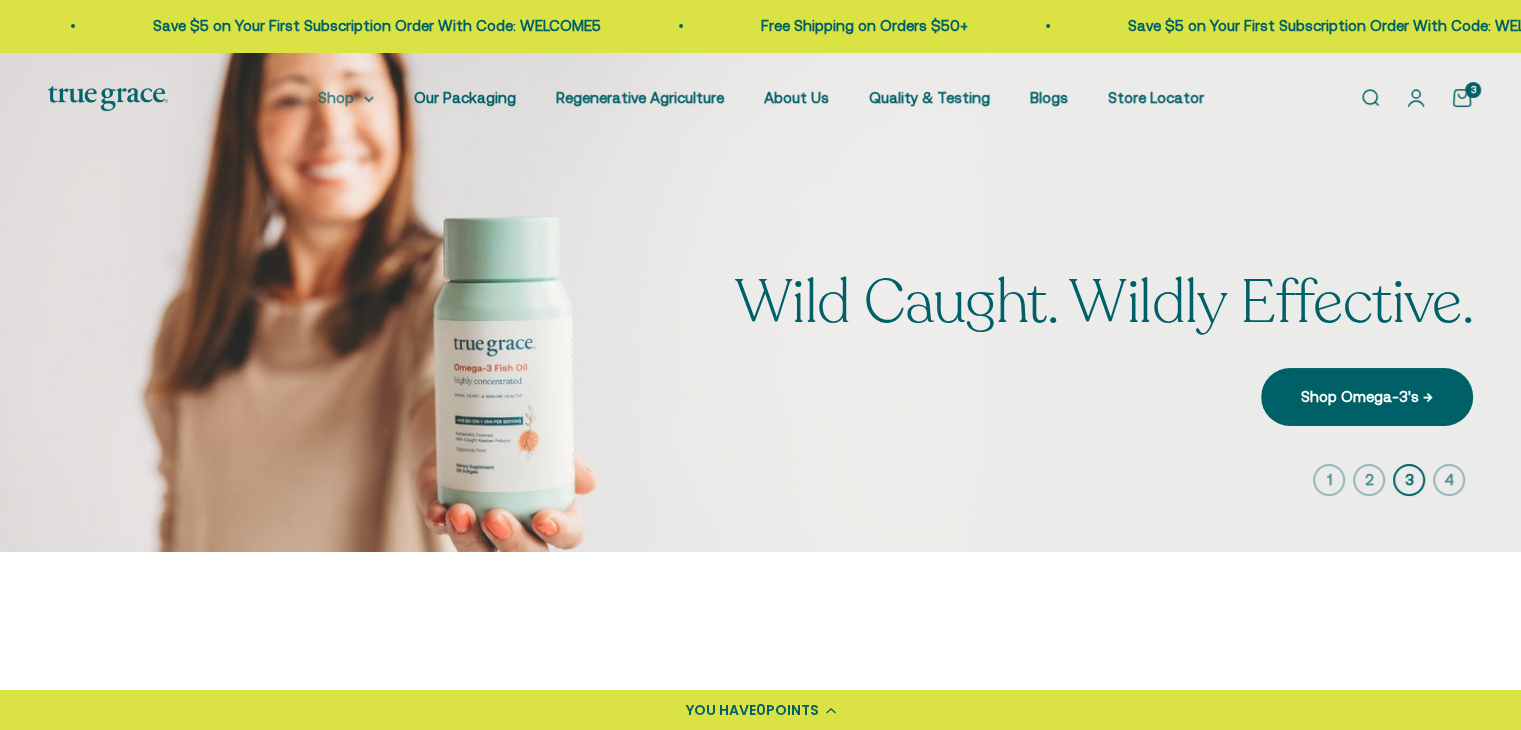 click 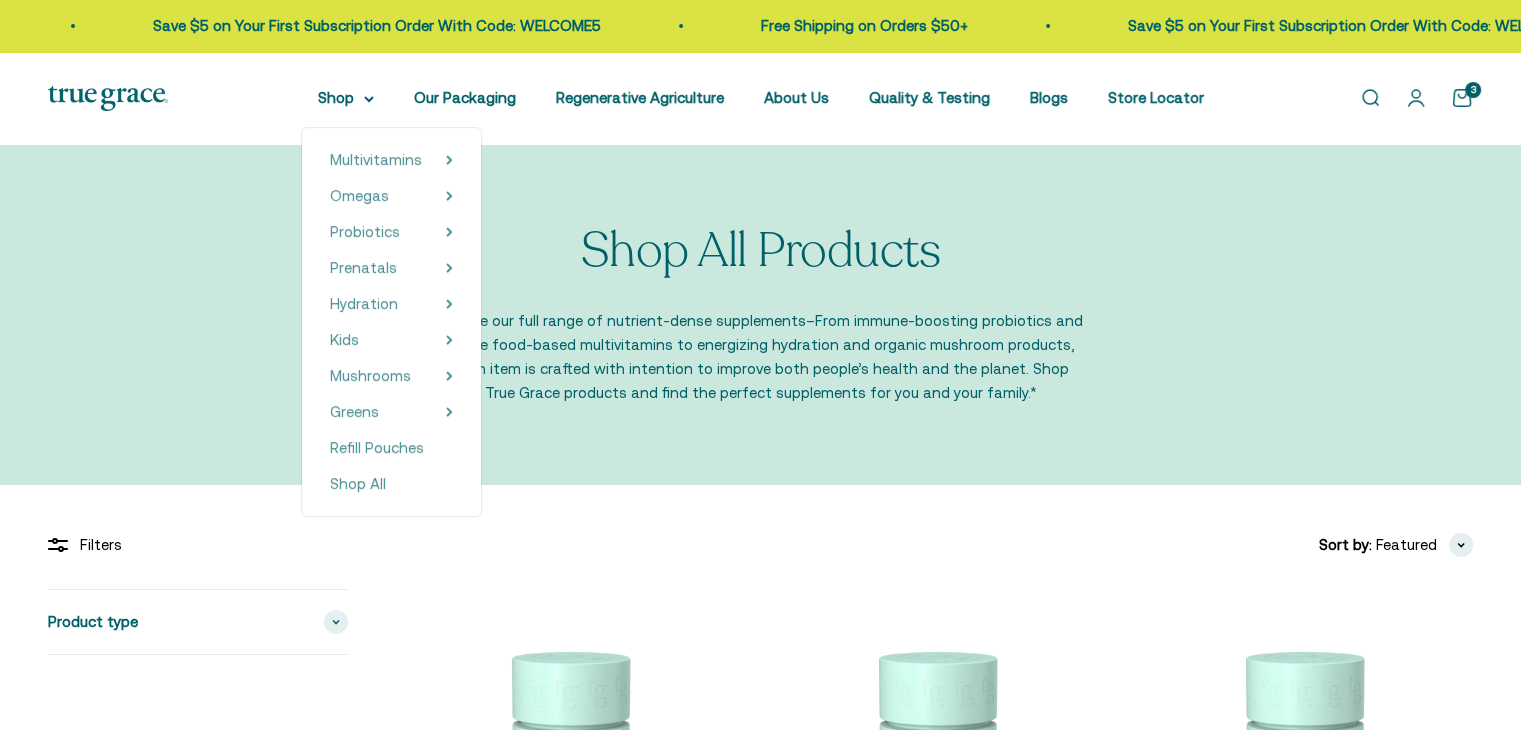 scroll, scrollTop: 0, scrollLeft: 0, axis: both 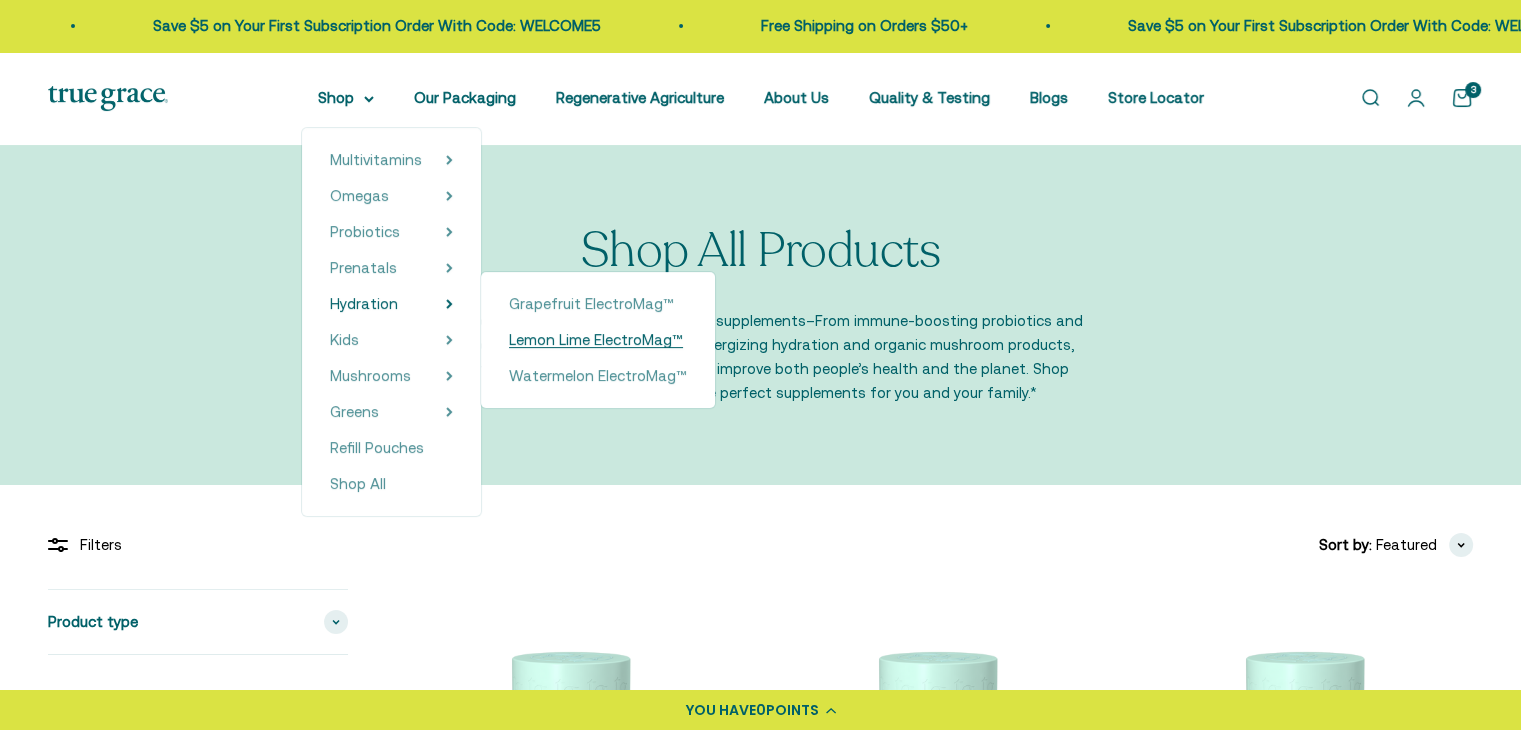 click on "Lemon Lime ElectroMag™" at bounding box center (596, 339) 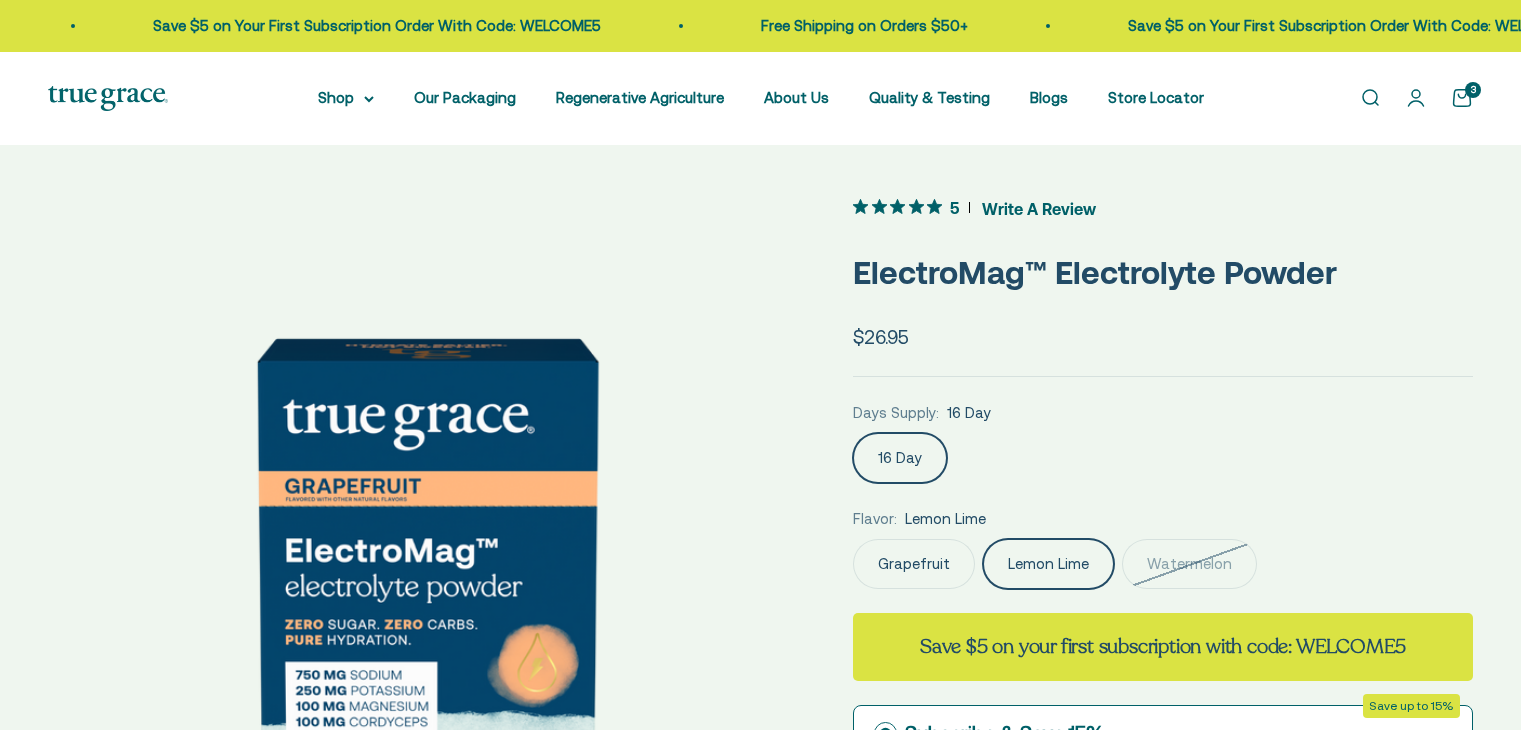 scroll, scrollTop: 0, scrollLeft: 0, axis: both 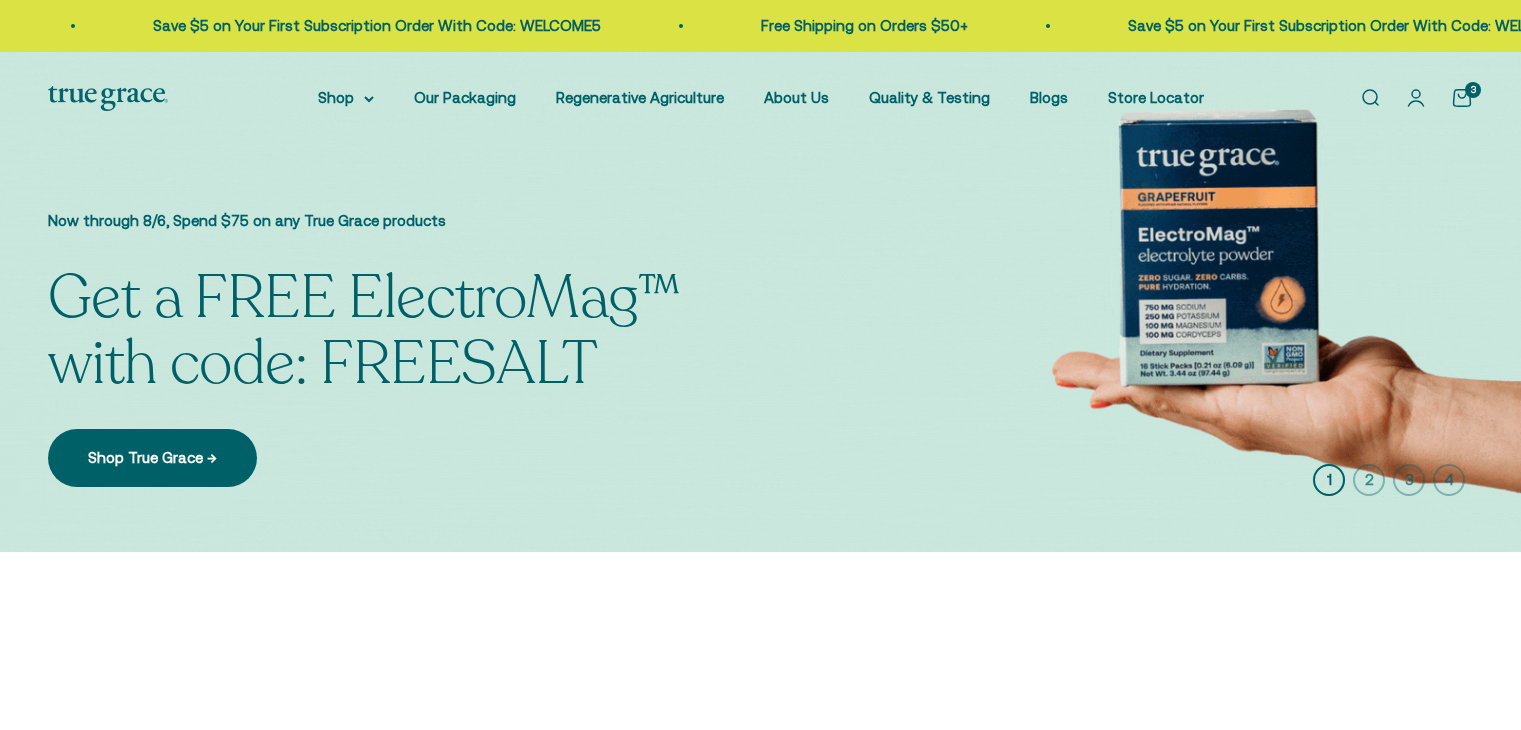 click on "Open cart
3" at bounding box center (1462, 98) 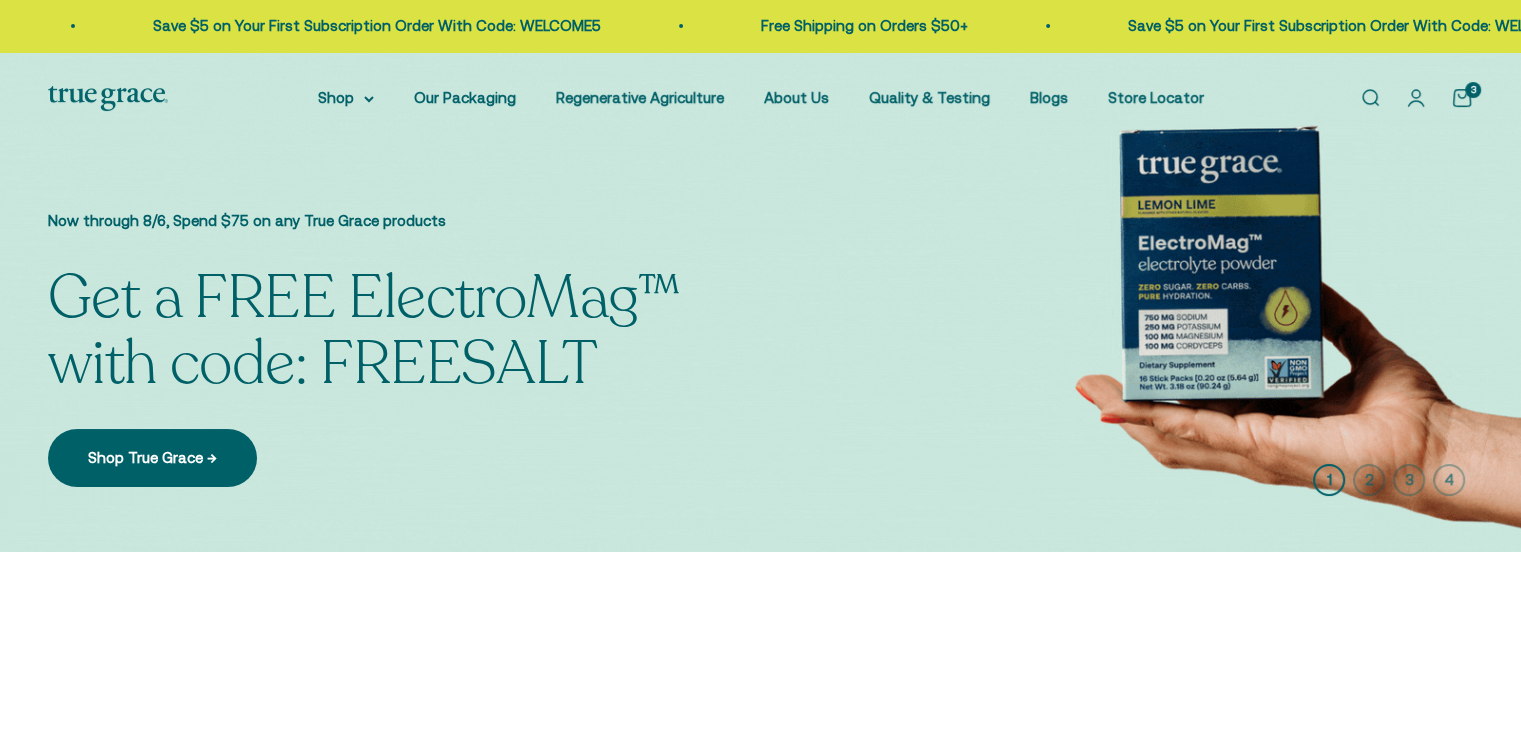 scroll, scrollTop: 0, scrollLeft: 0, axis: both 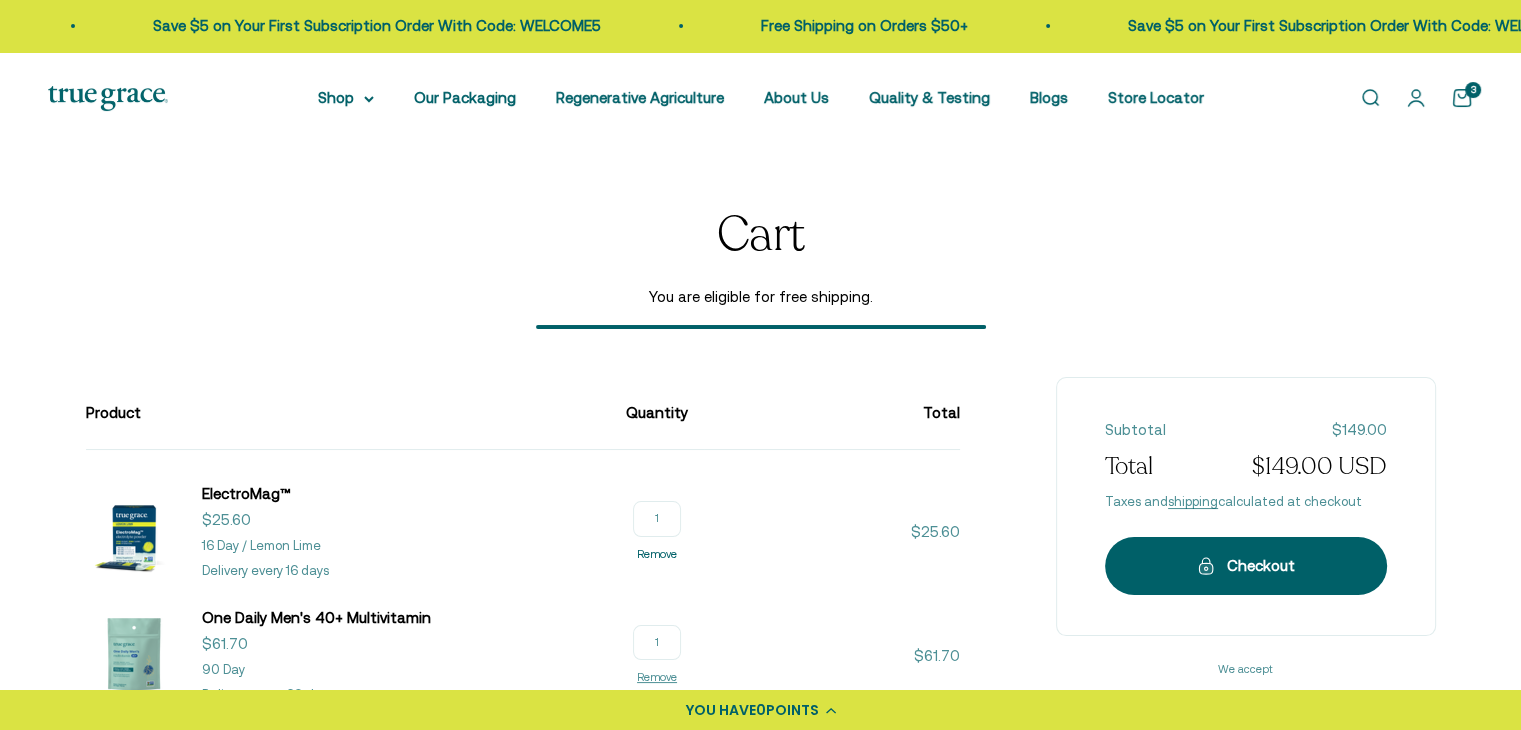 click on "Remove" at bounding box center [657, 554] 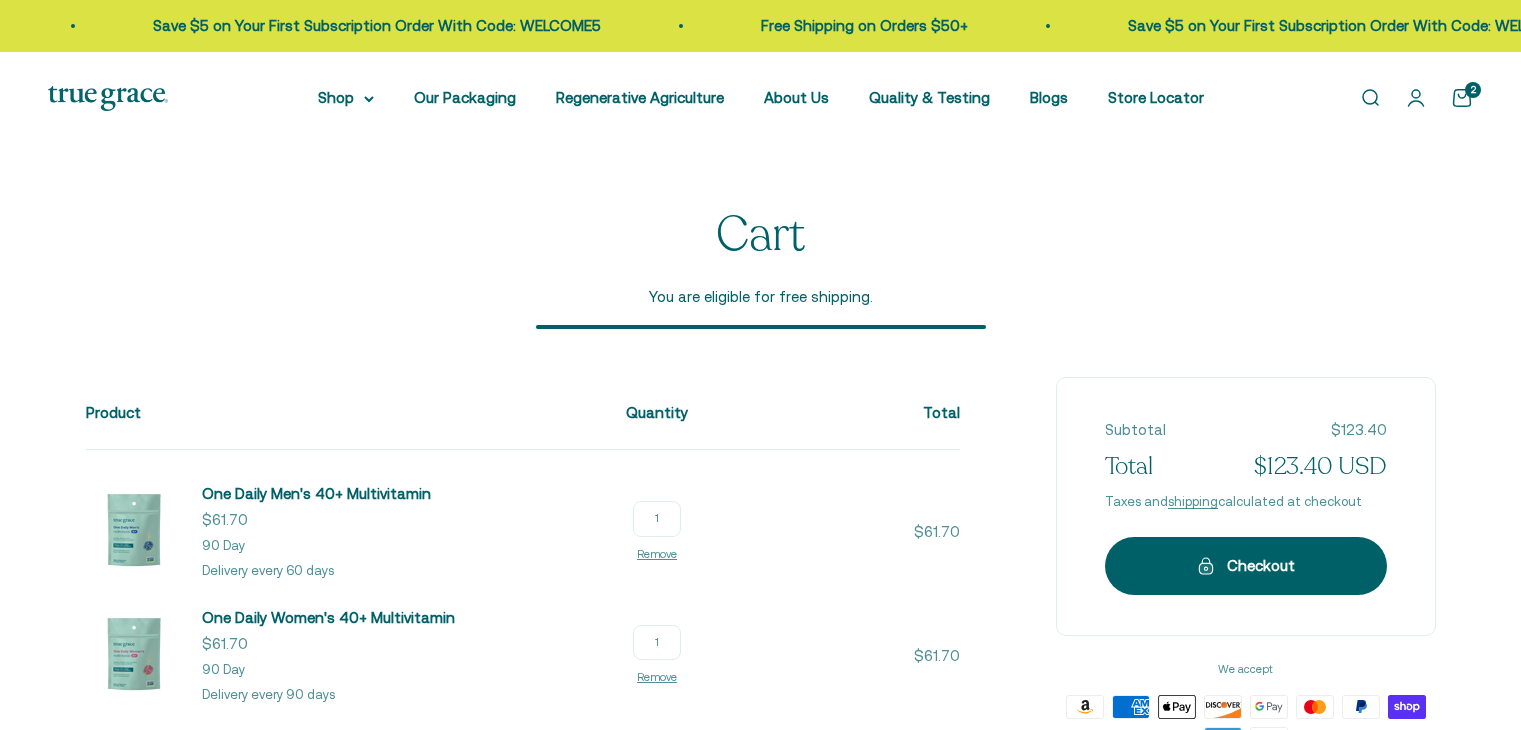scroll, scrollTop: 0, scrollLeft: 0, axis: both 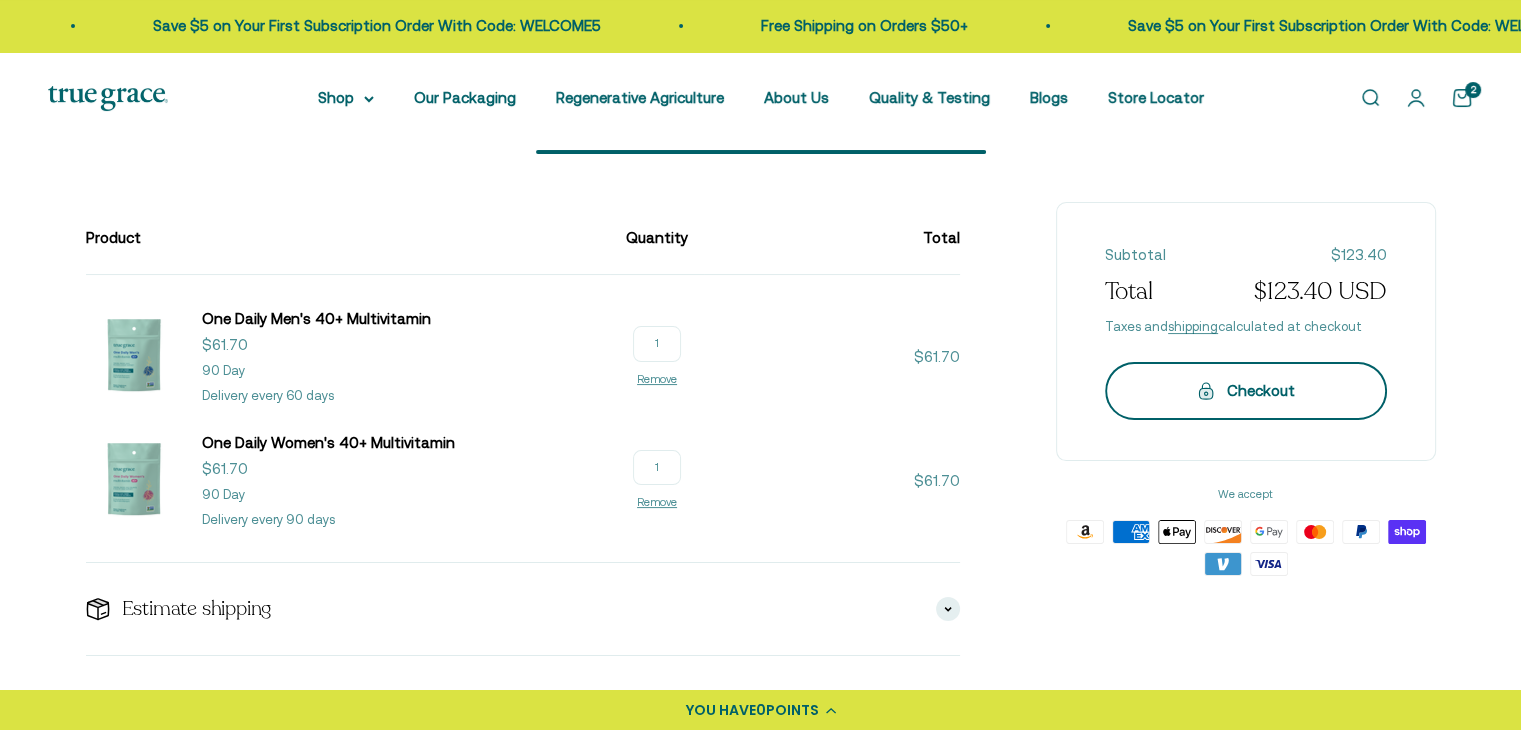 click on "Checkout" at bounding box center (1246, 391) 